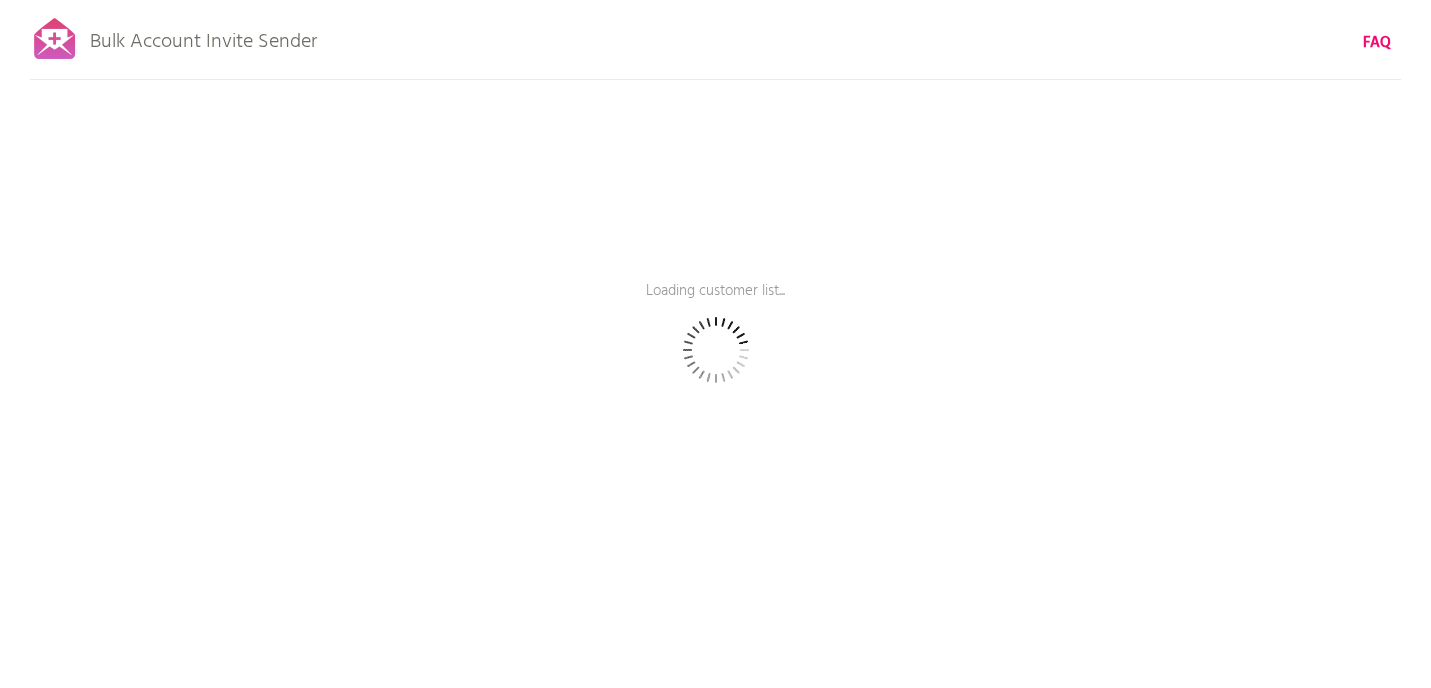 scroll, scrollTop: 0, scrollLeft: 0, axis: both 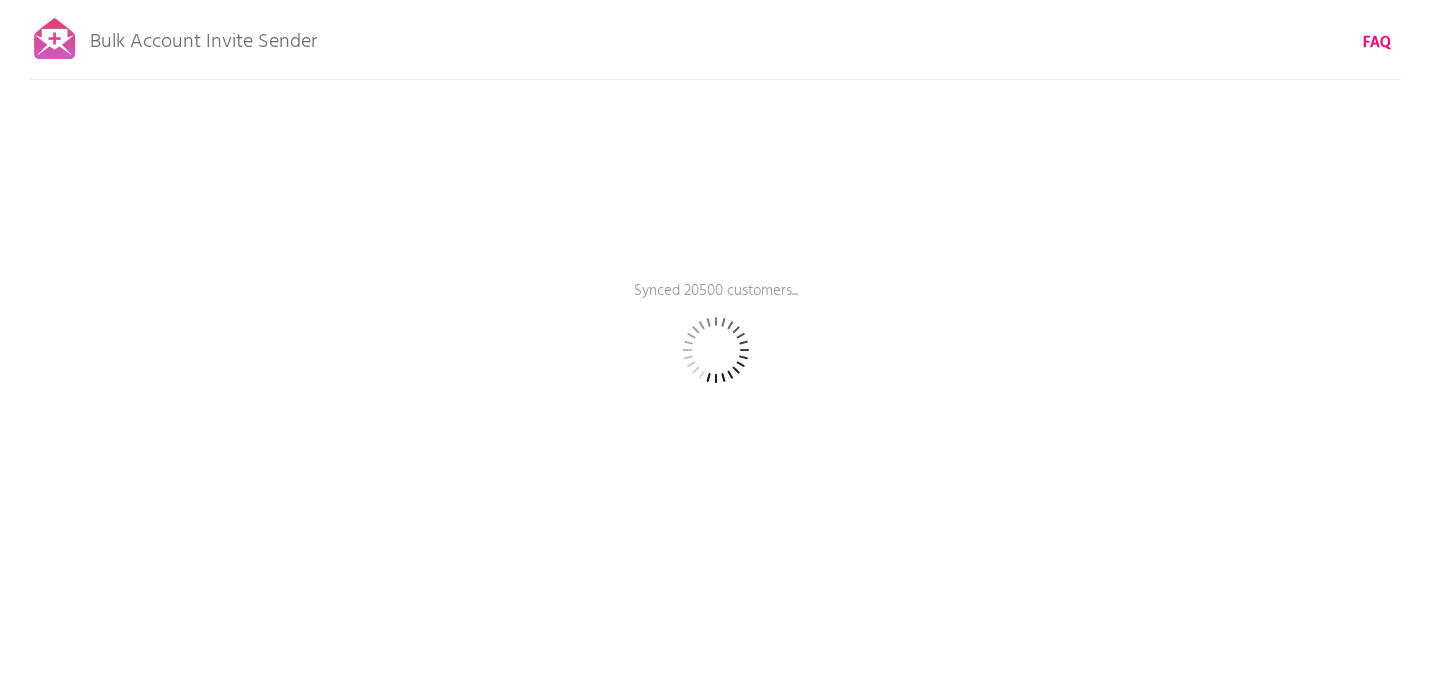click on "Bulk Account Invite Sender
FAQ
Synced 20500 customers...
Pause sending
(This can take up to 30 mins)
What's next? Ensure new customers activate their accounts going forward:
Set up automatic ongoing invites →
Back to rescan & compose
Prepare your email
Step 1:  Click here  to edit your template.
We use the 'customer account invite' template you have already set up in Shopify,
complete with support for liquid variables.
Step 2: Test it out.
Enter an email address  of a customer account you own  to send it a real test invite.
Make sure the account status is  not already enabled , otherwise the email won't send.
Loading...
Send a test email to
[EMAIL]
Send Test
Target by tag (case sensitive):
Target customers tagged as
Get Quote" at bounding box center (715, 350) 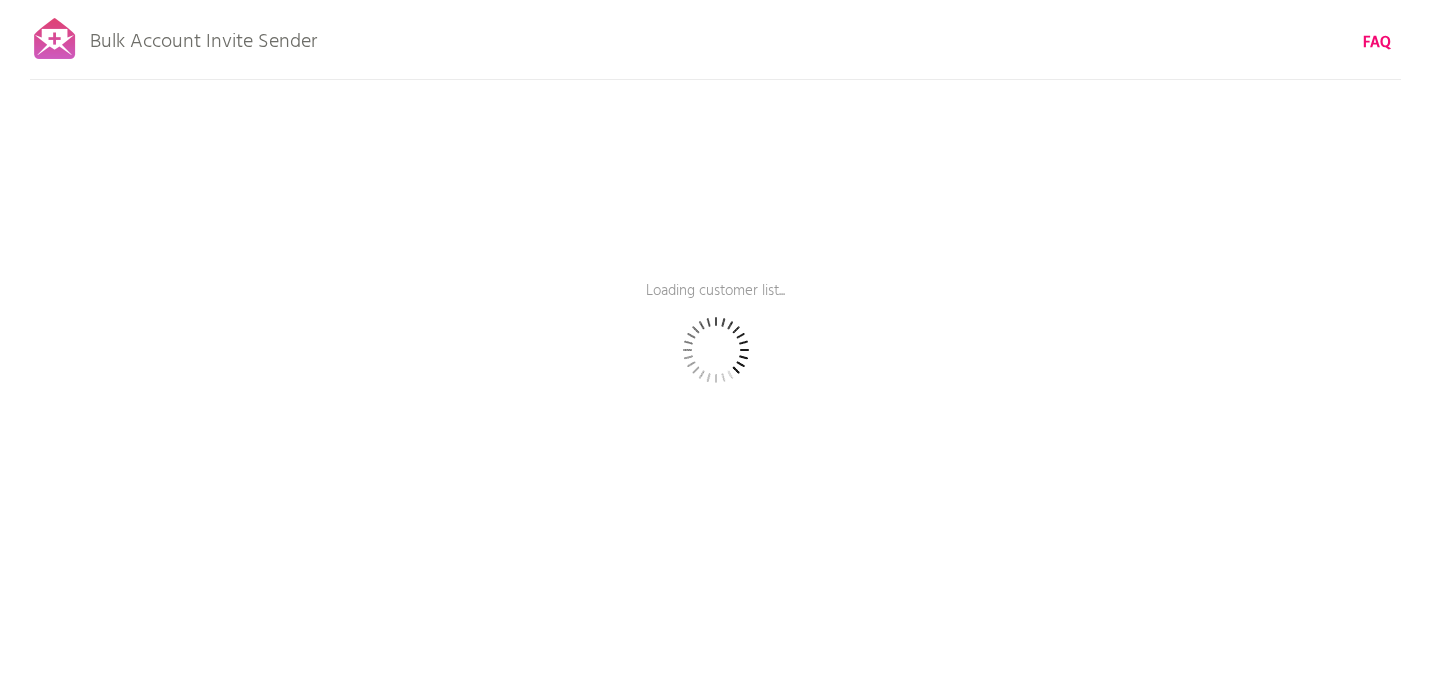 scroll, scrollTop: 0, scrollLeft: 0, axis: both 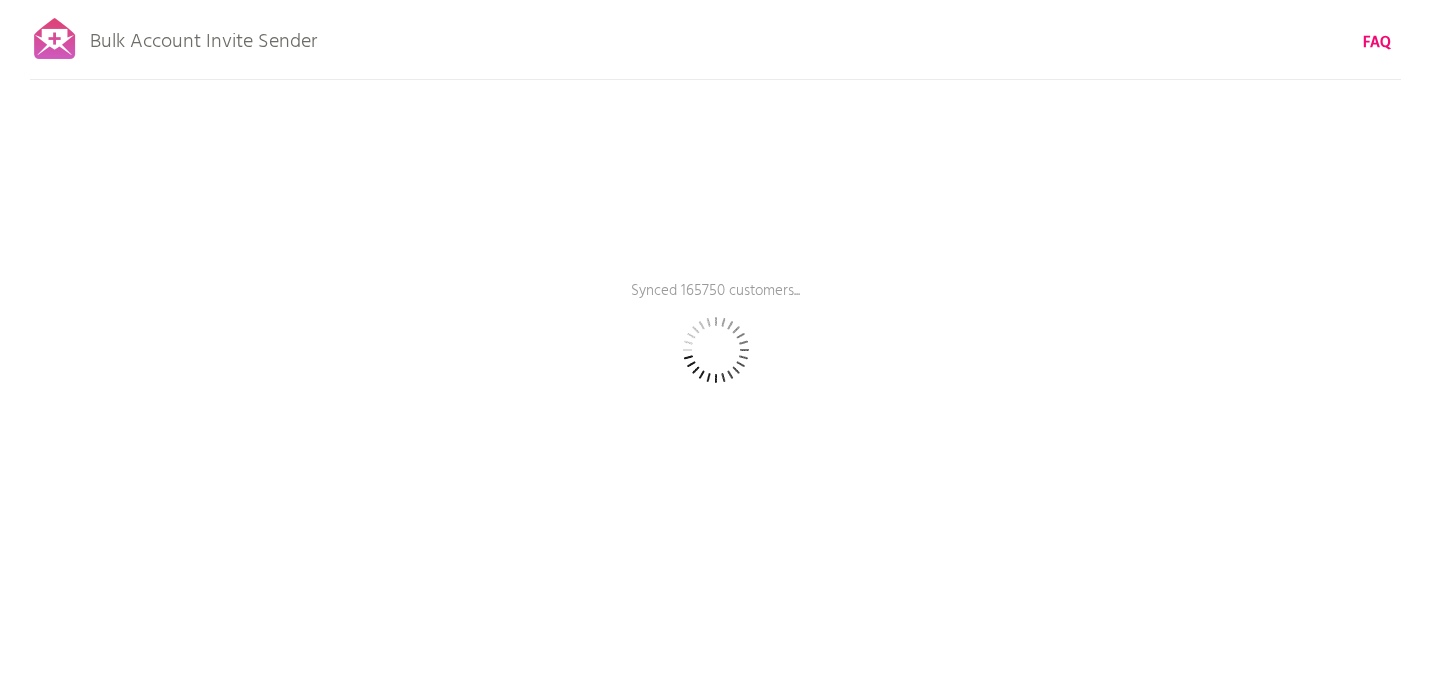 click on "Synced 165750 customers..." at bounding box center (716, 305) 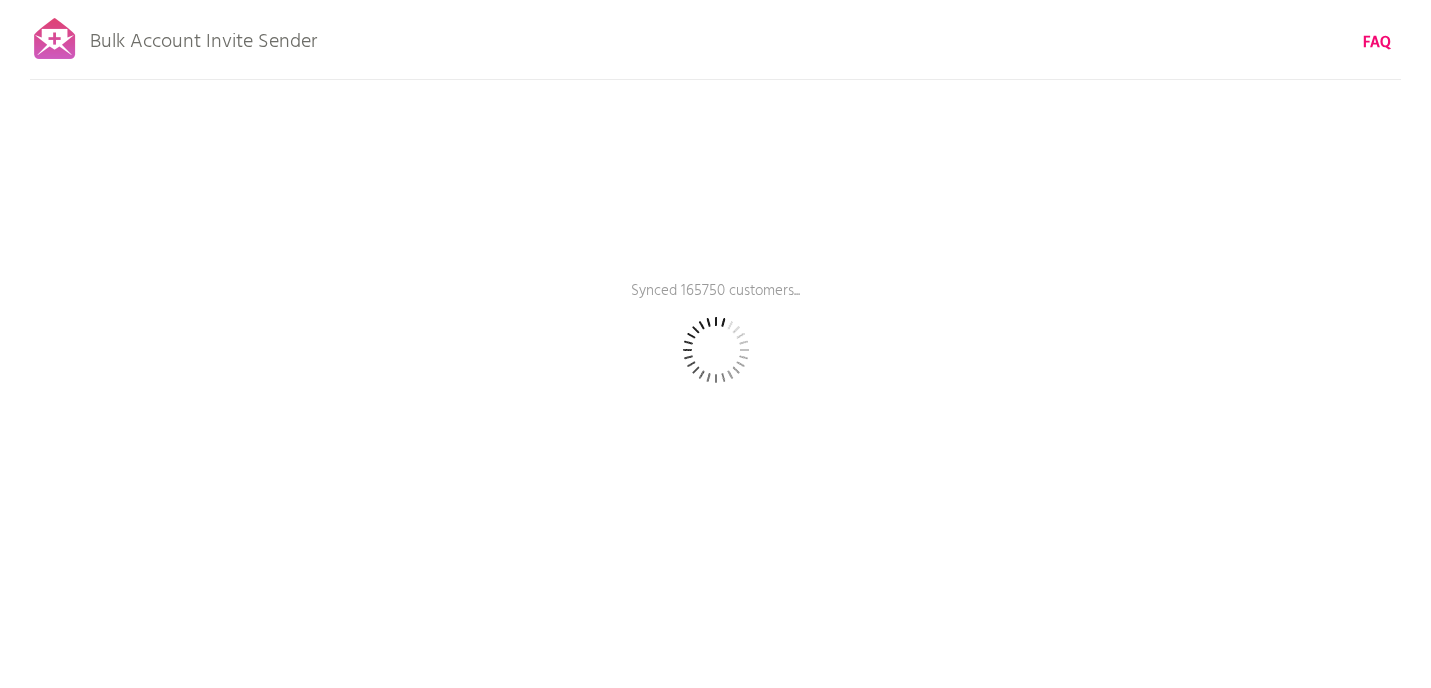 click at bounding box center [716, 350] 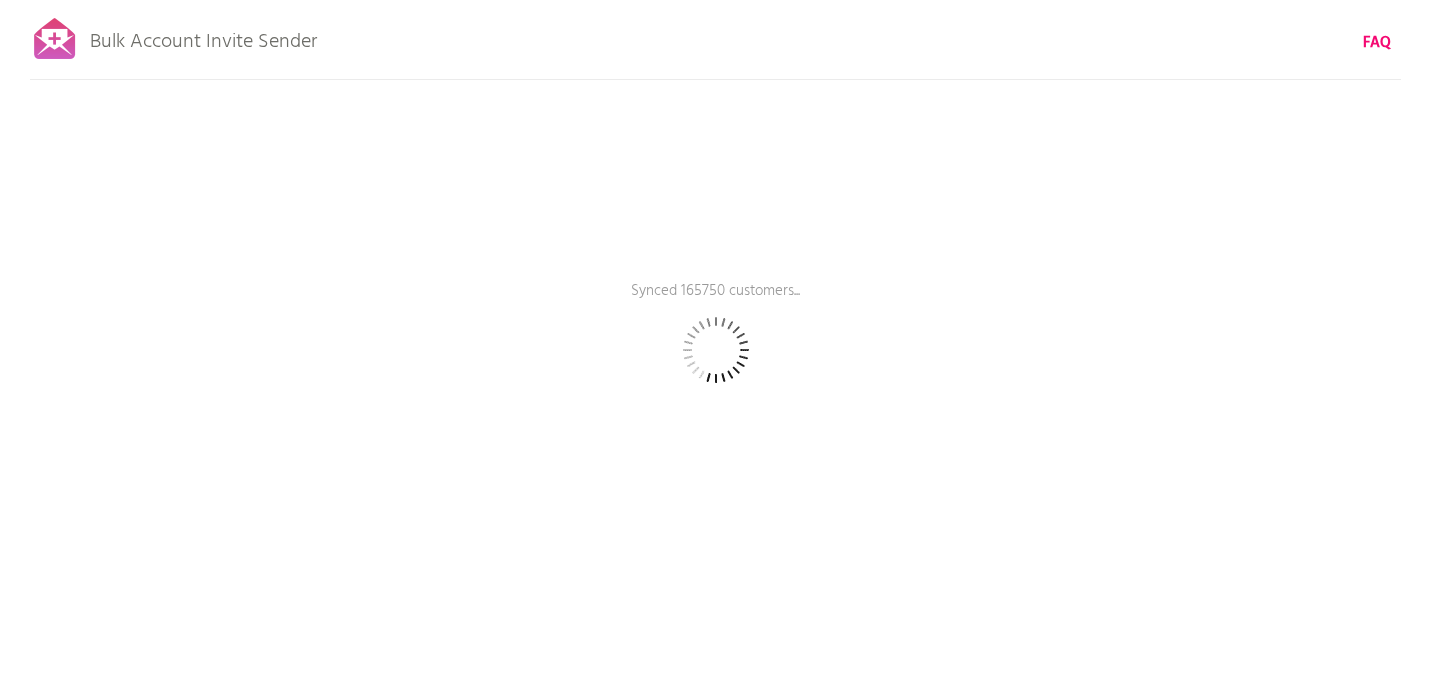 click on "Bulk Account Invite Sender
FAQ
Synced 165750 customers...
Pause sending
(This can take up to 30 mins)
What's next? Ensure new customers activate their accounts going forward:
Set up automatic ongoing invites →
Back to rescan & compose
Prepare your email
Step 1:  Click here  to edit your template.
We use the 'customer account invite' template you have already set up in Shopify,
complete with support for liquid variables.
Step 2: Test it out.
Enter an email address  of a customer account you own  to send it a real test invite.
Make sure the account status is  not already enabled , otherwise the email won't send.
Loading...
Send a test email to
Jasmine.Solis@PE.nestle.com
Send Test
Target by tag (case sensitive):
Target customers tagged as
Get Quote" at bounding box center [715, 350] 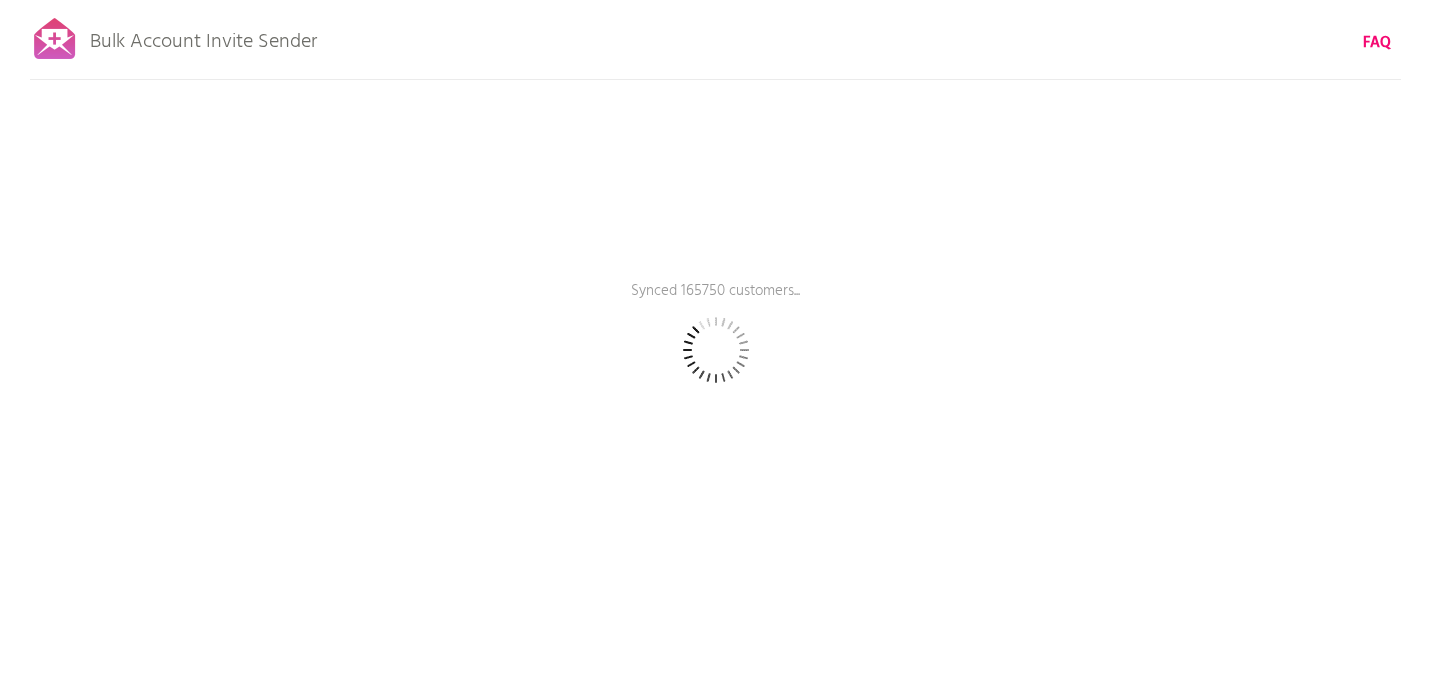 click on "Synced 165750 customers..." at bounding box center (716, 305) 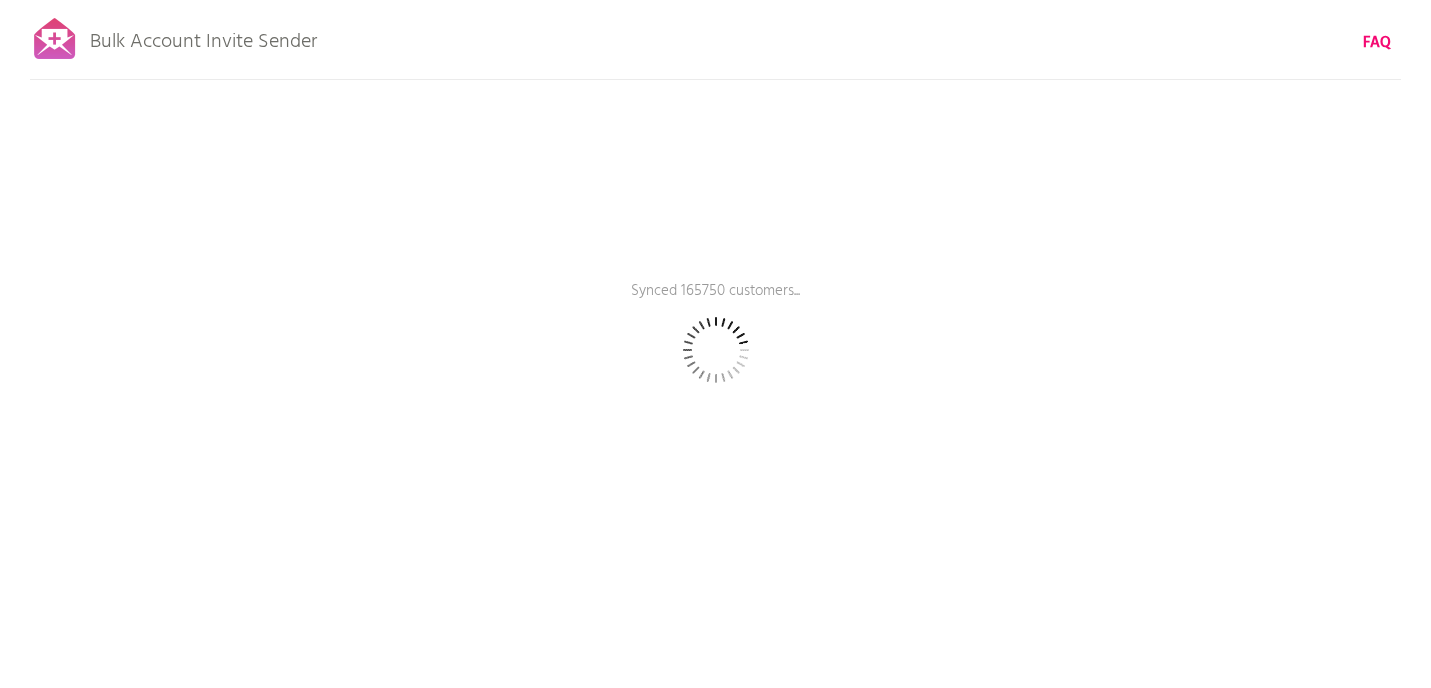 click at bounding box center (716, 350) 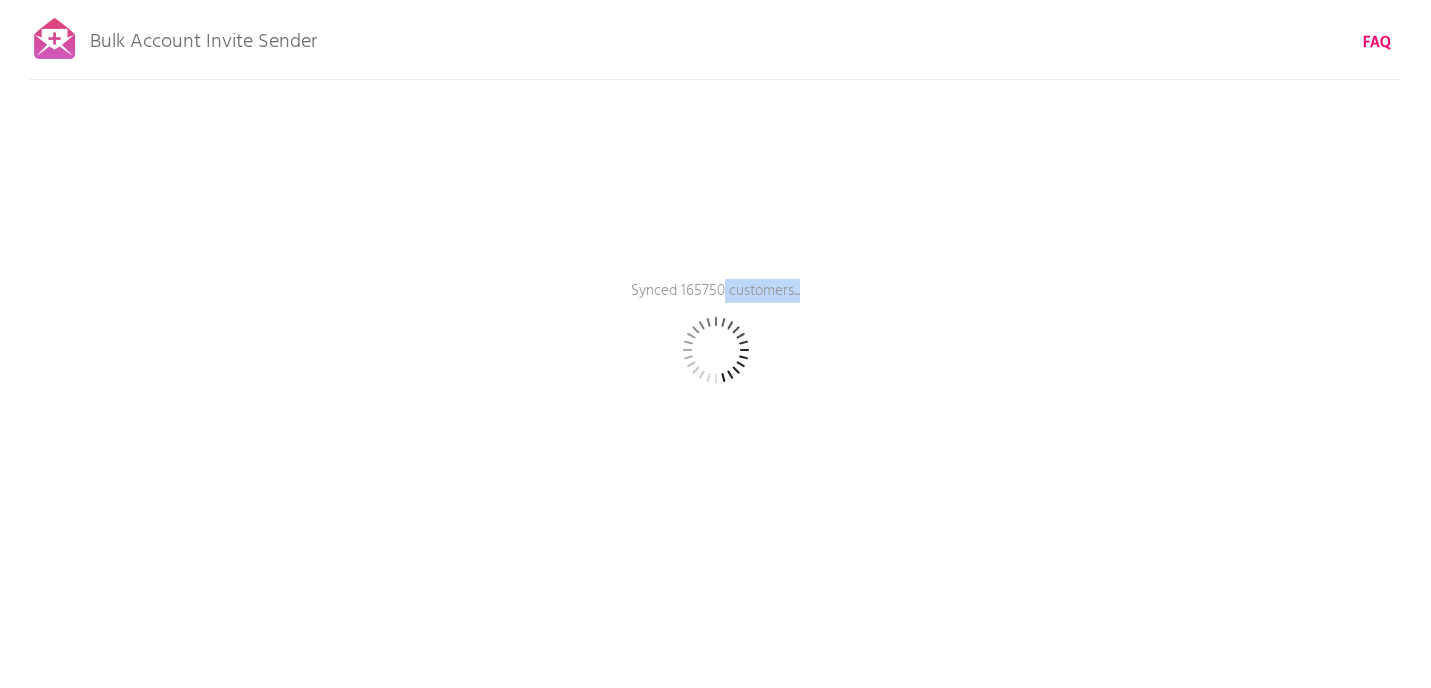 drag, startPoint x: 725, startPoint y: 288, endPoint x: 821, endPoint y: 317, distance: 100.28459 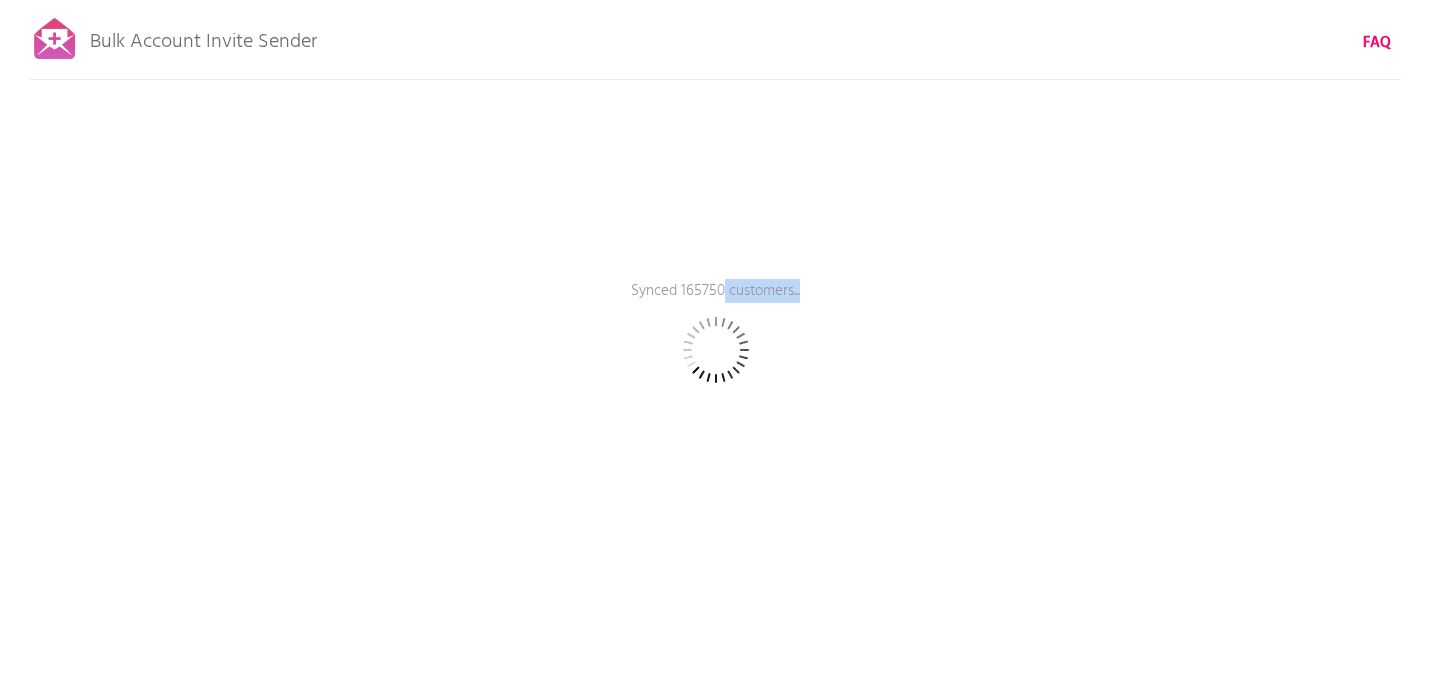 click on "Synced 165750 customers..." at bounding box center [716, 305] 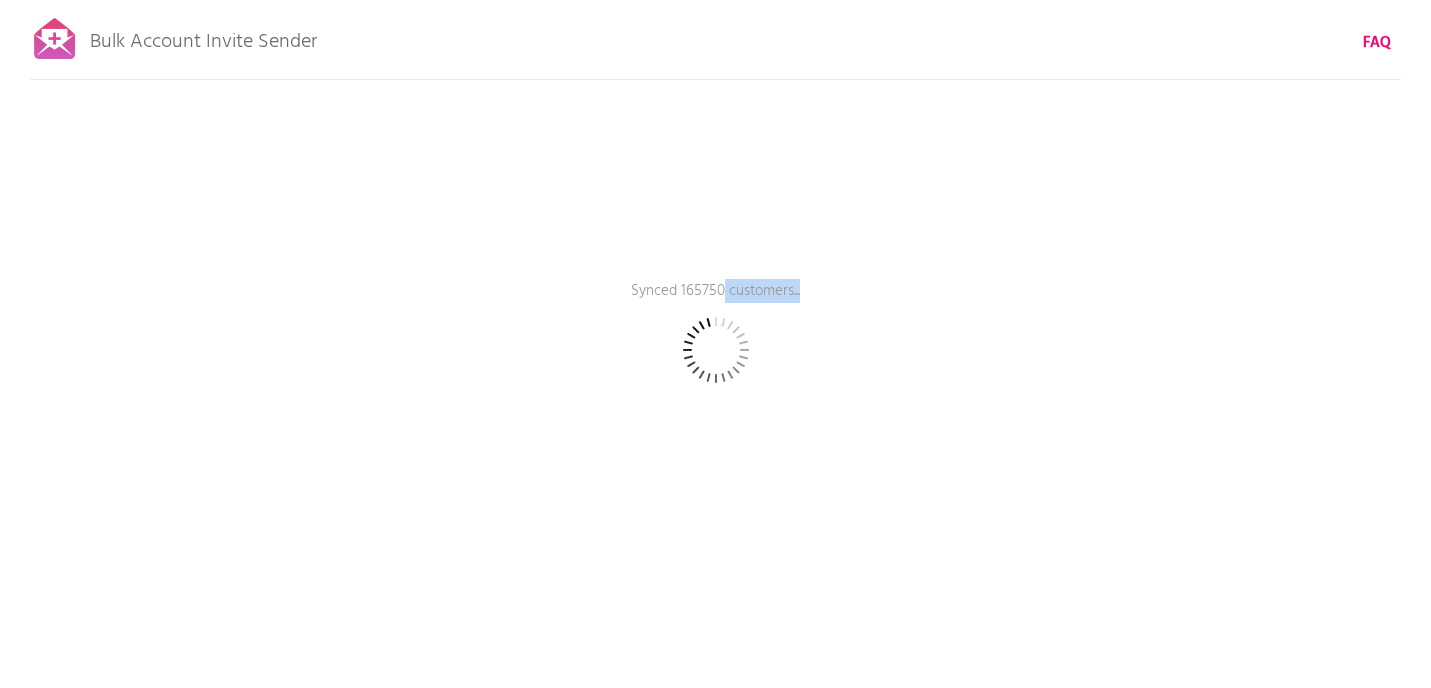 click on "Synced 165750 customers..." at bounding box center (716, 305) 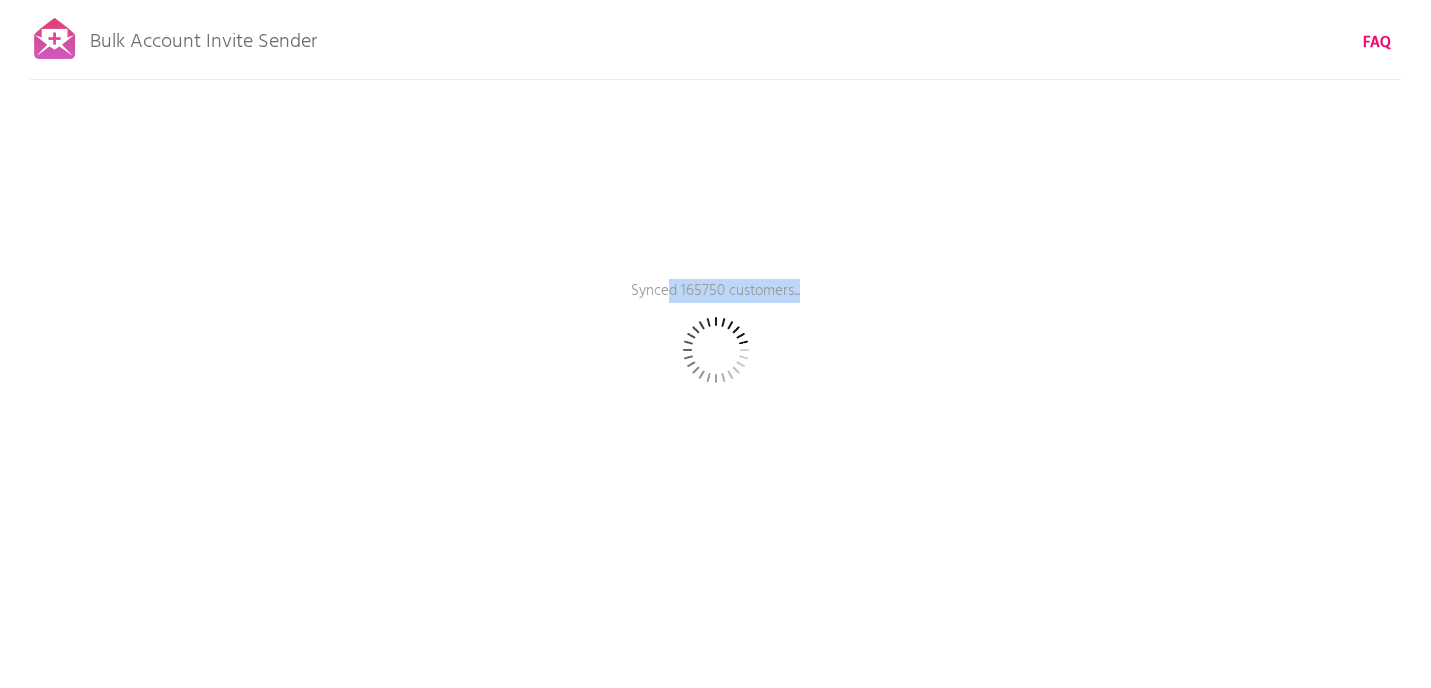 drag, startPoint x: 669, startPoint y: 292, endPoint x: 803, endPoint y: 322, distance: 137.31715 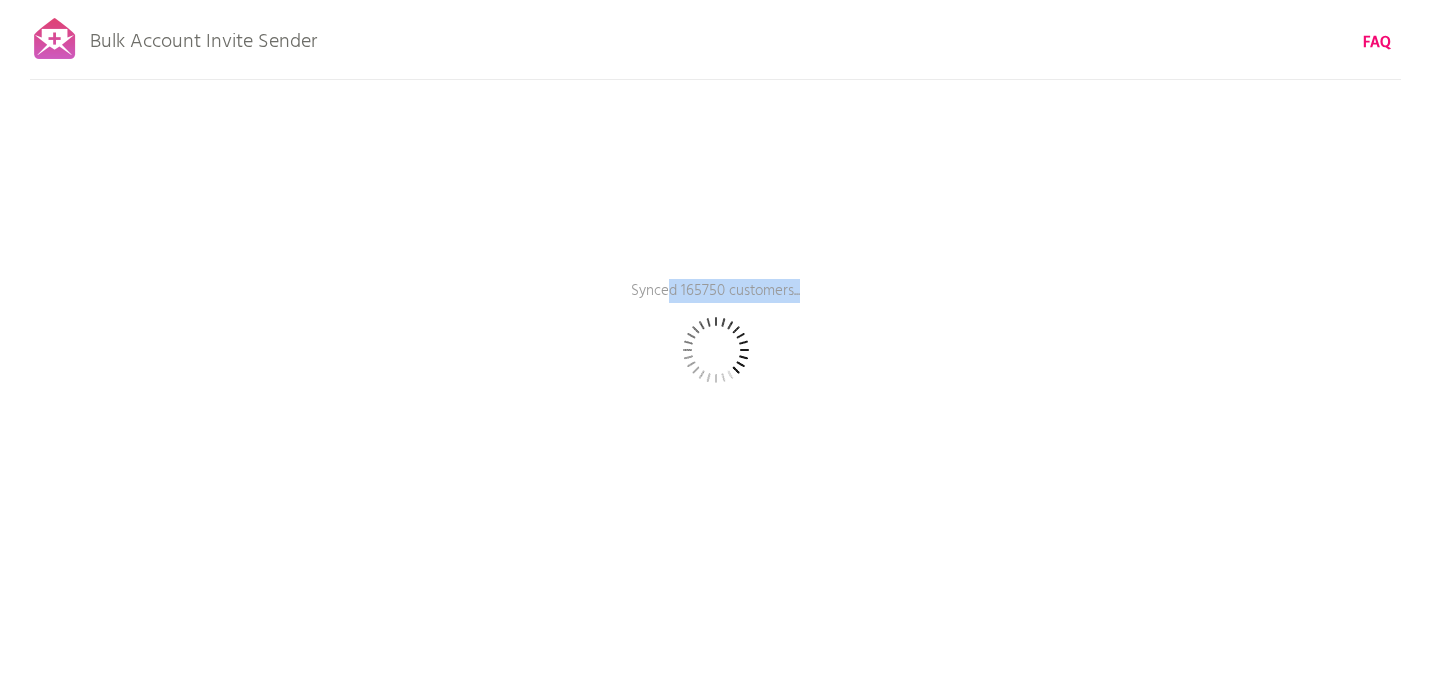 click on "Synced 165750 customers..." at bounding box center (716, 305) 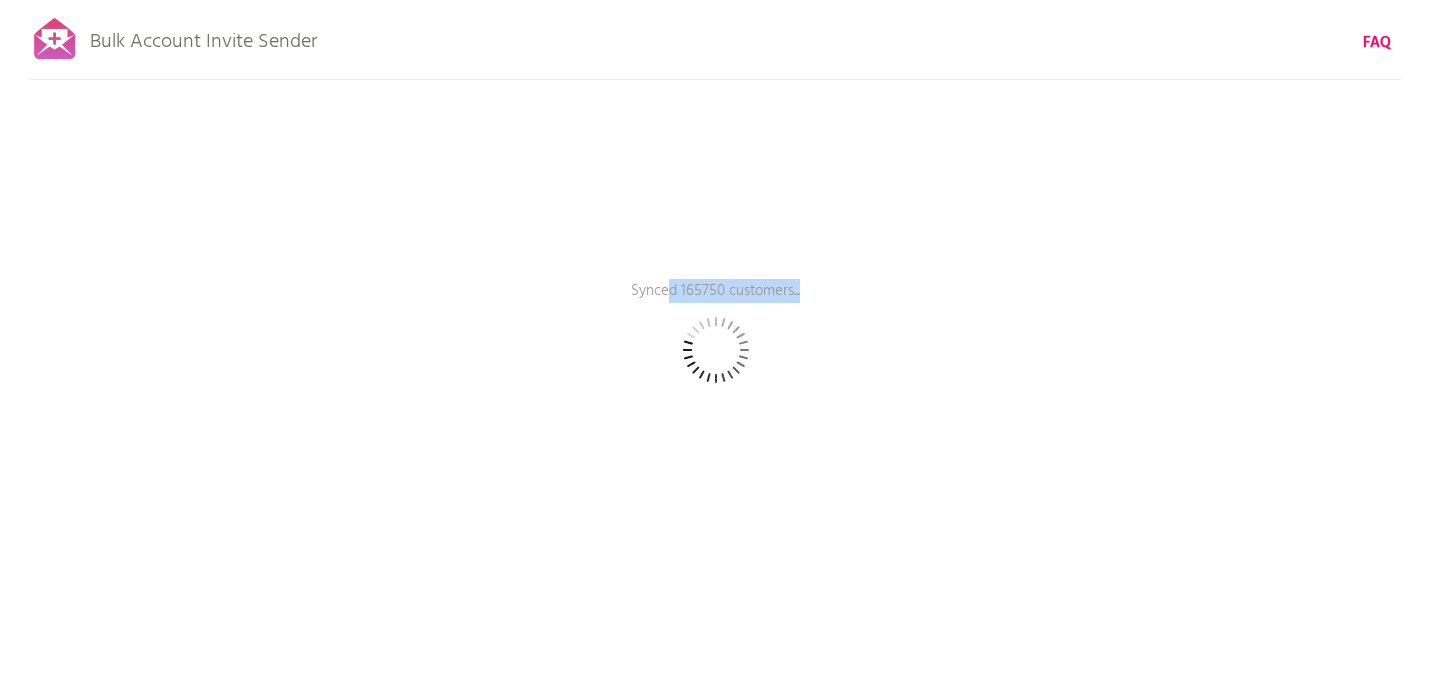 click on "Synced 165750 customers..." at bounding box center [716, 305] 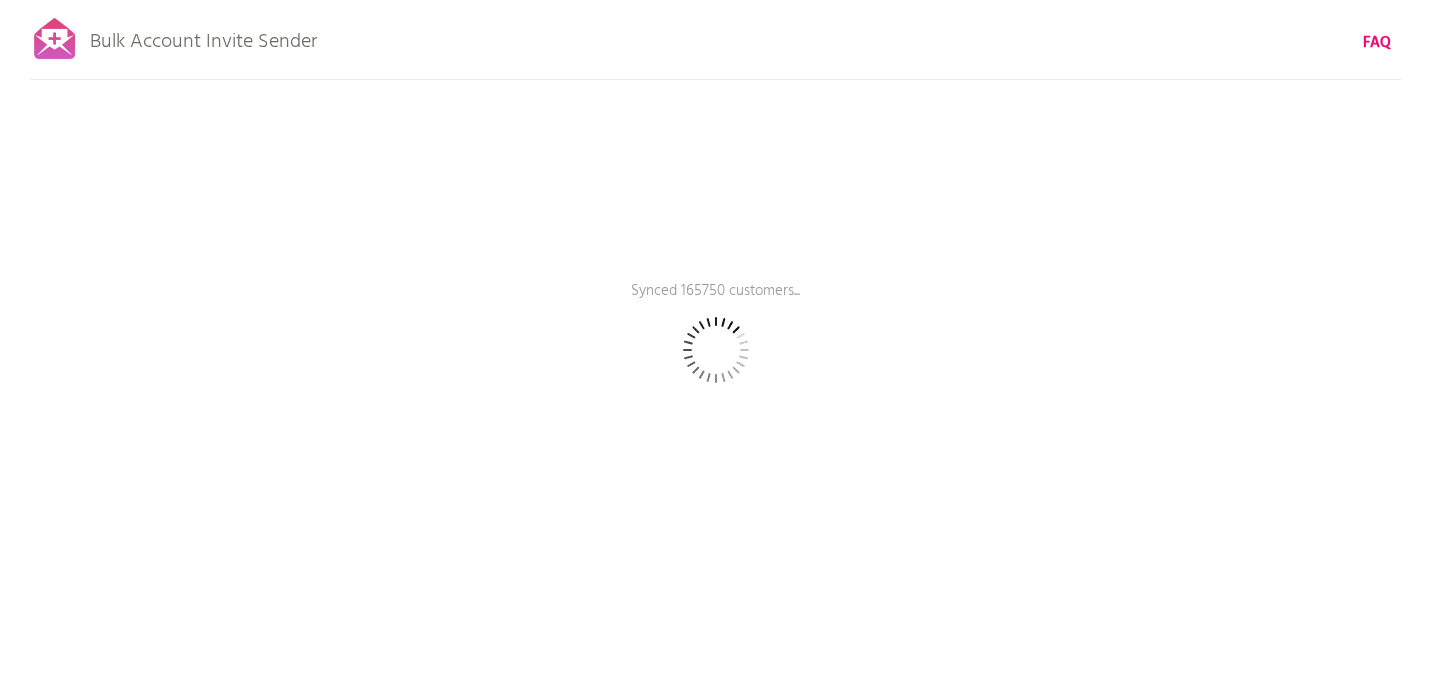 click on "Synced 165750 customers..." at bounding box center (716, 305) 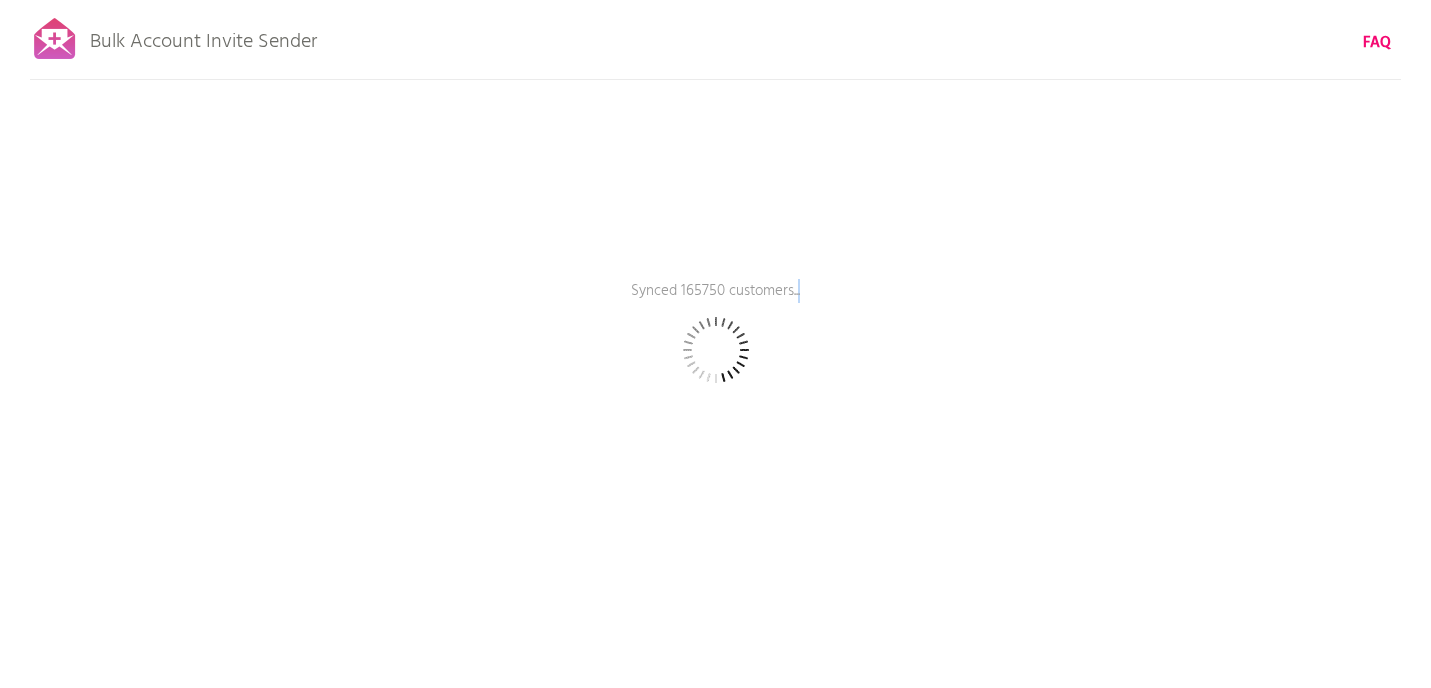 click on "Synced 165750 customers..." at bounding box center (716, 305) 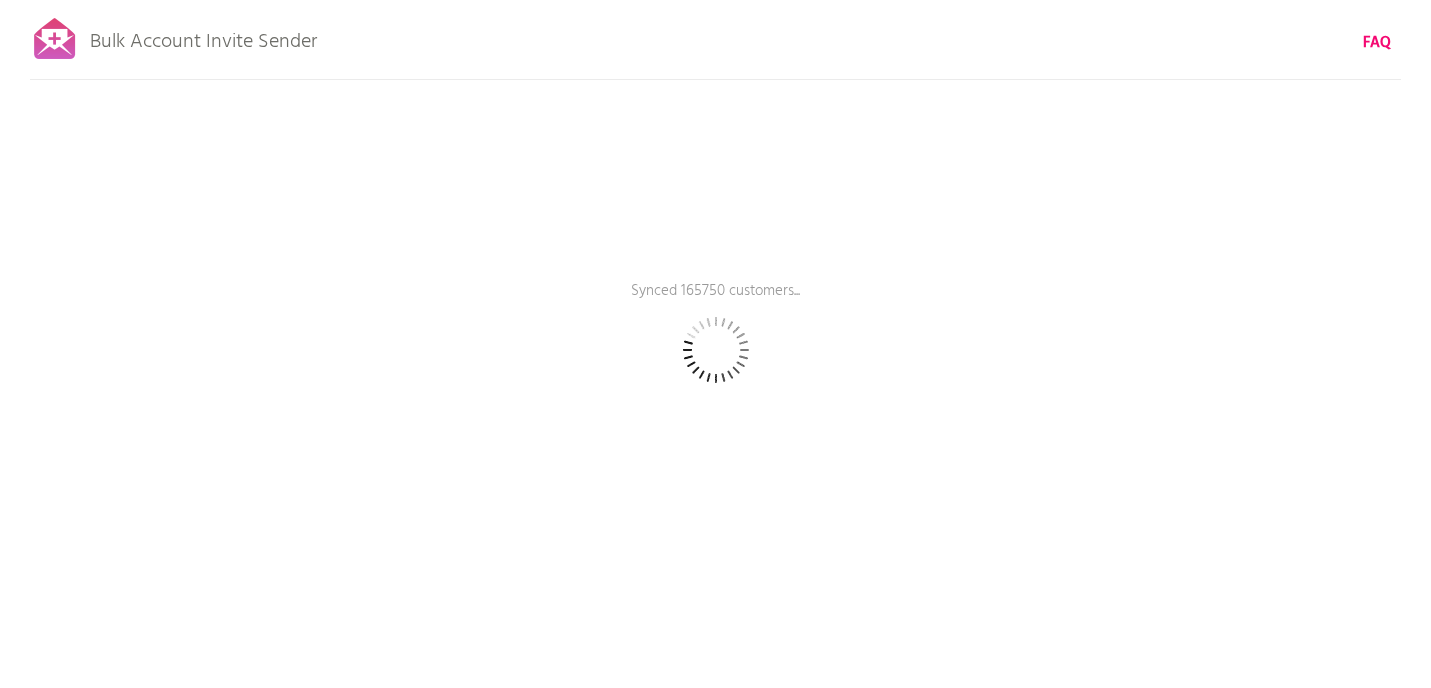 click at bounding box center [716, 350] 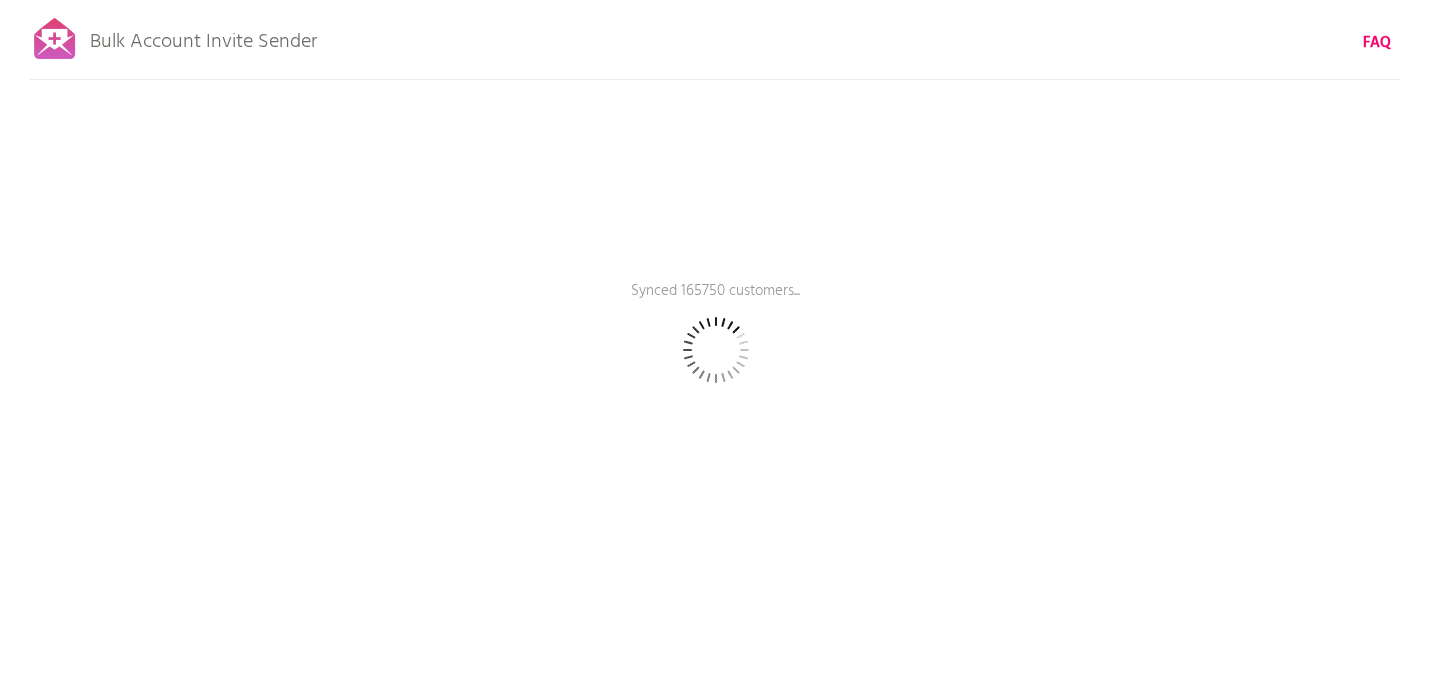 click at bounding box center [716, 350] 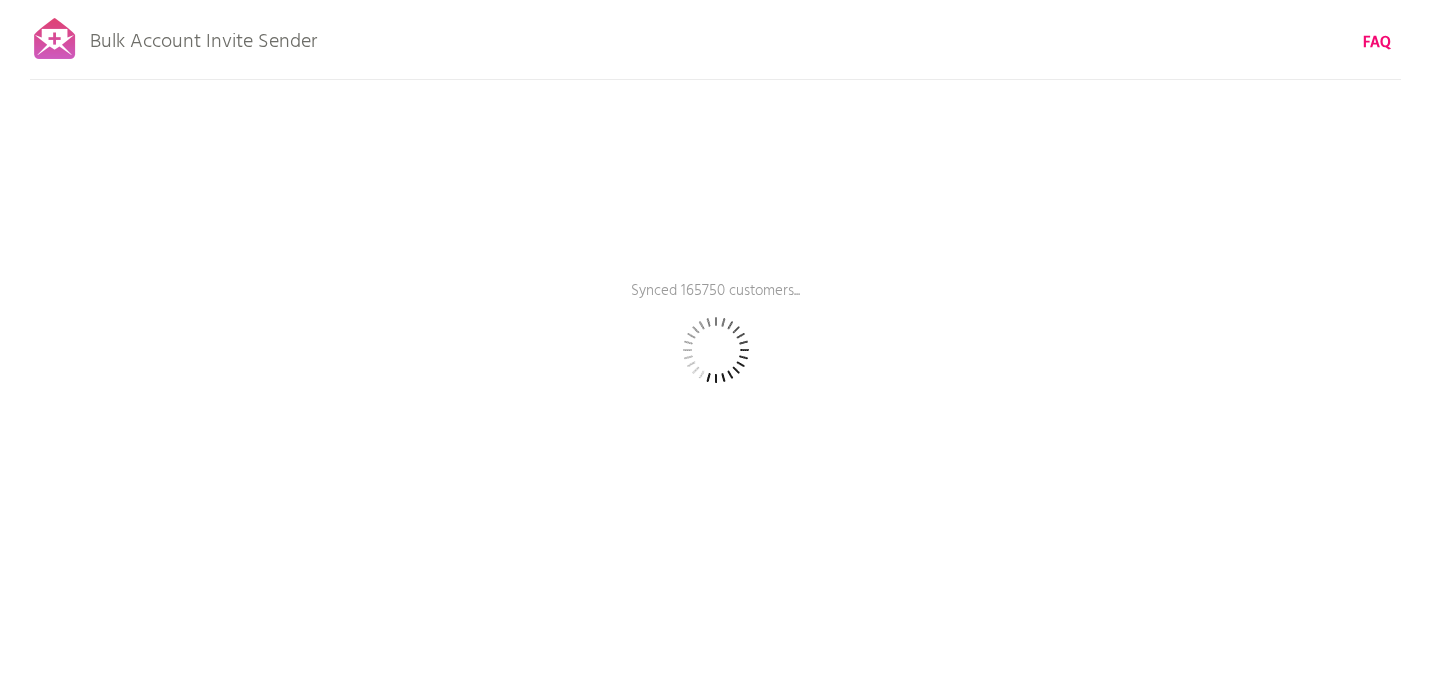click at bounding box center [716, 350] 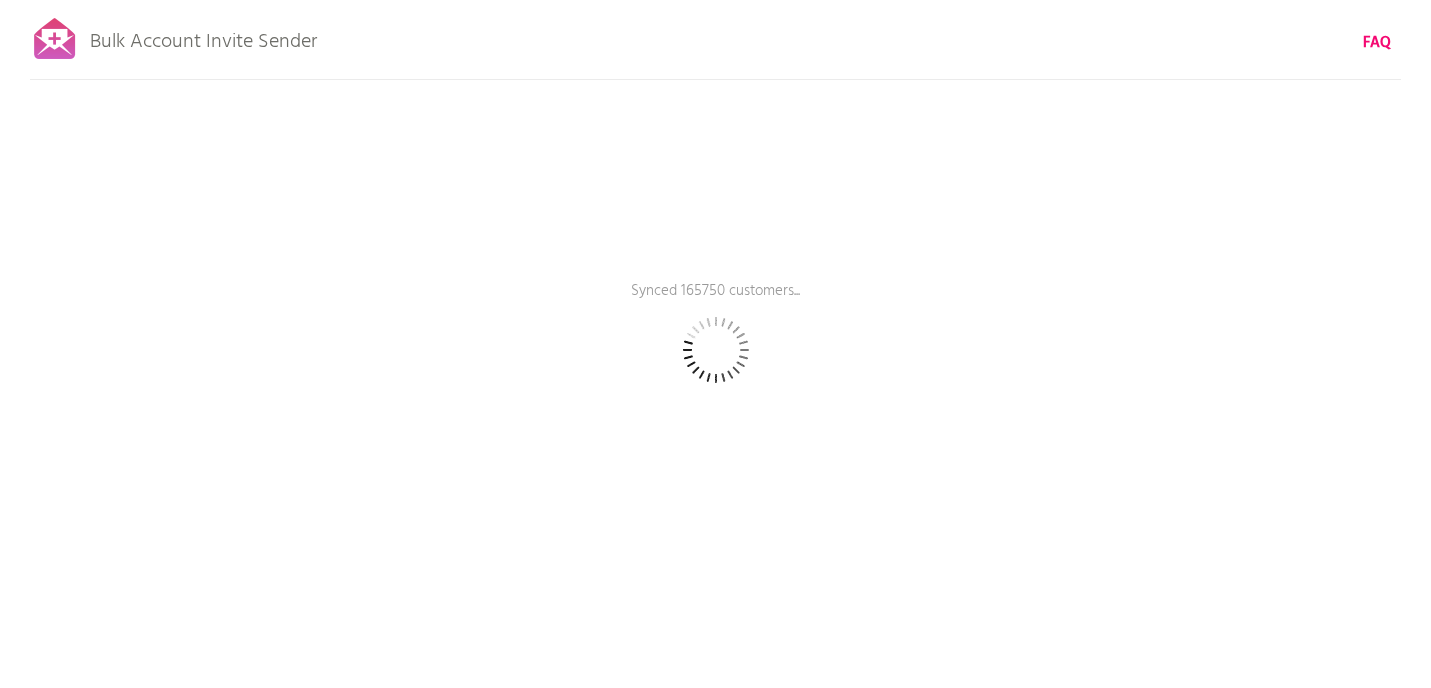 click on "Synced 165750 customers..." at bounding box center [716, 305] 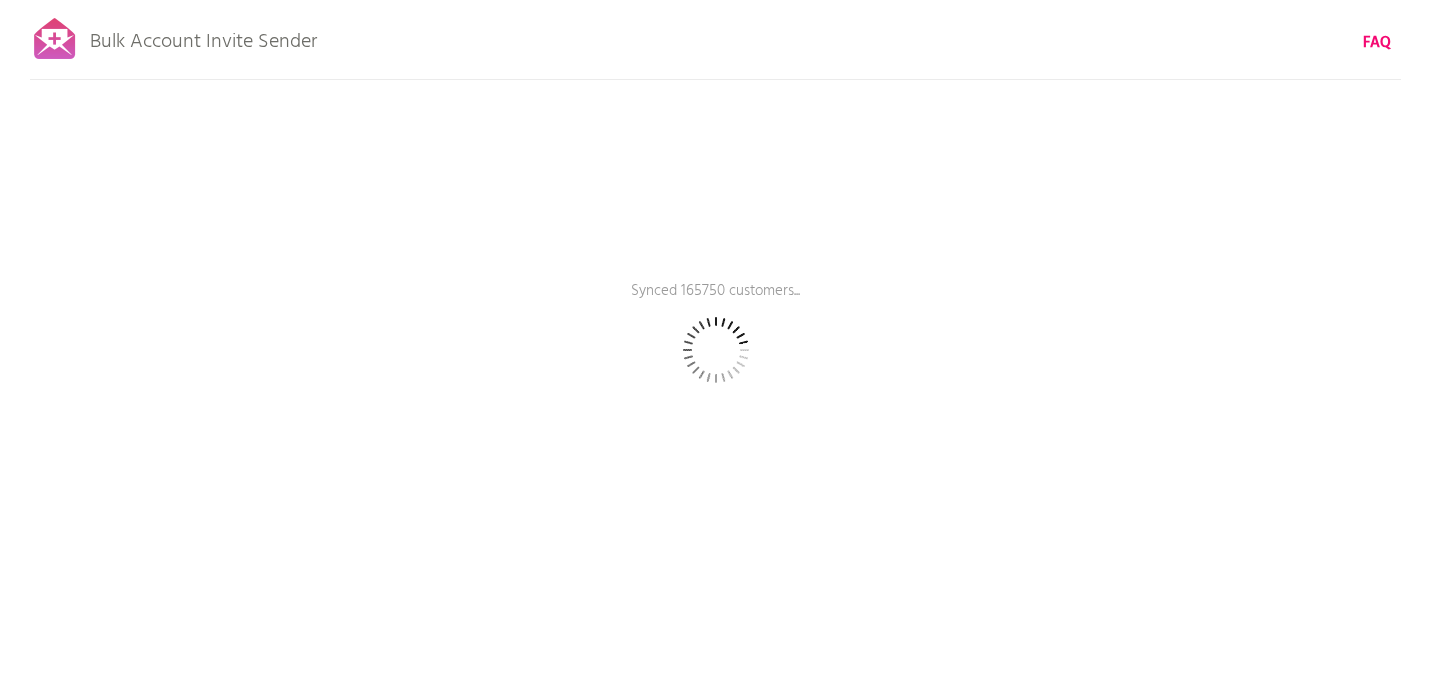 click on "Synced 165750 customers..." at bounding box center (716, 305) 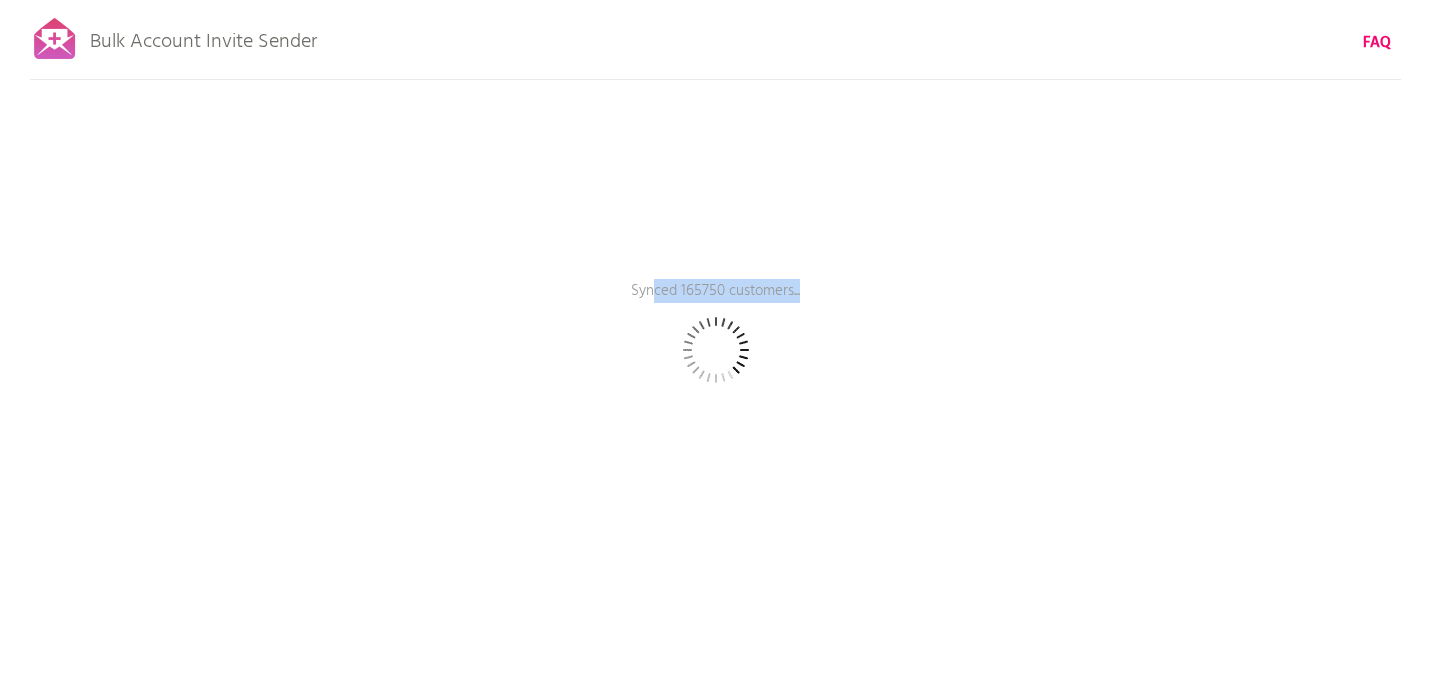drag, startPoint x: 654, startPoint y: 290, endPoint x: 789, endPoint y: 344, distance: 145.39944 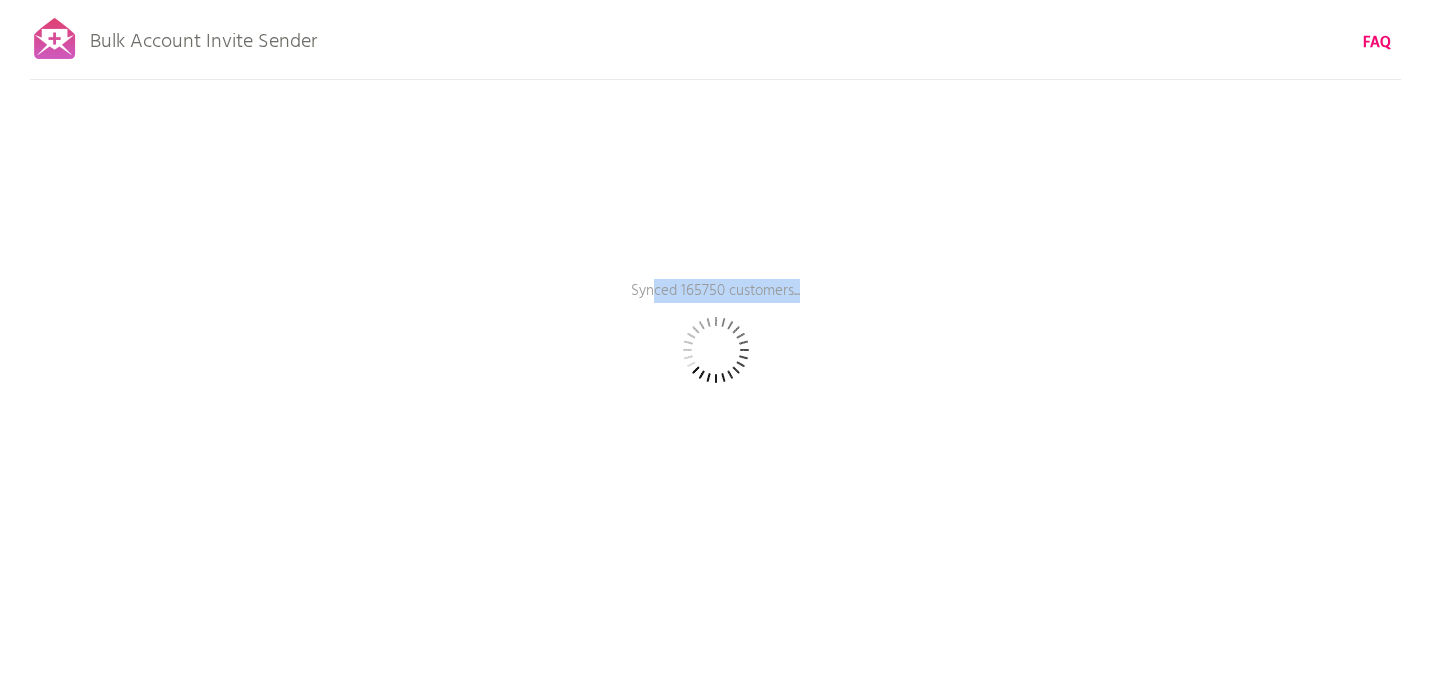 click on "Bulk Account Invite Sender
FAQ
Synced 165750 customers...
Pause sending
(This can take up to 30 mins)
What's next? Ensure new customers activate their accounts going forward:
Set up automatic ongoing invites →
Back to rescan & compose
Prepare your email
Step 1:  Click here  to edit your template.
We use the 'customer account invite' template you have already set up in Shopify,
complete with support for liquid variables.
Step 2: Test it out.
Enter an email address  of a customer account you own  to send it a real test invite.
Make sure the account status is  not already enabled , otherwise the email won't send.
Loading...
Send a test email to
Jasmine.Solis@PE.nestle.com
Send Test
Target by tag (case sensitive):
Target customers tagged as
Get Quote" at bounding box center (715, 350) 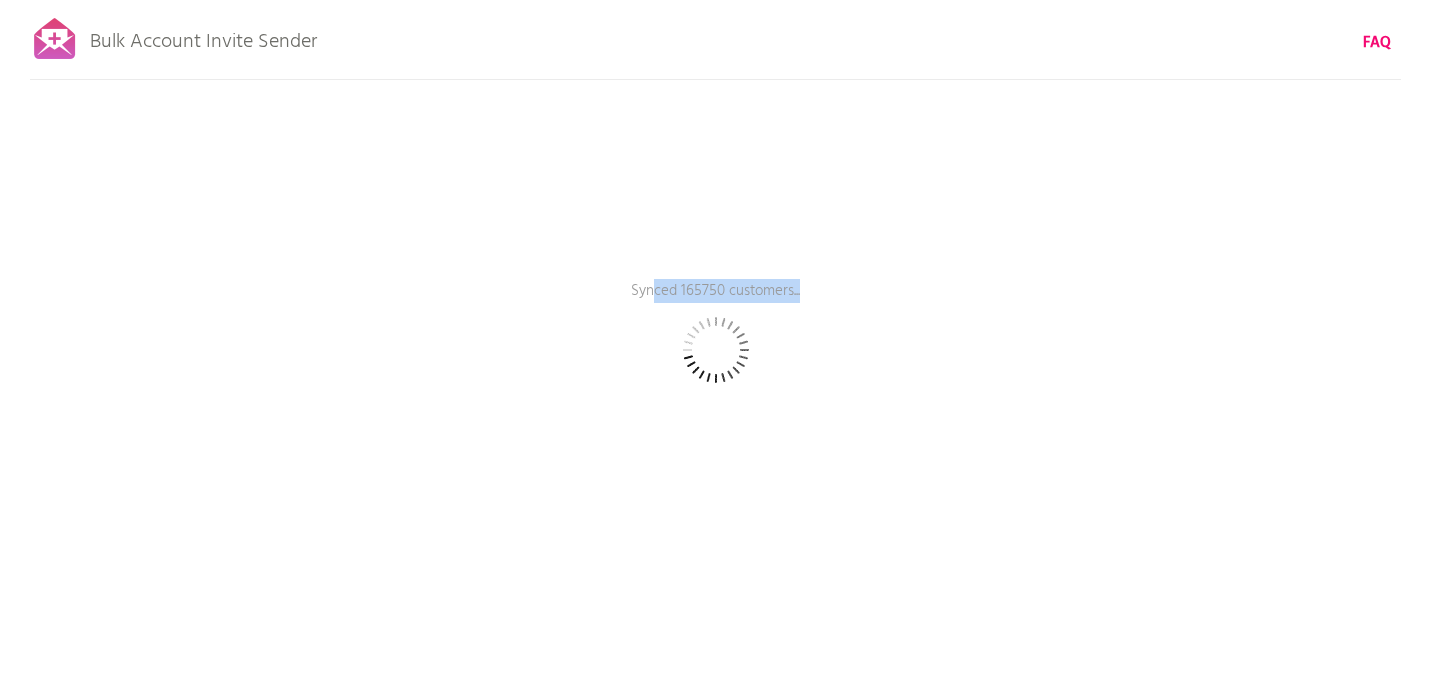 click on "Bulk Account Invite Sender
FAQ
Synced 165750 customers...
Pause sending
(This can take up to 30 mins)
What's next? Ensure new customers activate their accounts going forward:
Set up automatic ongoing invites →
Back to rescan & compose
Prepare your email
Step 1:  Click here  to edit your template.
We use the 'customer account invite' template you have already set up in Shopify,
complete with support for liquid variables.
Step 2: Test it out.
Enter an email address  of a customer account you own  to send it a real test invite.
Make sure the account status is  not already enabled , otherwise the email won't send.
Loading...
Send a test email to
Jasmine.Solis@PE.nestle.com
Send Test
Target by tag (case sensitive):
Target customers tagged as
Get Quote" at bounding box center [715, 350] 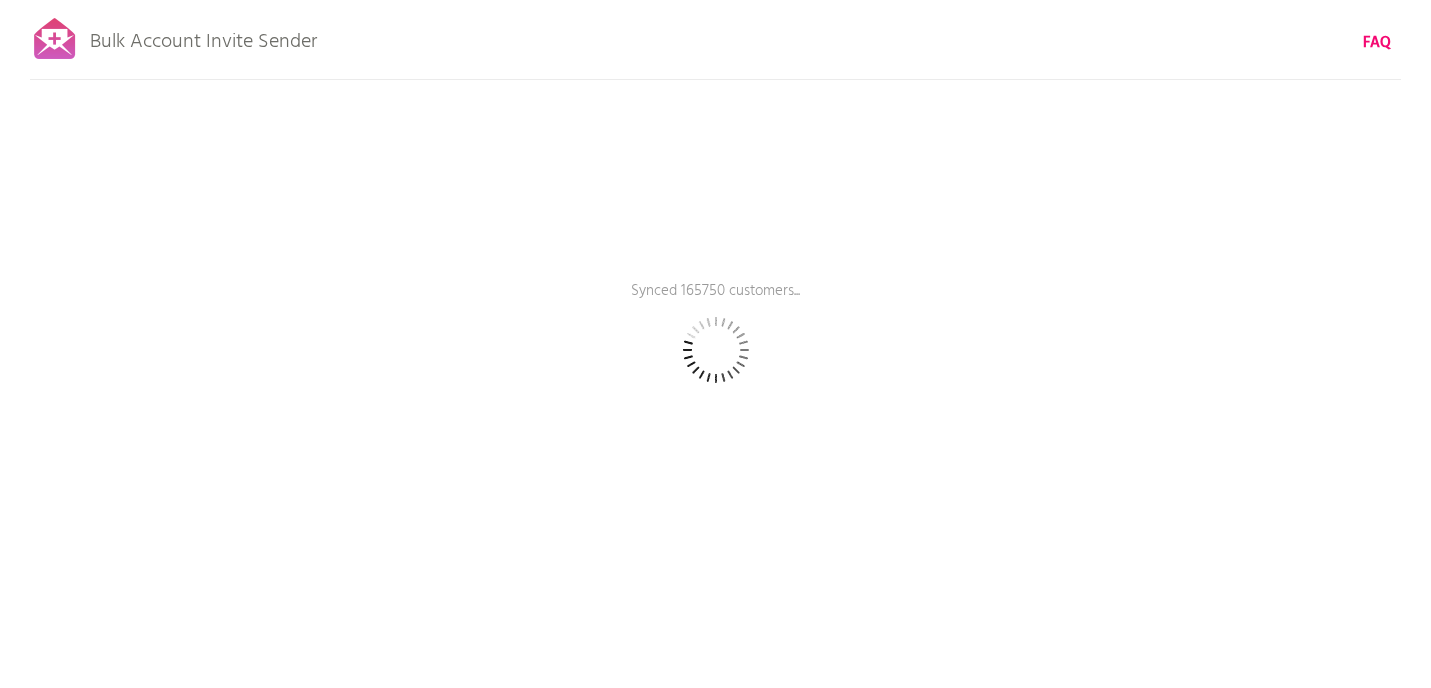 drag, startPoint x: 619, startPoint y: 280, endPoint x: 817, endPoint y: 391, distance: 226.9912 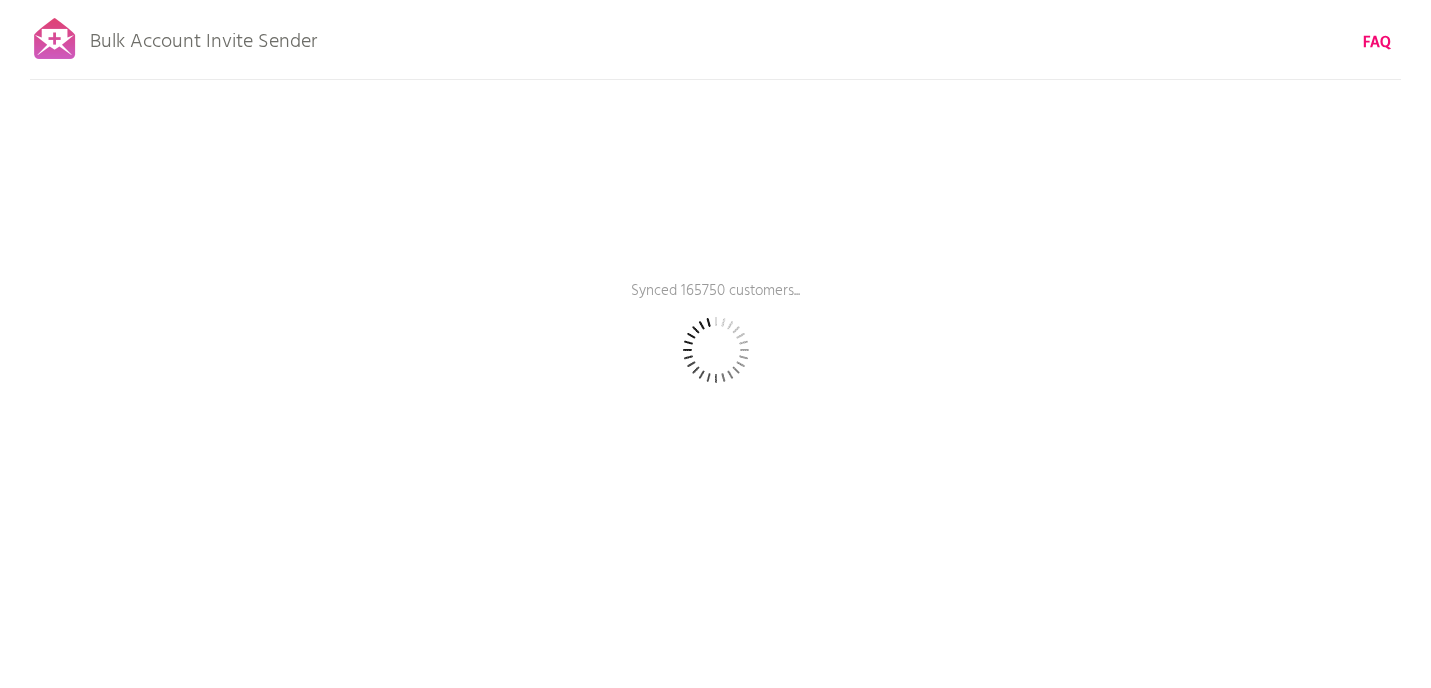 click on "Bulk Account Invite Sender
FAQ
Synced 165750 customers...
Pause sending
(This can take up to 30 mins)
What's next? Ensure new customers activate their accounts going forward:
Set up automatic ongoing invites →
Back to rescan & compose
Prepare your email
Step 1:  Click here  to edit your template.
We use the 'customer account invite' template you have already set up in Shopify,
complete with support for liquid variables.
Step 2: Test it out.
Enter an email address  of a customer account you own  to send it a real test invite.
Make sure the account status is  not already enabled , otherwise the email won't send.
Loading...
Send a test email to
Jasmine.Solis@PE.nestle.com
Send Test
Target by tag (case sensitive):
Target customers tagged as
Get Quote" at bounding box center (715, 350) 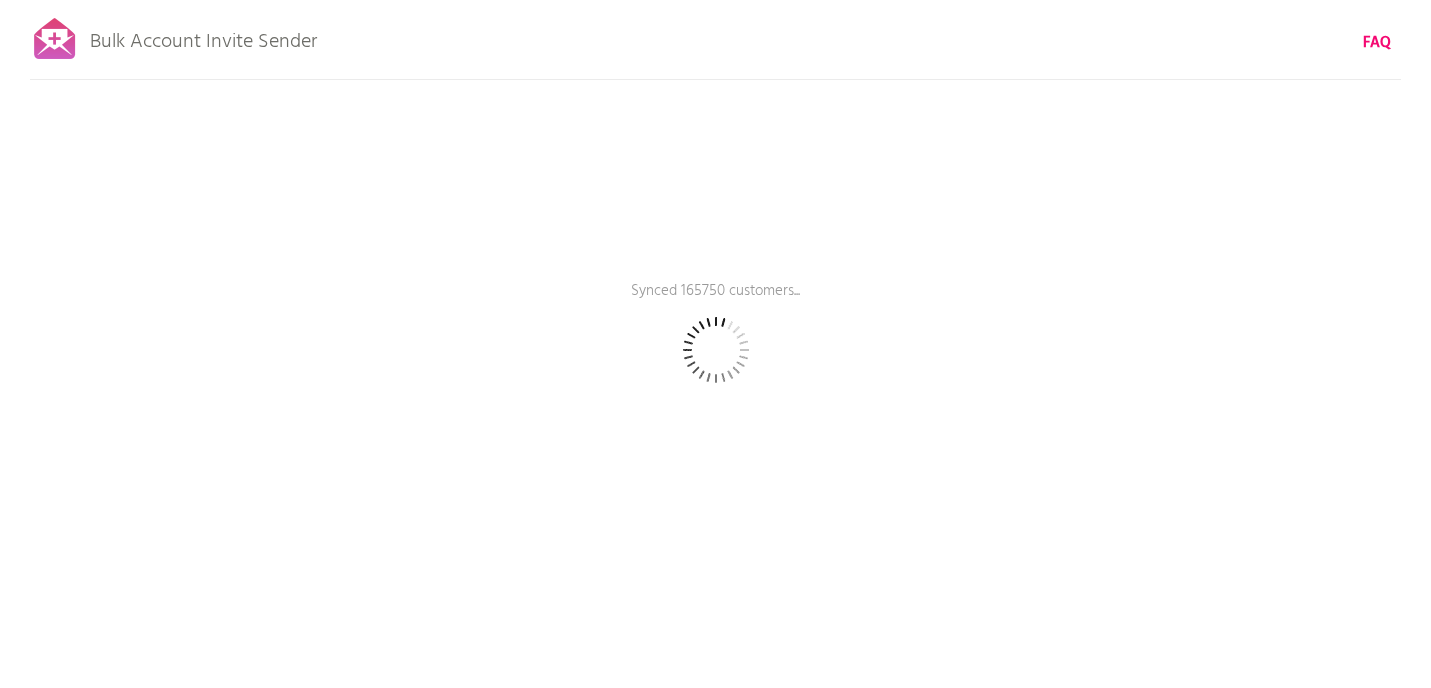 click on "Bulk Account Invite Sender
FAQ
Synced 165750 customers...
Pause sending
(This can take up to 30 mins)
What's next? Ensure new customers activate their accounts going forward:
Set up automatic ongoing invites →
Back to rescan & compose
Prepare your email
Step 1:  Click here  to edit your template.
We use the 'customer account invite' template you have already set up in Shopify,
complete with support for liquid variables.
Step 2: Test it out.
Enter an email address  of a customer account you own  to send it a real test invite.
Make sure the account status is  not already enabled , otherwise the email won't send.
Loading...
Send a test email to
Jasmine.Solis@PE.nestle.com
Send Test
Target by tag (case sensitive):
Target customers tagged as
Get Quote" at bounding box center [715, 350] 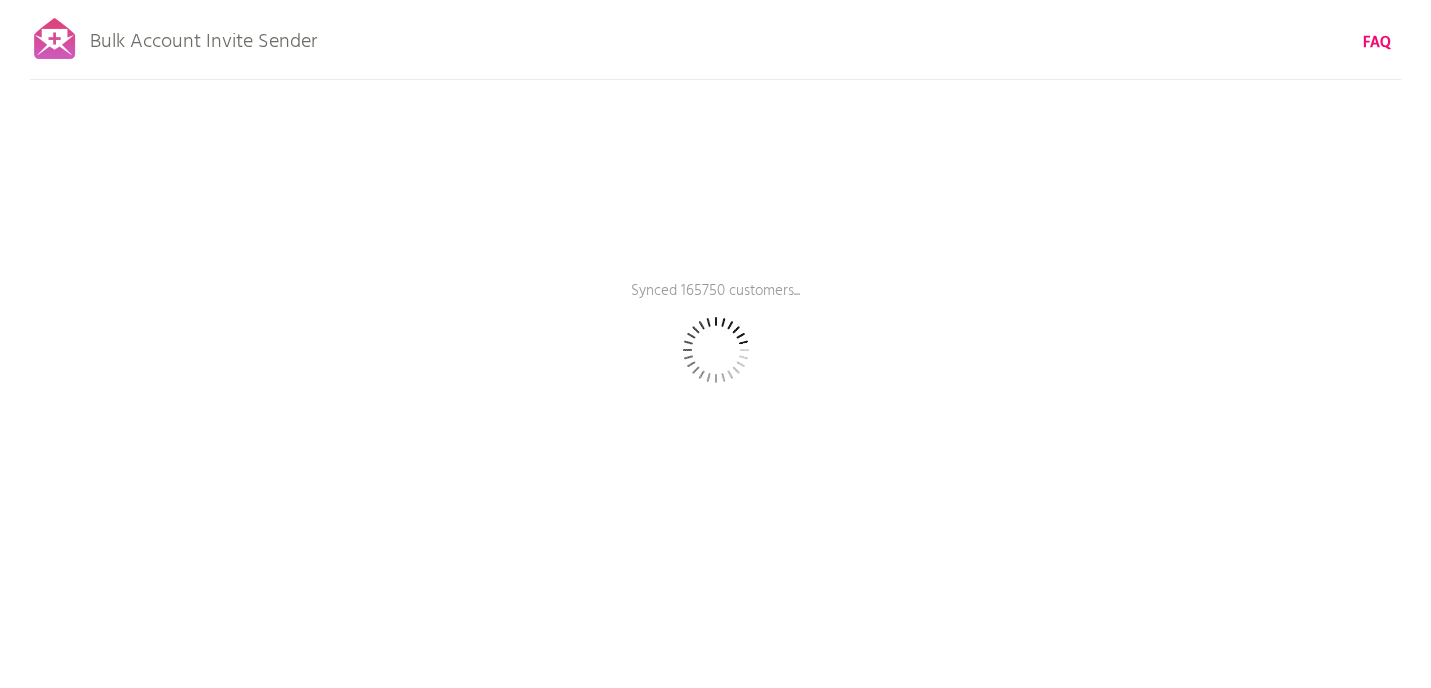 drag, startPoint x: 780, startPoint y: 378, endPoint x: 679, endPoint y: 334, distance: 110.16805 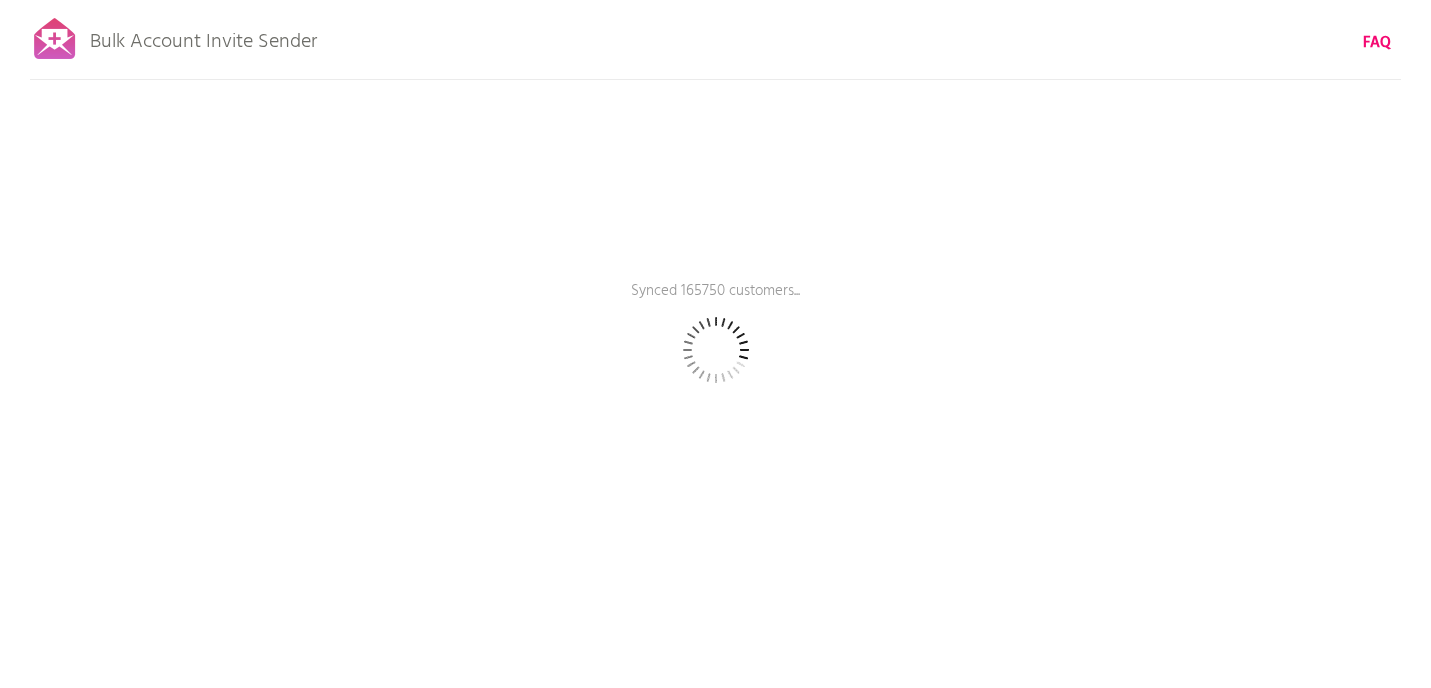 click on "Bulk Account Invite Sender
FAQ
Synced 165750 customers...
Pause sending
(This can take up to 30 mins)
What's next? Ensure new customers activate their accounts going forward:
Set up automatic ongoing invites →
Back to rescan & compose
Prepare your email
Step 1:  Click here  to edit your template.
We use the 'customer account invite' template you have already set up in Shopify,
complete with support for liquid variables.
Step 2: Test it out.
Enter an email address  of a customer account you own  to send it a real test invite.
Make sure the account status is  not already enabled , otherwise the email won't send.
Loading...
Send a test email to
Jasmine.Solis@PE.nestle.com
Send Test
Target by tag (case sensitive):
Target customers tagged as
Get Quote" at bounding box center [715, 350] 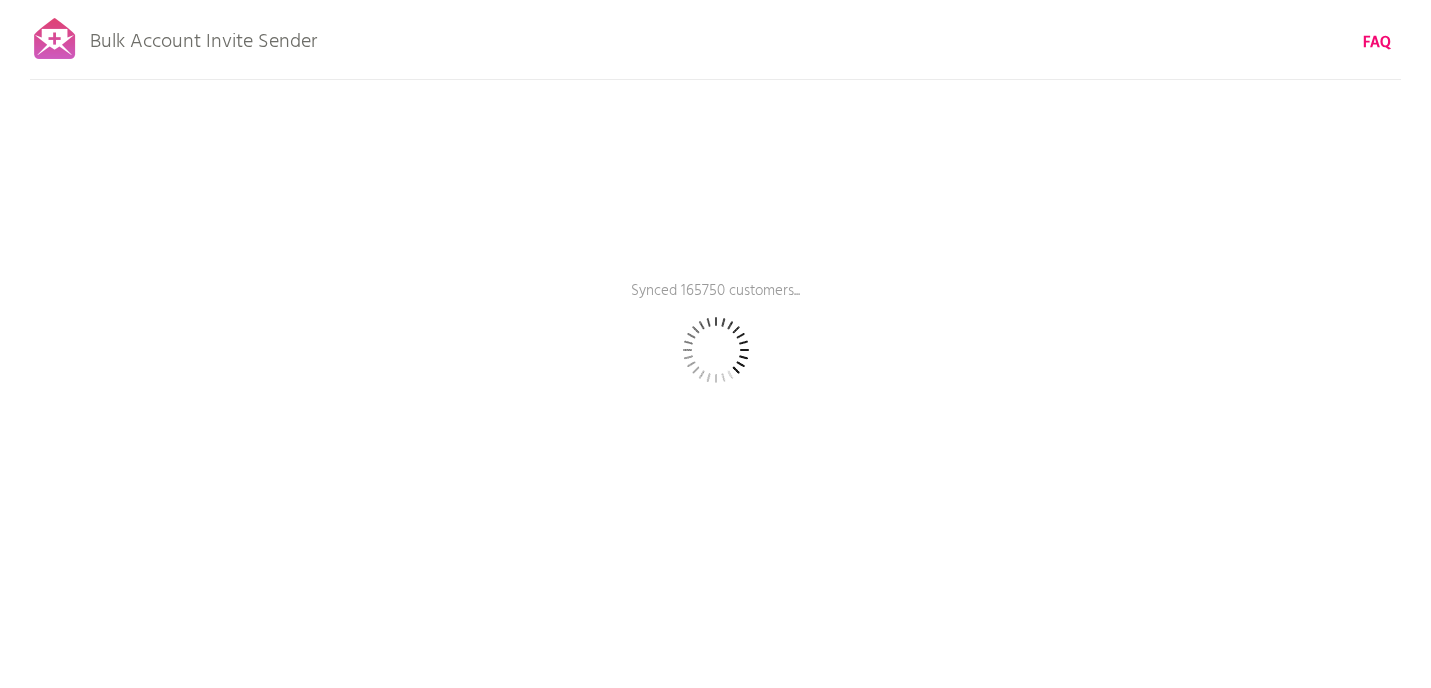 click at bounding box center (716, 350) 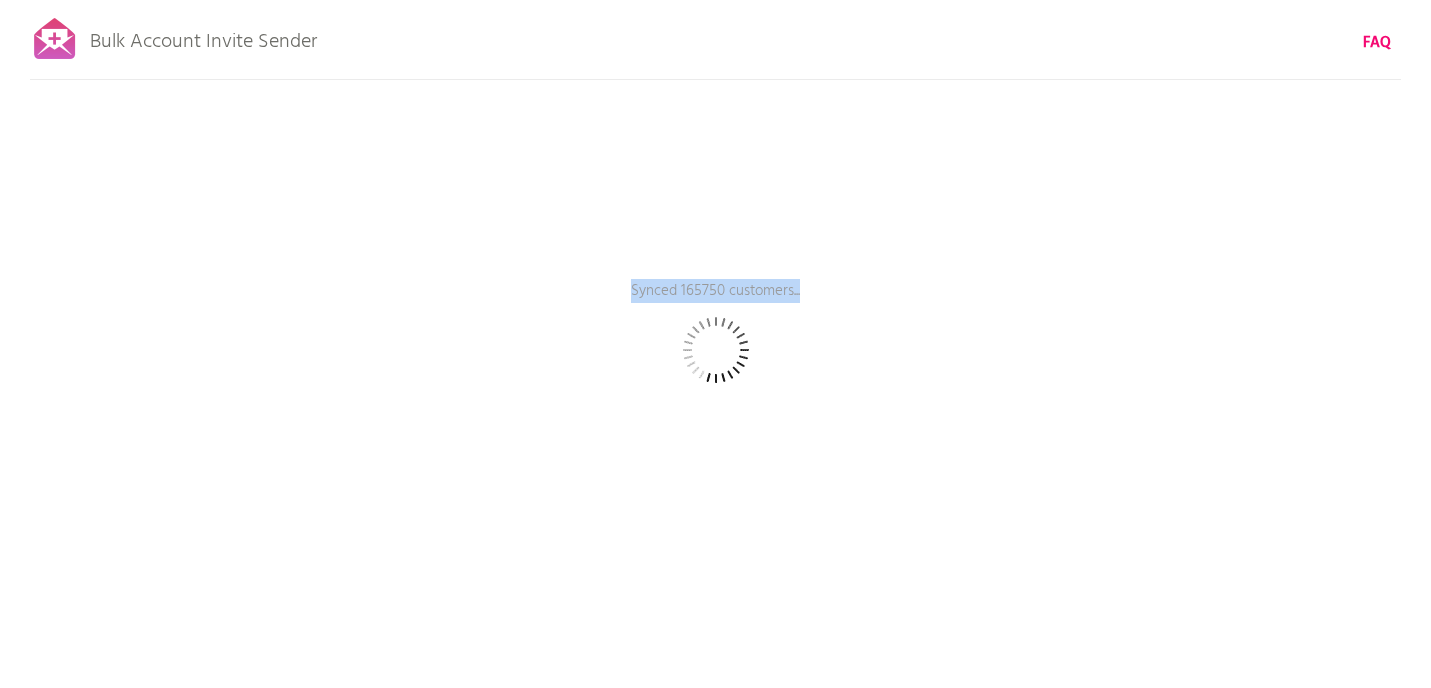 drag, startPoint x: 688, startPoint y: 315, endPoint x: 764, endPoint y: 421, distance: 130.43005 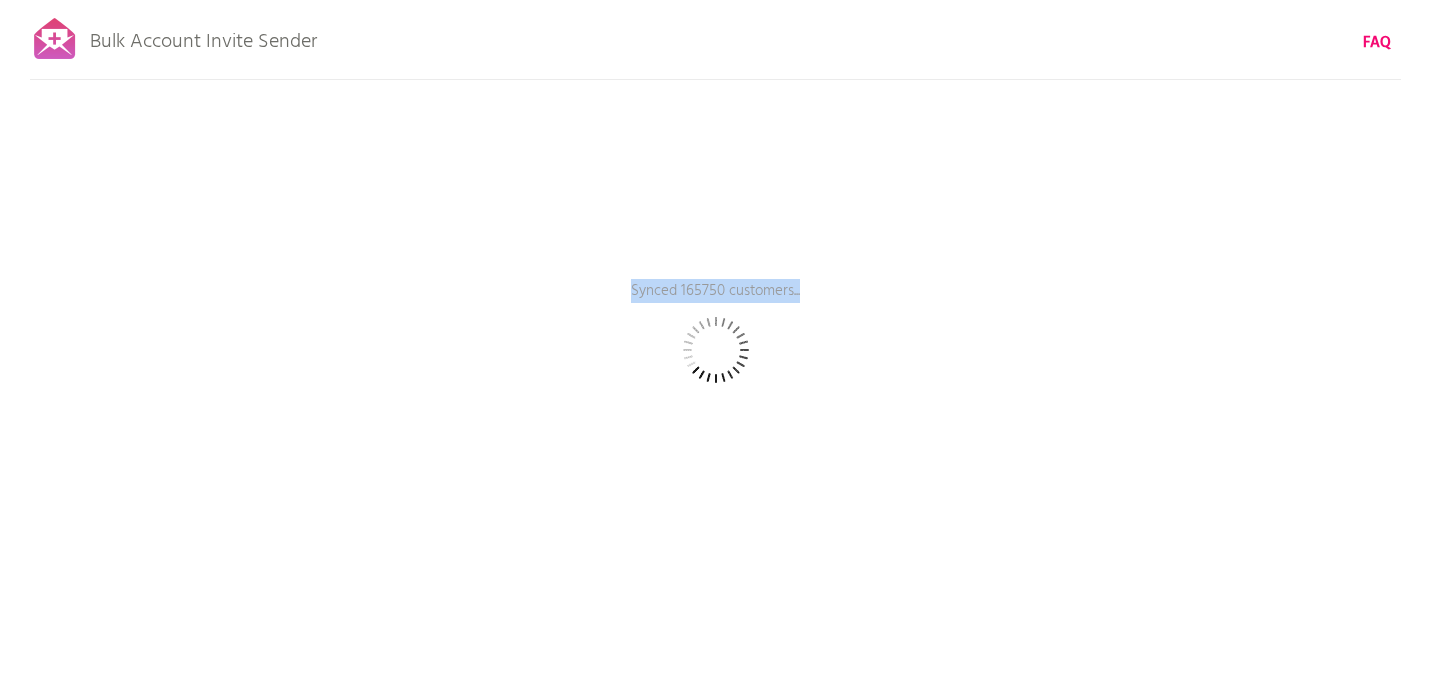 click on "Bulk Account Invite Sender
FAQ
Synced 165750 customers...
Pause sending
(This can take up to 30 mins)
What's next? Ensure new customers activate their accounts going forward:
Set up automatic ongoing invites →
Back to rescan & compose
Prepare your email
Step 1:  Click here  to edit your template.
We use the 'customer account invite' template you have already set up in Shopify,
complete with support for liquid variables.
Step 2: Test it out.
Enter an email address  of a customer account you own  to send it a real test invite.
Make sure the account status is  not already enabled , otherwise the email won't send.
Loading...
Send a test email to
Jasmine.Solis@PE.nestle.com
Send Test
Target by tag (case sensitive):
Target customers tagged as
Get Quote" at bounding box center [715, 350] 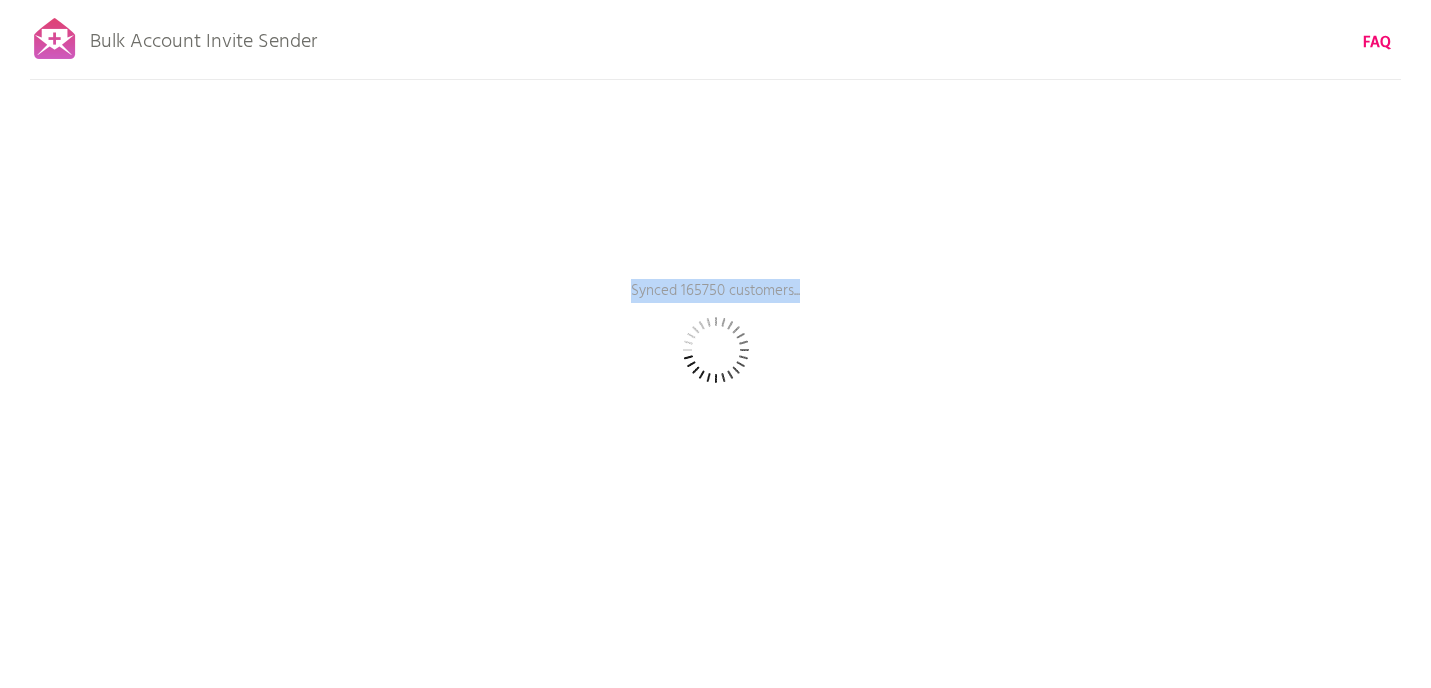 click on "Bulk Account Invite Sender
FAQ
Synced 165750 customers...
Pause sending
(This can take up to 30 mins)
What's next? Ensure new customers activate their accounts going forward:
Set up automatic ongoing invites →
Back to rescan & compose
Prepare your email
Step 1:  Click here  to edit your template.
We use the 'customer account invite' template you have already set up in Shopify,
complete with support for liquid variables.
Step 2: Test it out.
Enter an email address  of a customer account you own  to send it a real test invite.
Make sure the account status is  not already enabled , otherwise the email won't send.
Loading...
Send a test email to
Jasmine.Solis@PE.nestle.com
Send Test
Target by tag (case sensitive):
Target customers tagged as
Get Quote" at bounding box center [715, 350] 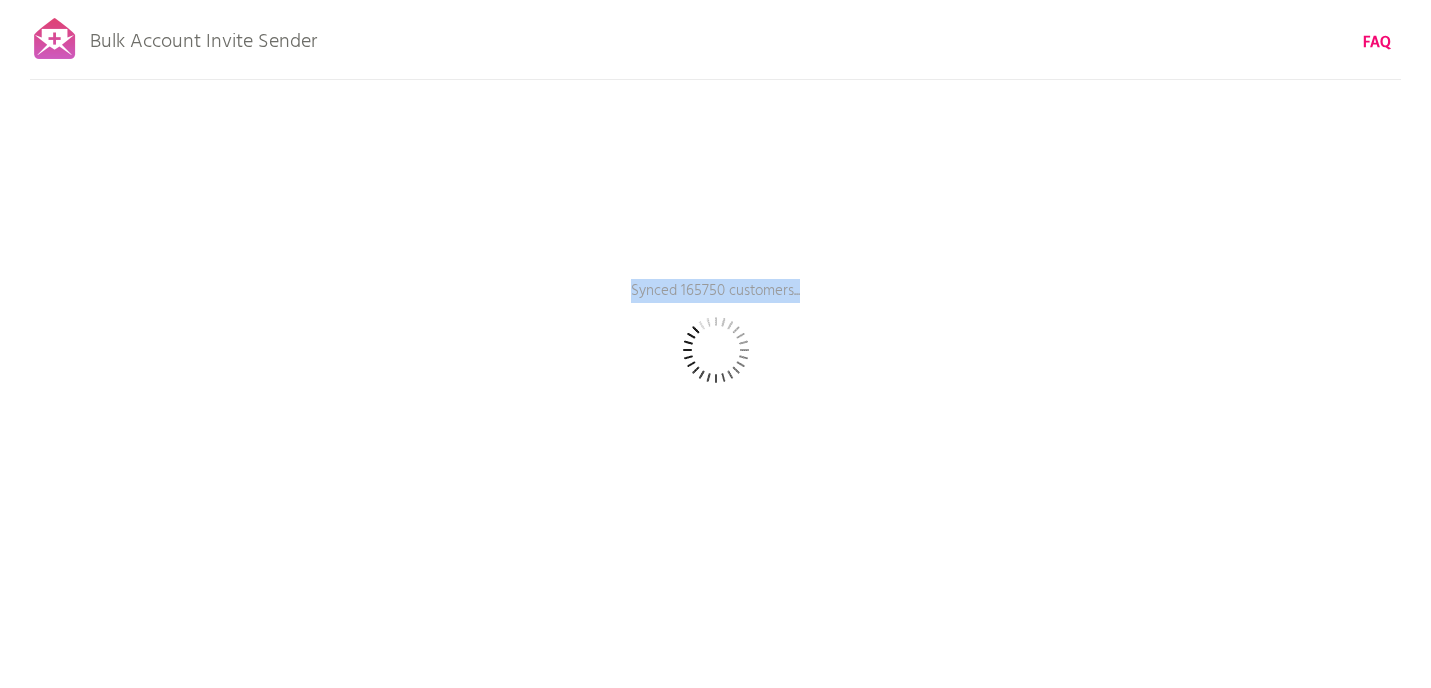 drag, startPoint x: 764, startPoint y: 421, endPoint x: 661, endPoint y: 293, distance: 164.29547 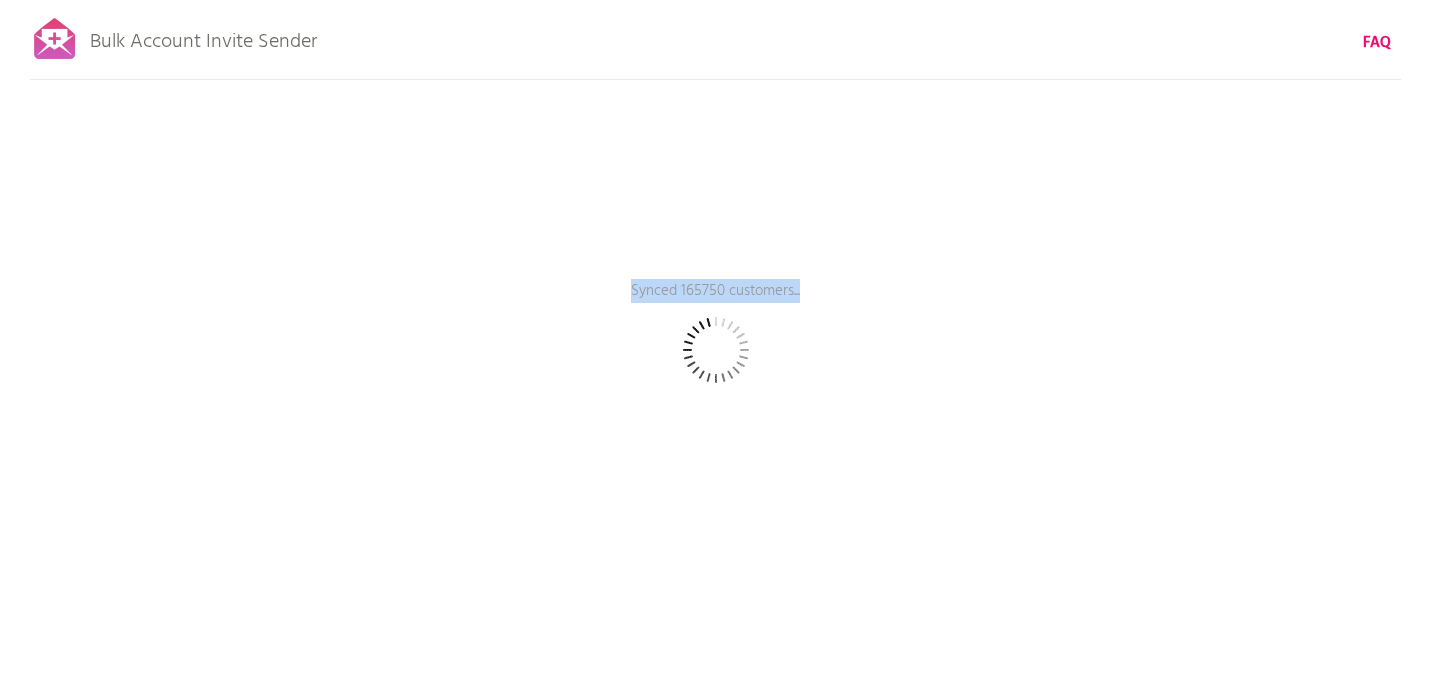 click on "Bulk Account Invite Sender
FAQ
Synced 165750 customers...
Pause sending
(This can take up to 30 mins)
What's next? Ensure new customers activate their accounts going forward:
Set up automatic ongoing invites →
Back to rescan & compose
Prepare your email
Step 1:  Click here  to edit your template.
We use the 'customer account invite' template you have already set up in Shopify,
complete with support for liquid variables.
Step 2: Test it out.
Enter an email address  of a customer account you own  to send it a real test invite.
Make sure the account status is  not already enabled , otherwise the email won't send.
Loading...
Send a test email to
Jasmine.Solis@PE.nestle.com
Send Test
Target by tag (case sensitive):
Target customers tagged as
Get Quote" at bounding box center (715, 350) 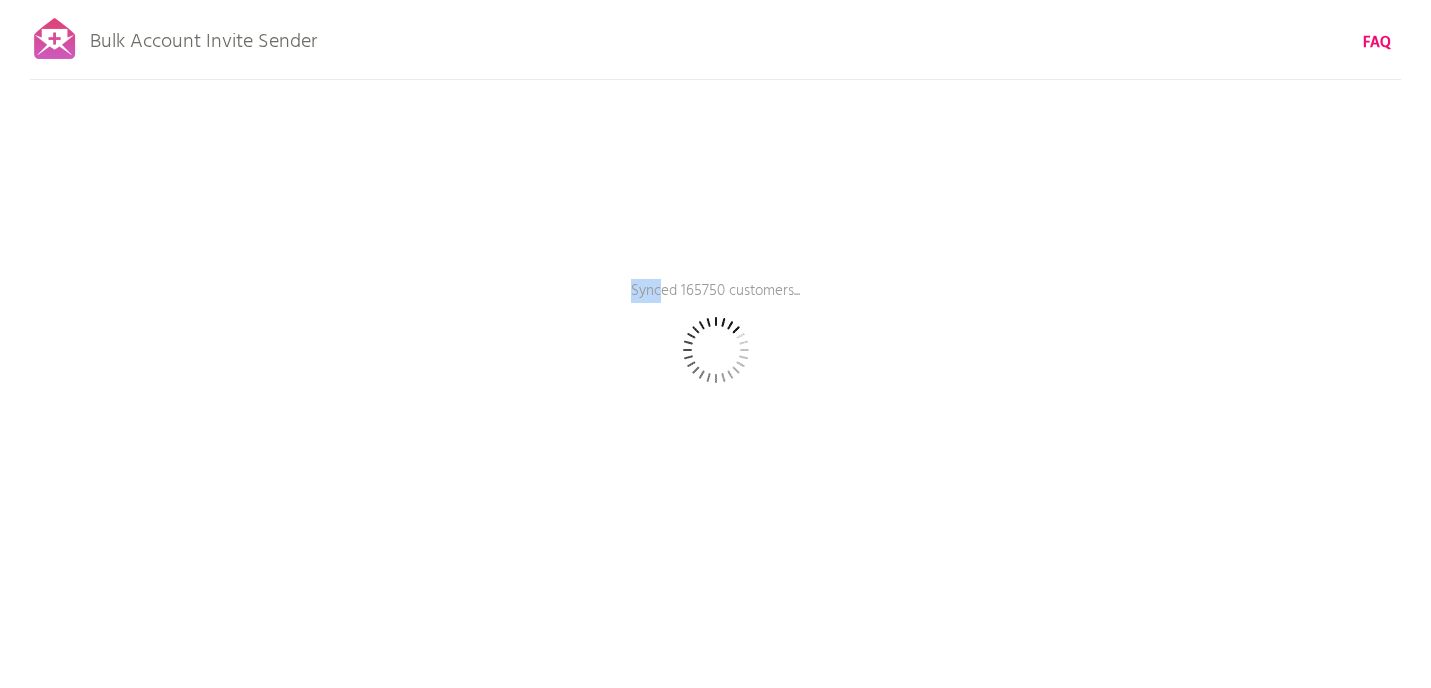 click on "Synced 165750 customers..." at bounding box center (716, 305) 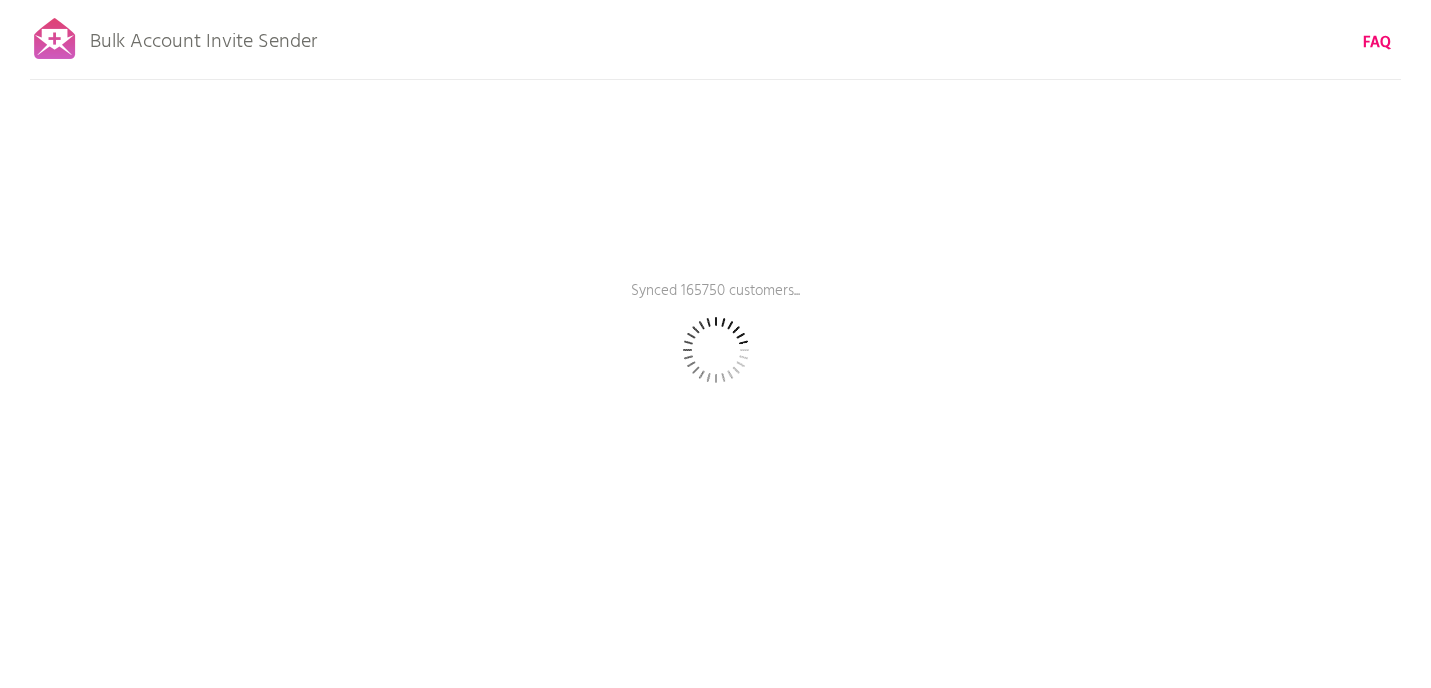 click at bounding box center [716, 350] 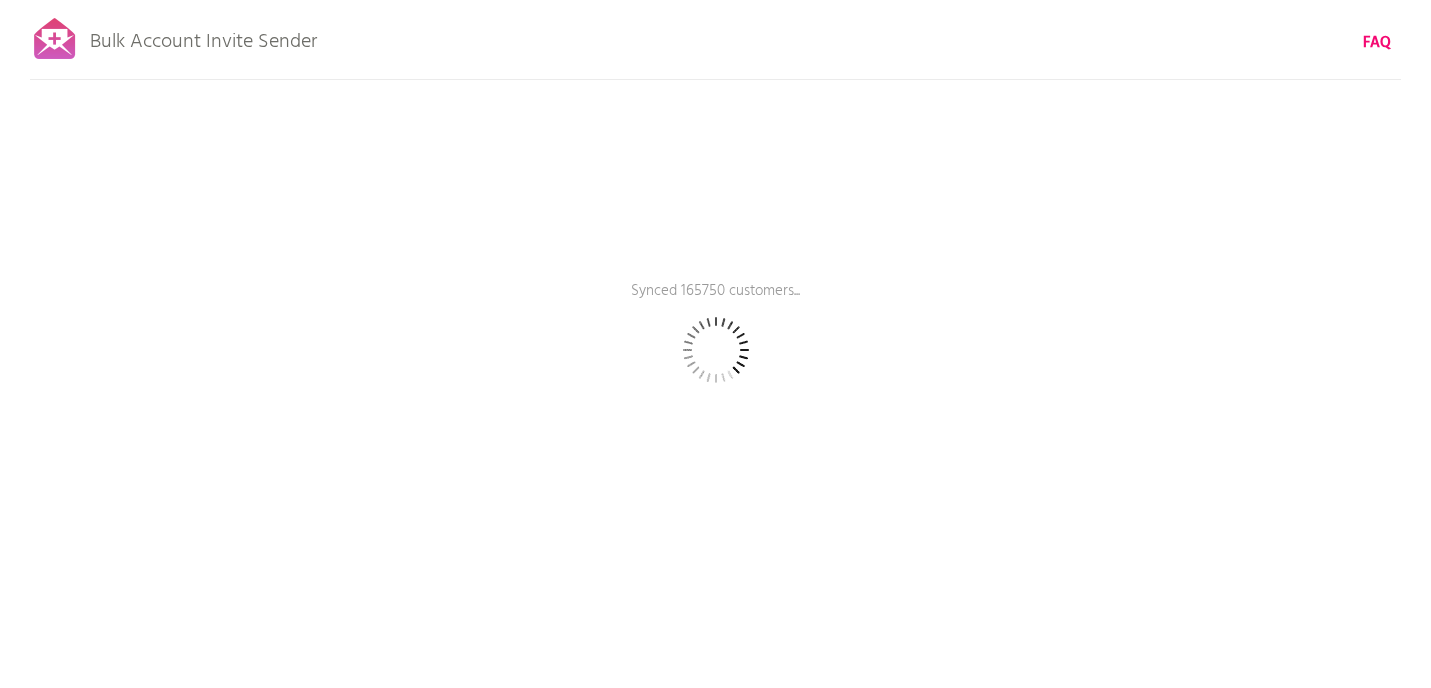 click at bounding box center (716, 350) 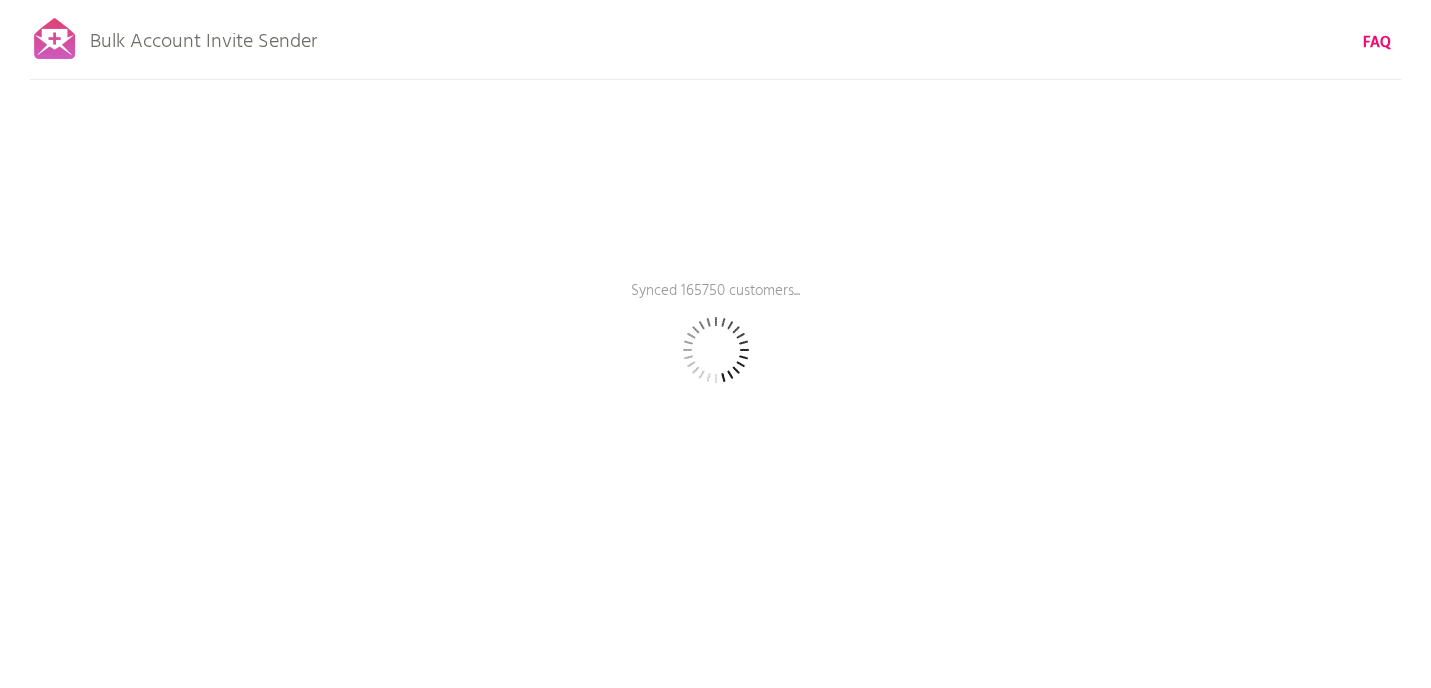click on "Bulk Account Invite Sender
FAQ
Synced 165750 customers...
Pause sending
(This can take up to 30 mins)
What's next? Ensure new customers activate their accounts going forward:
Set up automatic ongoing invites →
Back to rescan & compose
Prepare your email
Step 1:  Click here  to edit your template.
We use the 'customer account invite' template you have already set up in Shopify,
complete with support for liquid variables.
Step 2: Test it out.
Enter an email address  of a customer account you own  to send it a real test invite.
Make sure the account status is  not already enabled , otherwise the email won't send.
Loading...
Send a test email to
Jasmine.Solis@PE.nestle.com
Send Test
Target by tag (case sensitive):
Target customers tagged as
Get Quote" at bounding box center [715, 350] 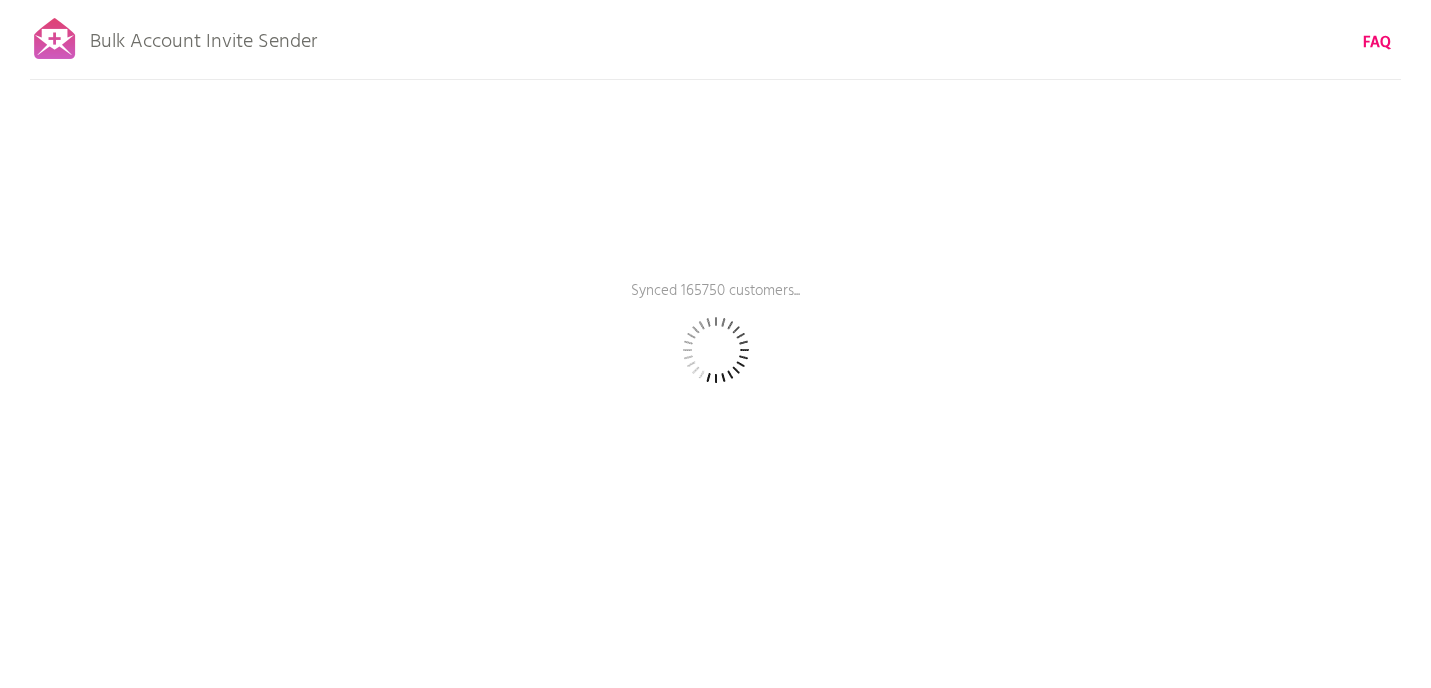 click on "Synced 165750 customers..." at bounding box center [716, 305] 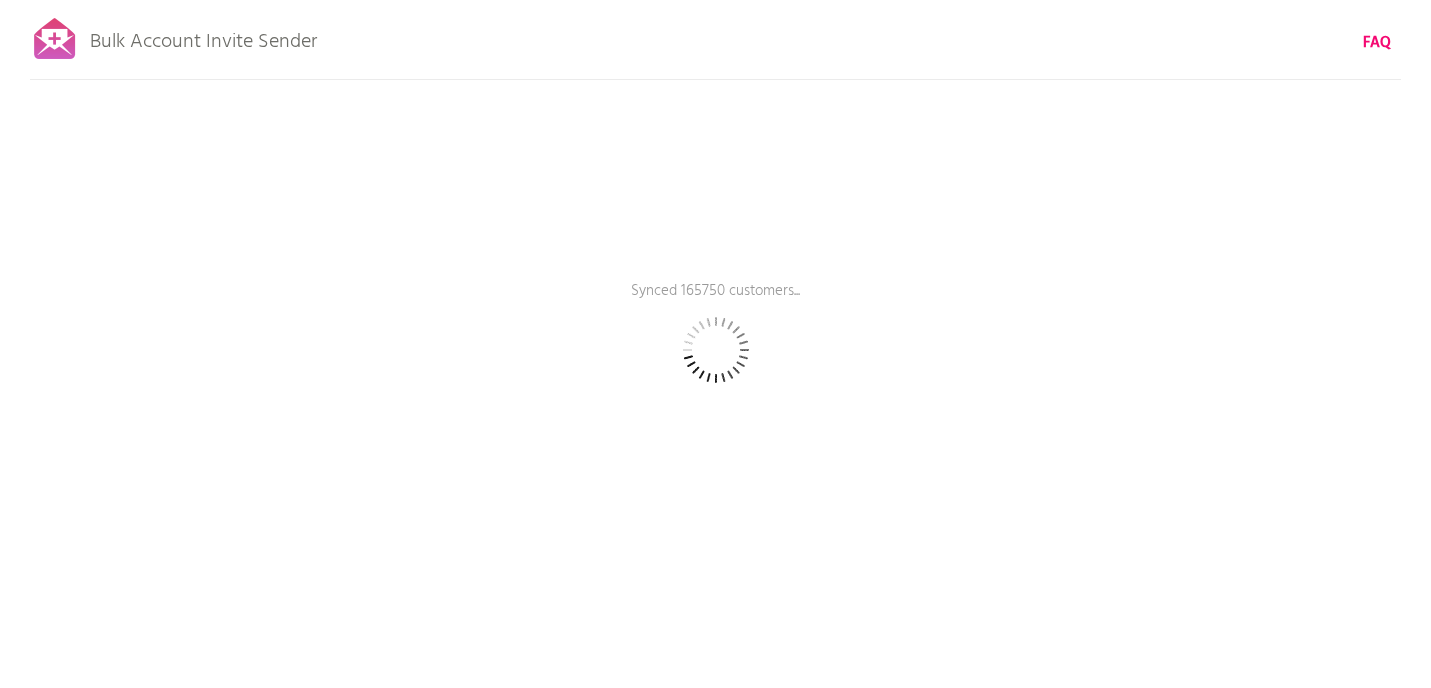 click at bounding box center (716, 350) 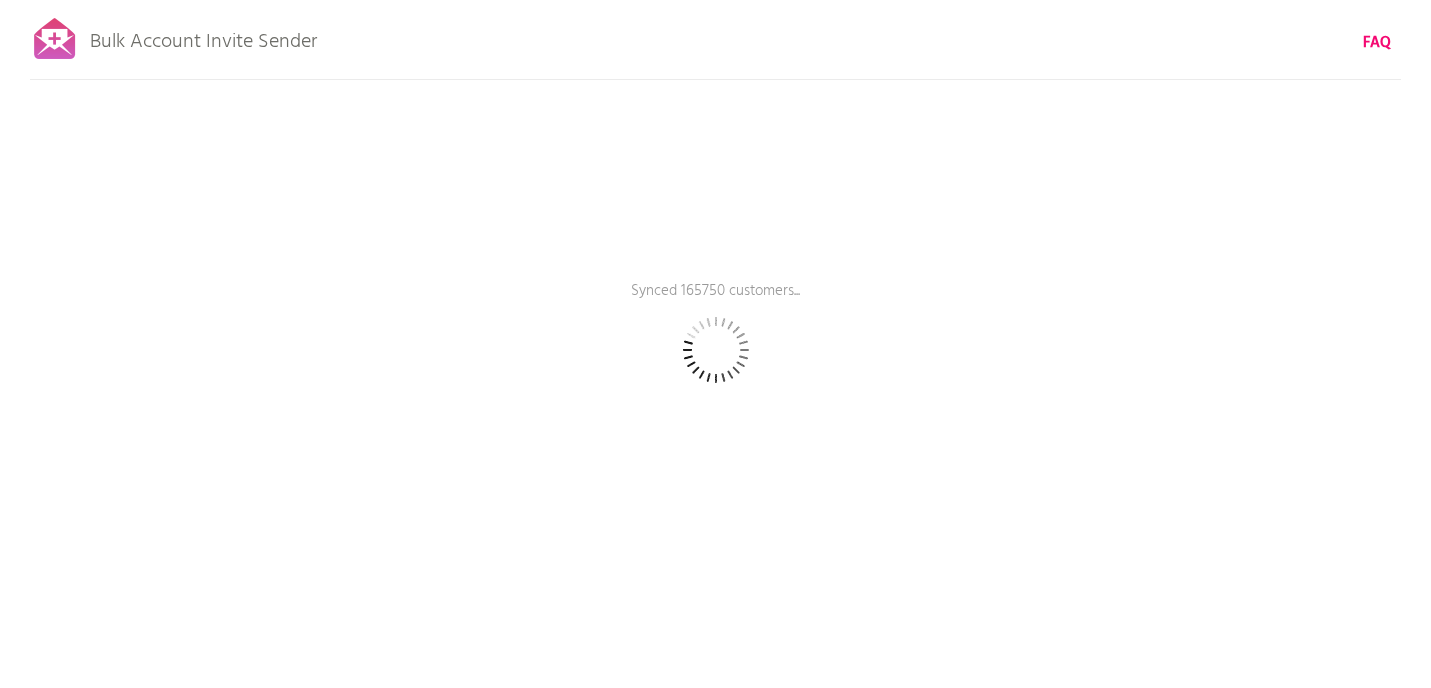 click at bounding box center (716, 350) 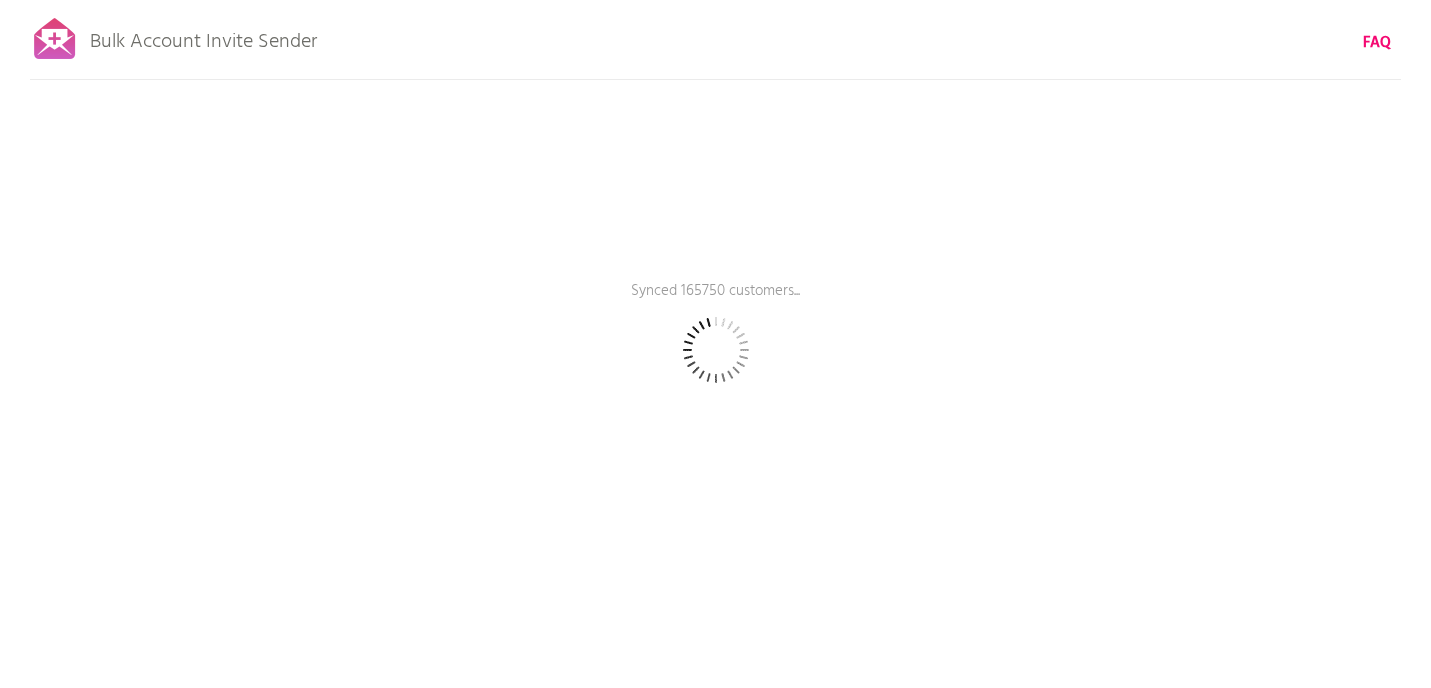 click at bounding box center [716, 350] 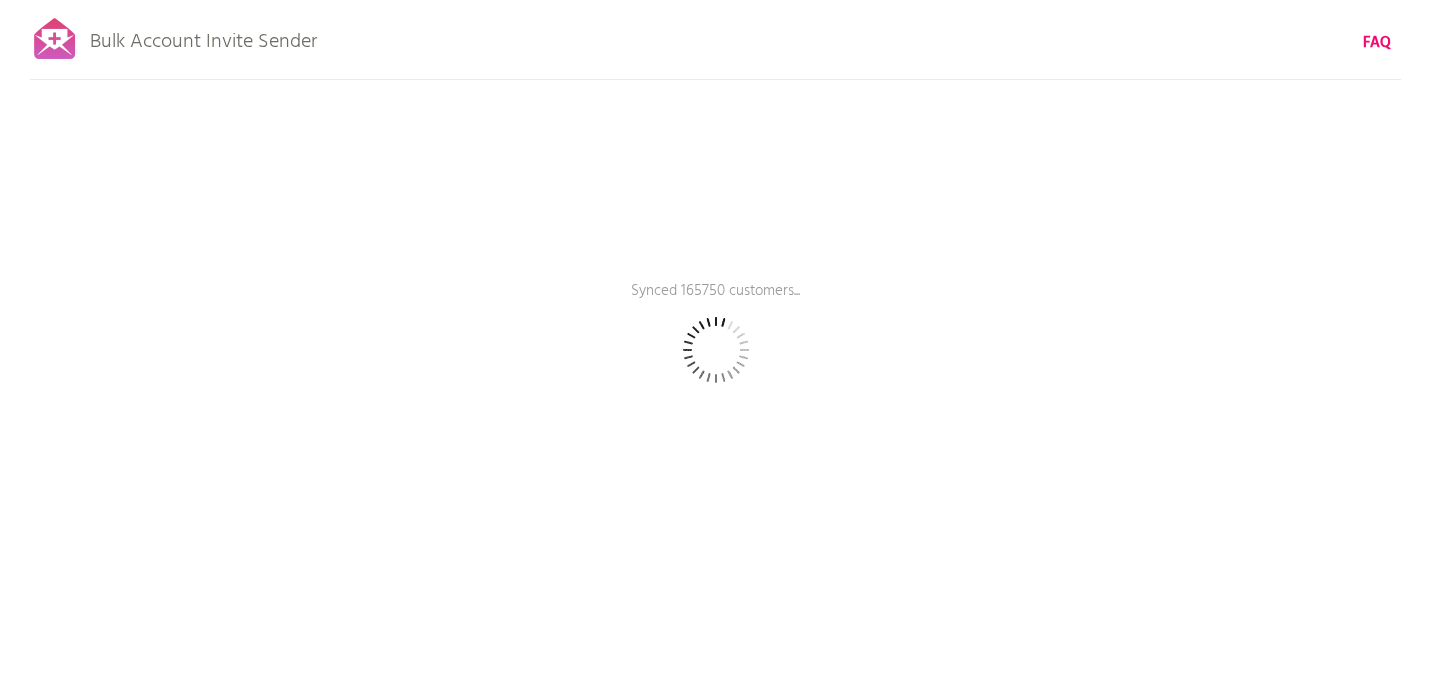 click at bounding box center (716, 350) 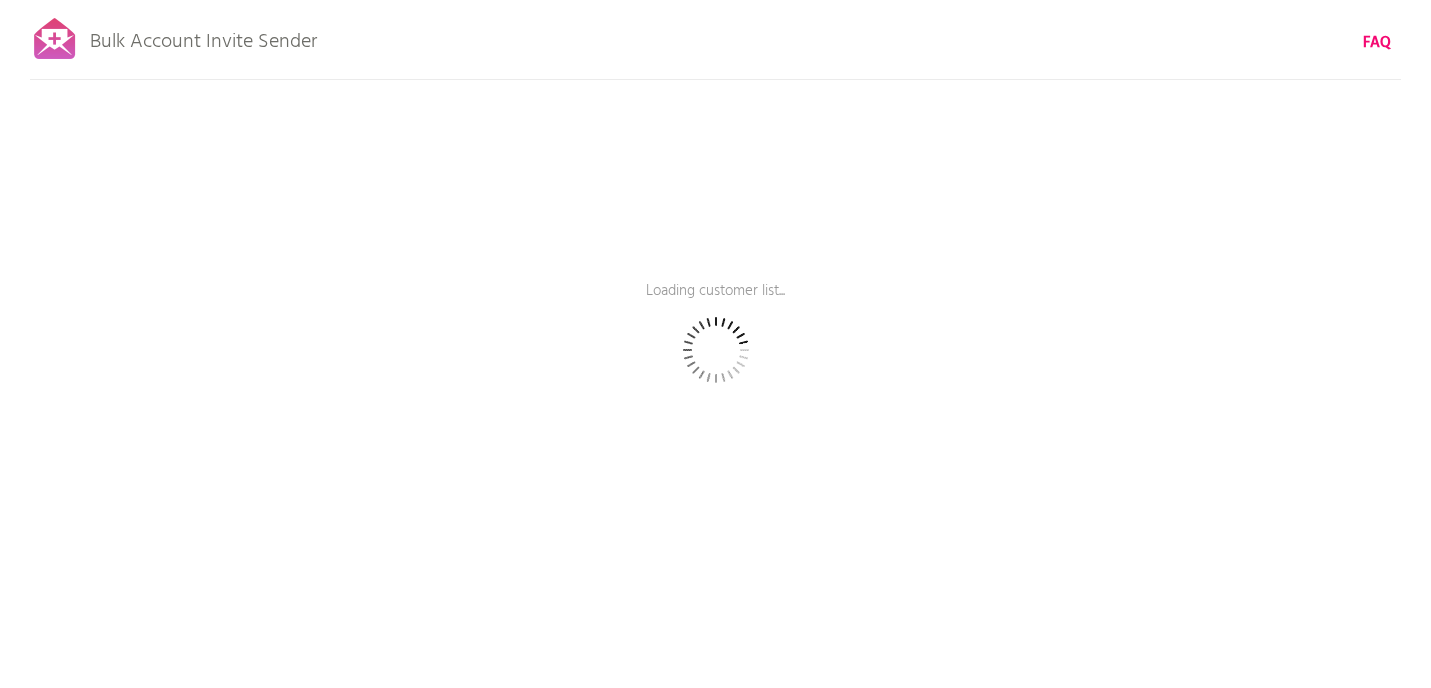 scroll, scrollTop: 0, scrollLeft: 0, axis: both 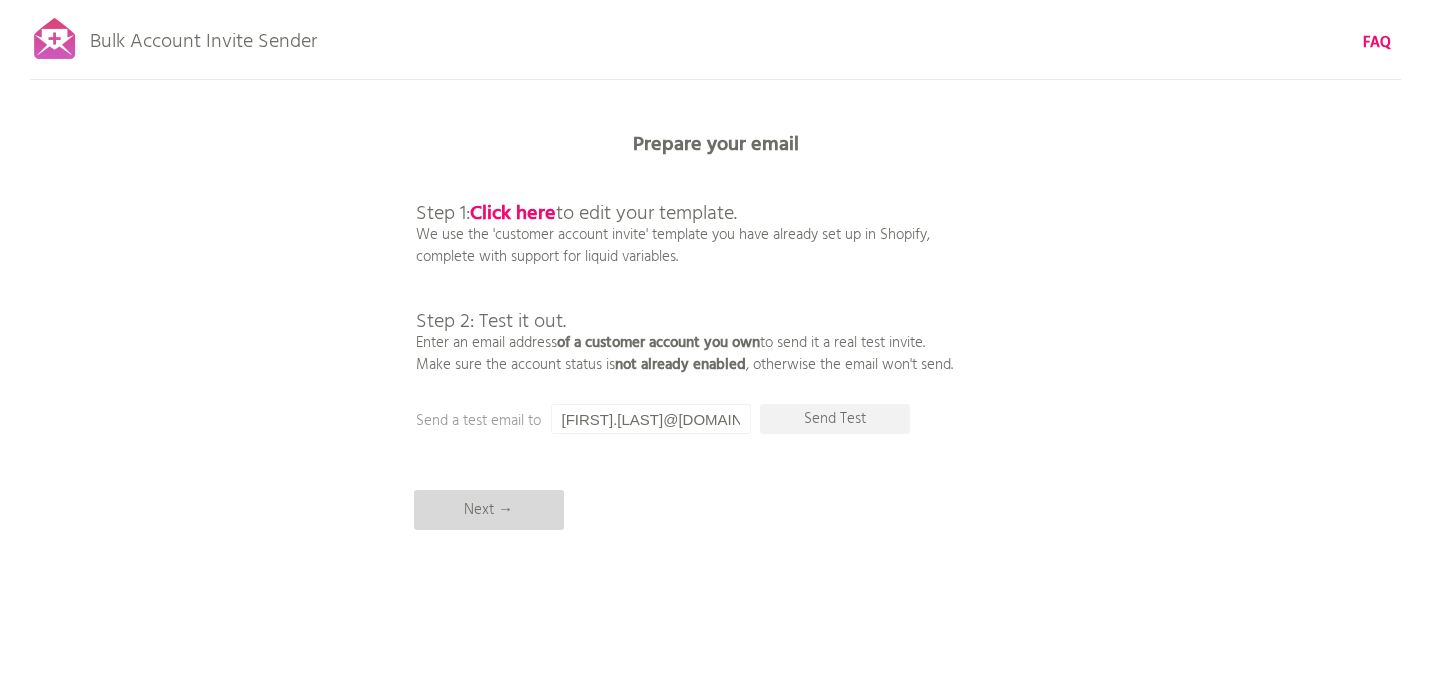 click on "Next →" at bounding box center (489, 510) 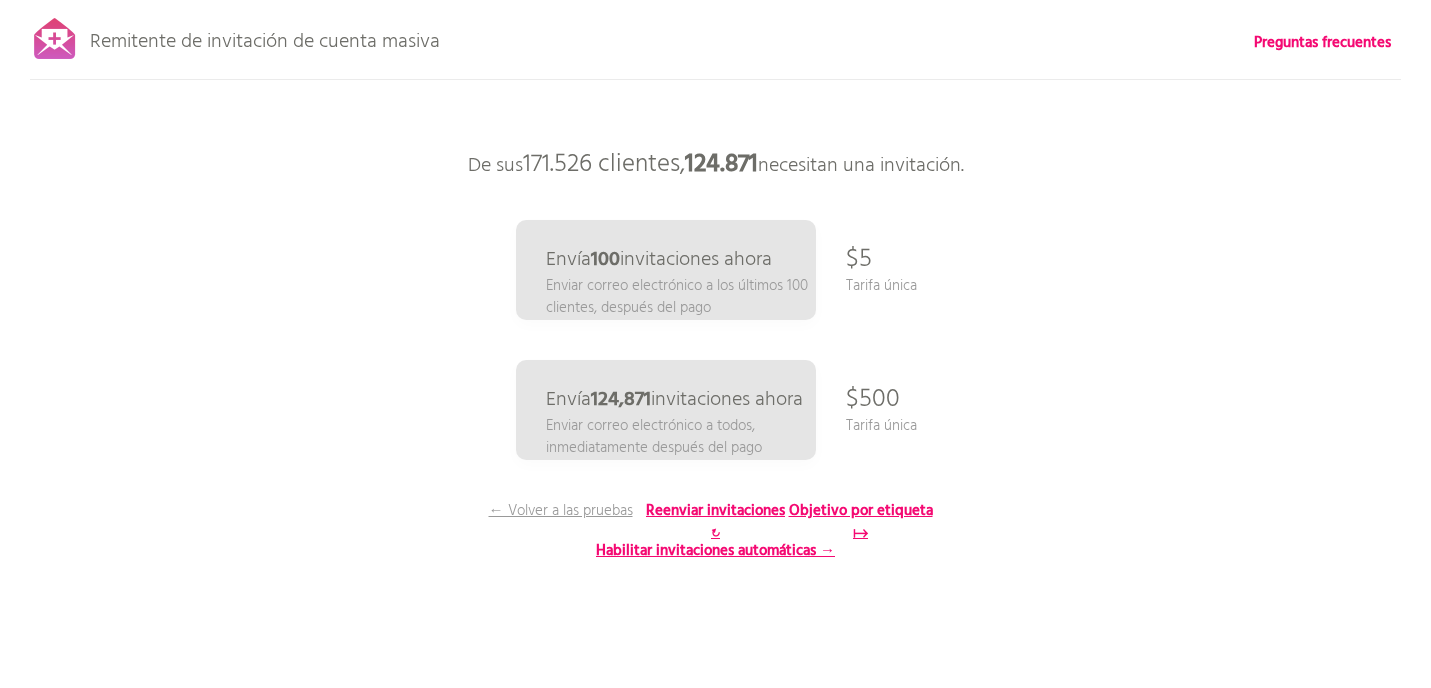 click on "Remitente de invitación de cuenta masiva
Preguntas frecuentes
¡Todos los clientes sincronizados!
Pausa el envío
(Esto puede tardar hasta 30 minutos)
¿Qué sigue? Asegúrate de que los nuevos clientes activen sus cuentas de ahora en adelante:
Configura invitaciones automáticas continuas →
Volver a escanear y componer
Prepara tu correo electrónico
Paso 1:  Haz clic aquí  para editar tu plantilla.
Usamos la plantilla de "Invitación a cuenta de cliente" que ya configuraste en Shopify,
compatible con variables líquidas.
Paso 2: Pruébala.
Introduce la dirección de correo electrónico  de una cuenta de cliente que tengas  para enviarle una invitación de prueba.
Asegúrate de que el estado de la cuenta  no esté activado  ; de lo contrario, el correo electrónico no se enviará." at bounding box center [715, 350] 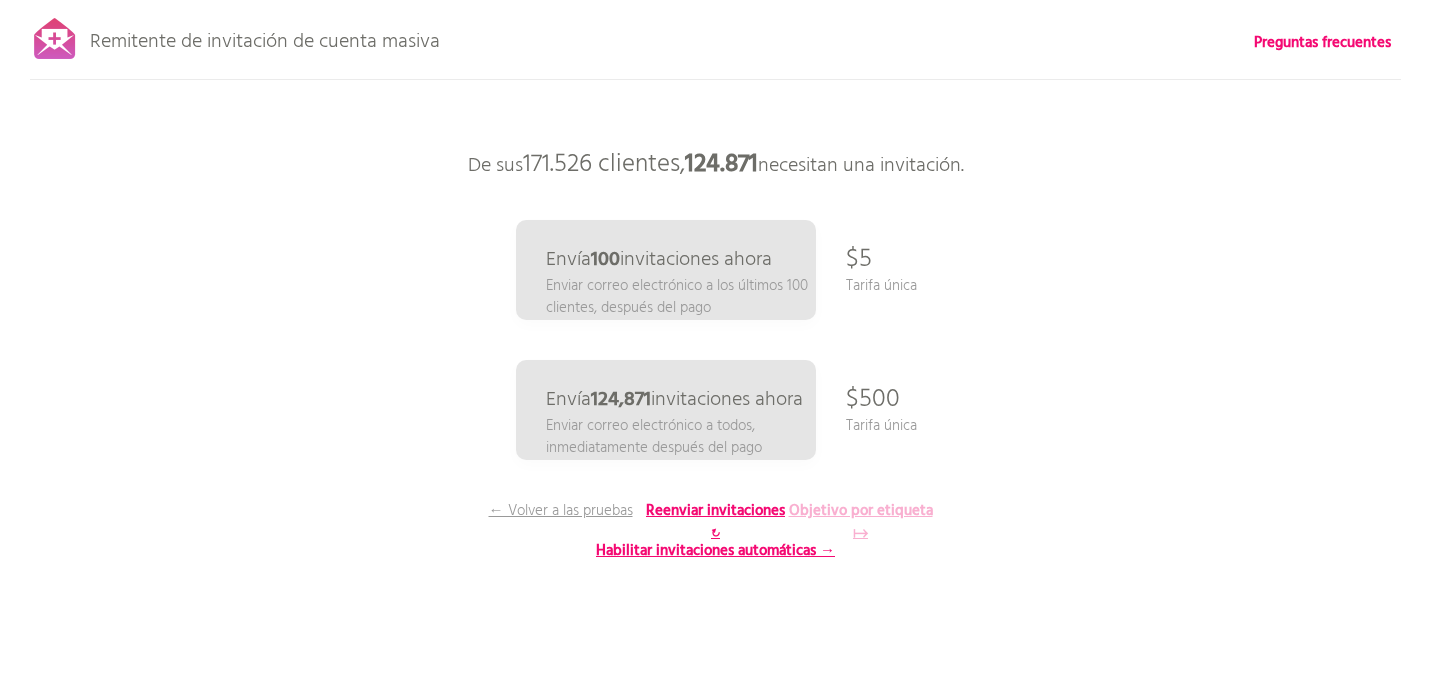 click on "Objetivo por etiqueta ↦" at bounding box center [861, 522] 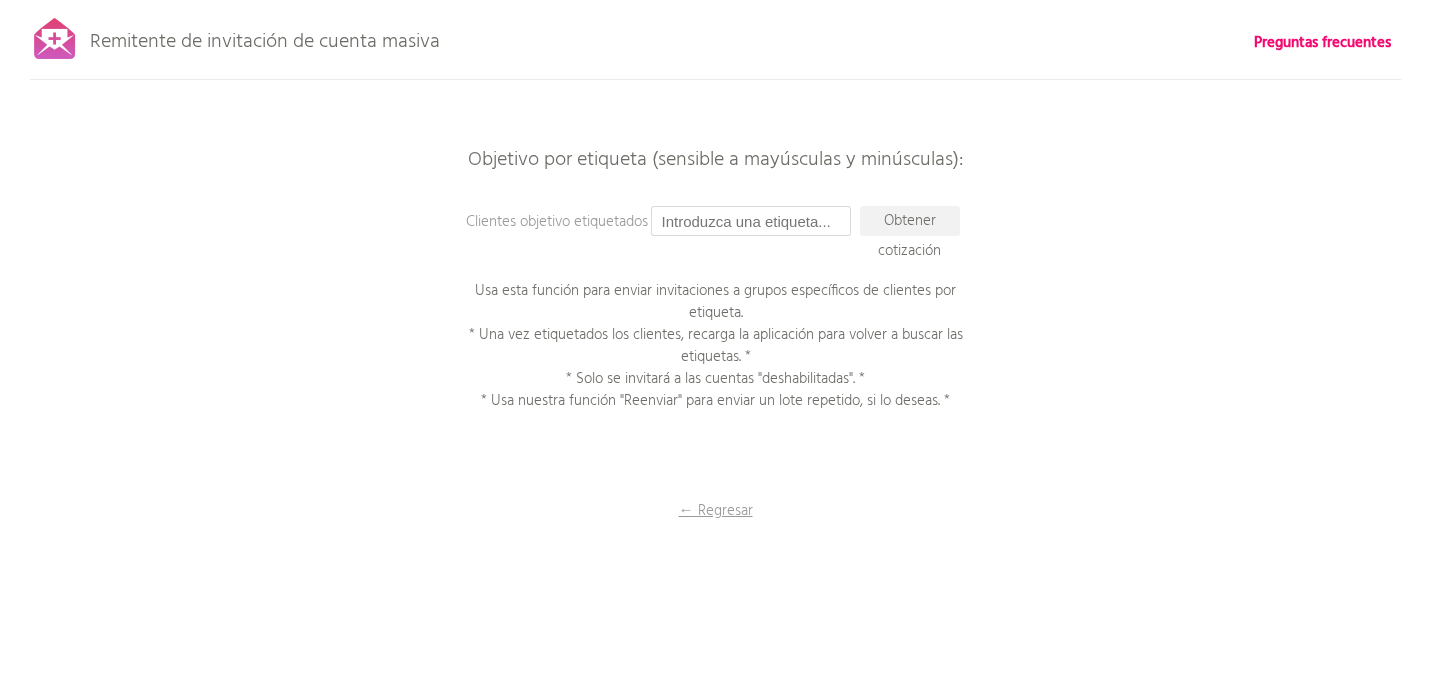 click at bounding box center [751, 221] 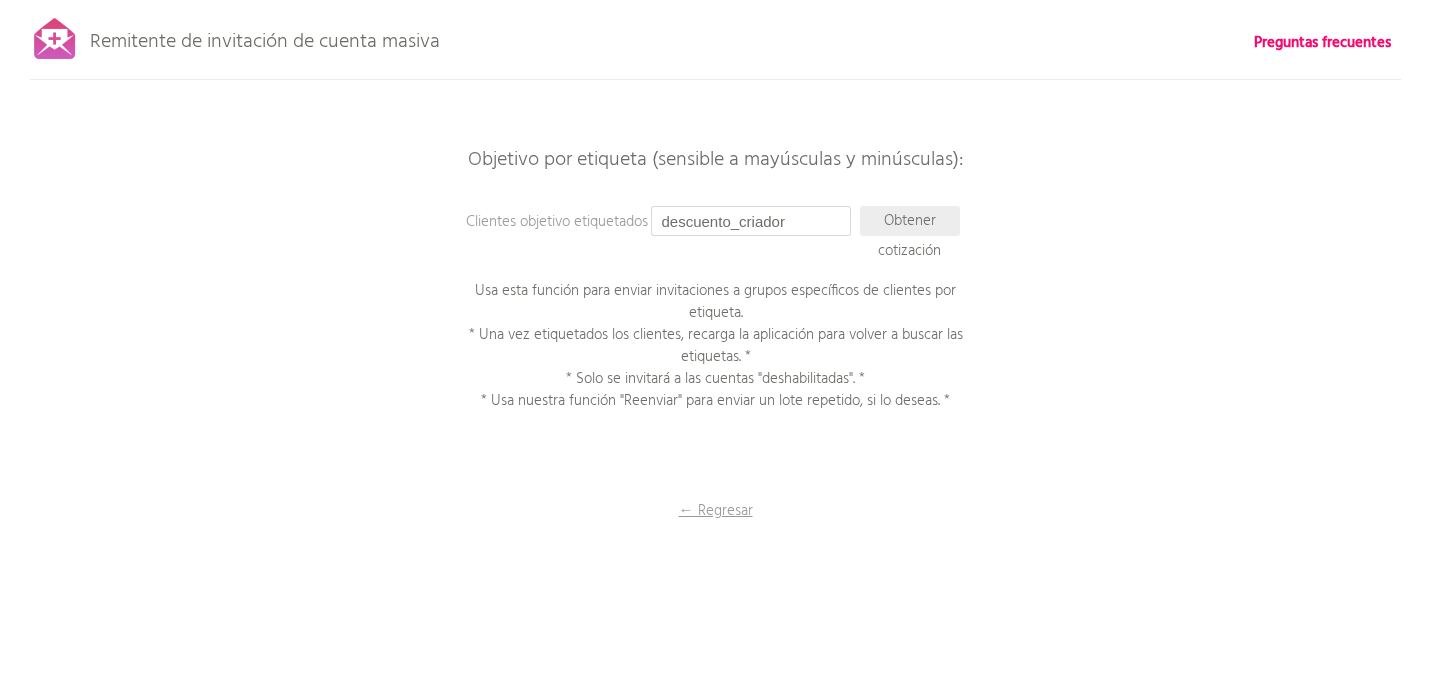 type on "descuento_criador" 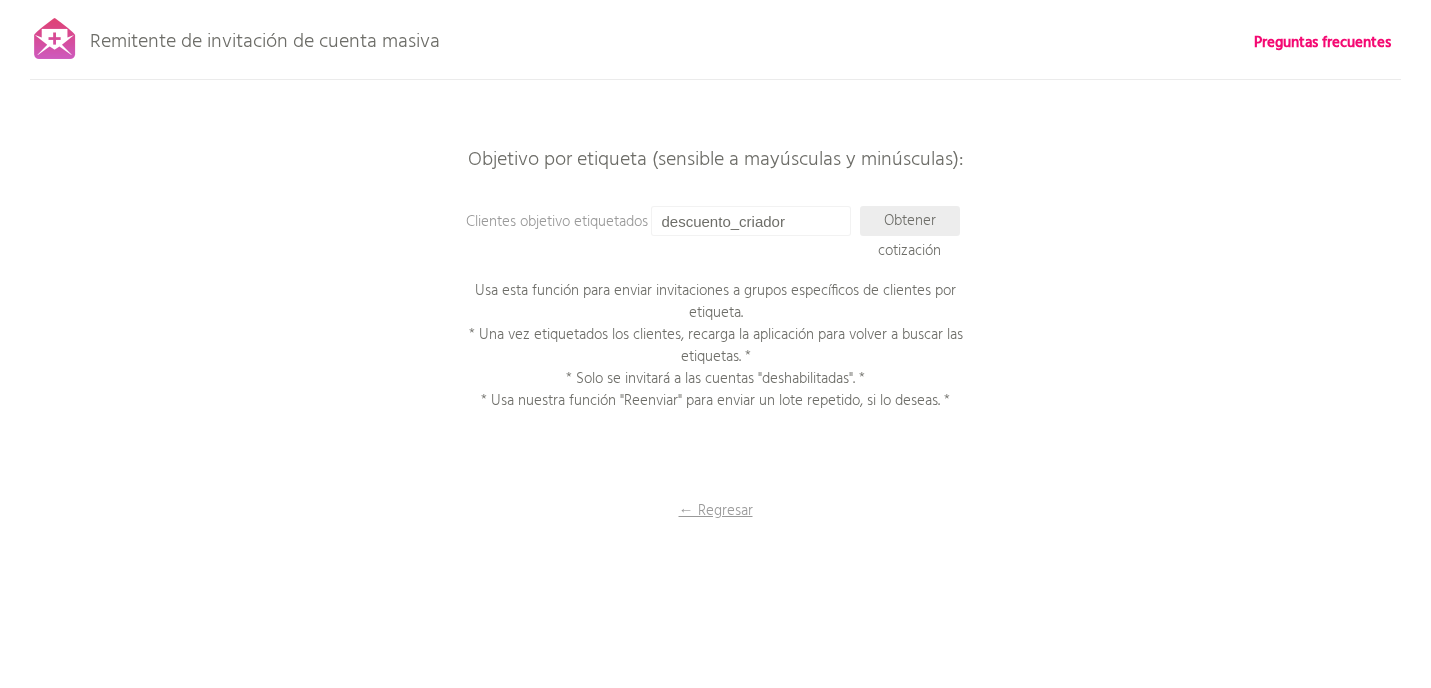 click on "Obtener cotización" at bounding box center [909, 236] 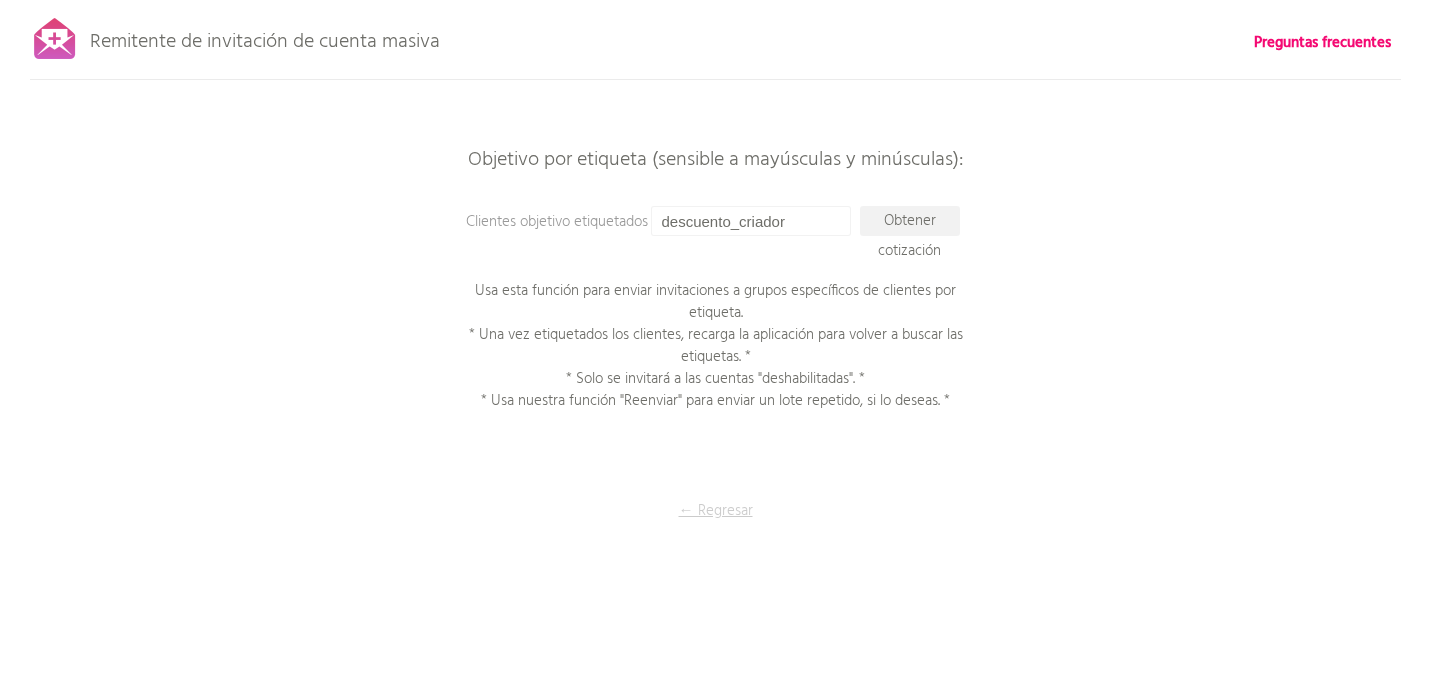 click on "← Regresar" at bounding box center (716, 511) 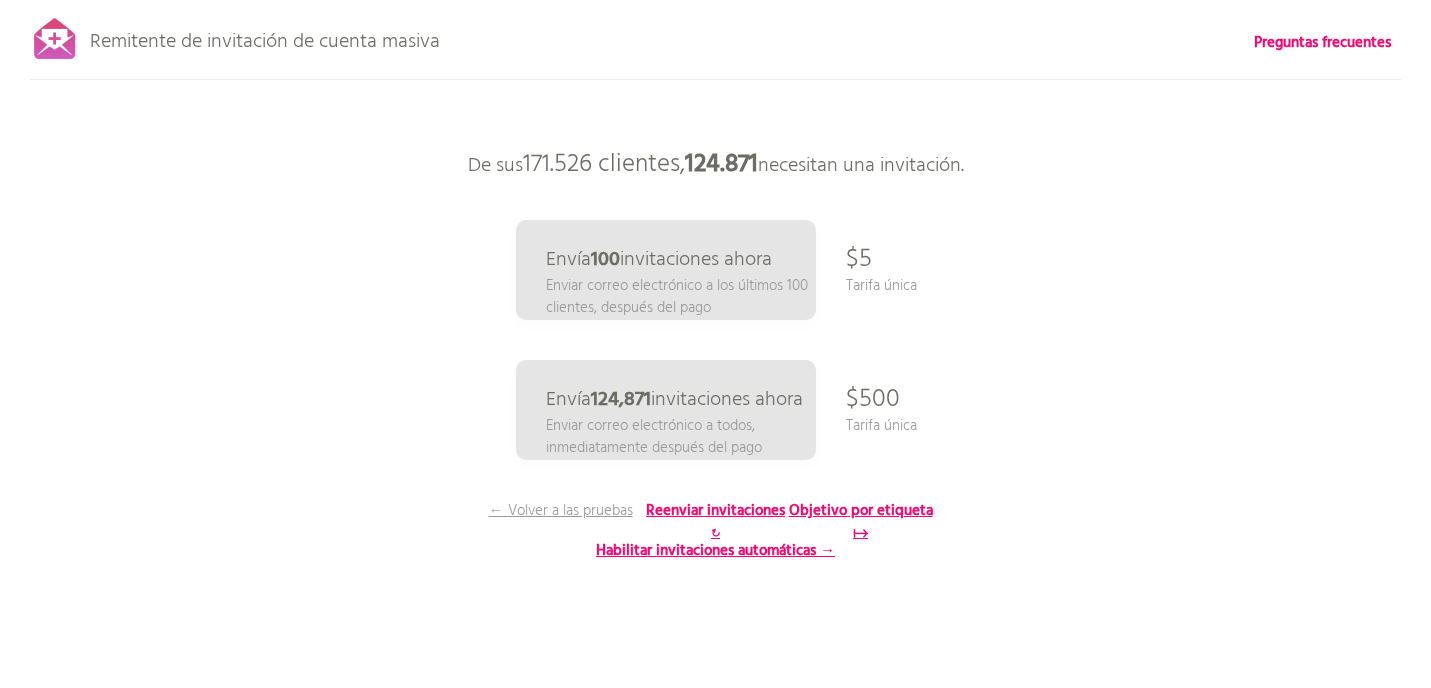 click on "Remitente de invitación de cuenta masiva
Preguntas frecuentes
¡Todos los clientes sincronizados!
Pausa el envío
(Esto puede tardar hasta 30 minutos)
¿Qué sigue? Asegúrate de que los nuevos clientes activen sus cuentas de ahora en adelante:
Configura invitaciones automáticas continuas →
Volver a escanear y componer
Prepara tu correo electrónico
Paso 1:  Haz clic aquí  para editar tu plantilla.
Usamos la plantilla de "Invitación a cuenta de cliente" que ya configuraste en Shopify,
compatible con variables líquidas.
Paso 2: Pruébala.
Introduce la dirección de correo electrónico  de una cuenta de cliente que tengas  para enviarle una invitación de prueba.
Asegúrate de que el estado de la cuenta  no esté activado  ; de lo contrario, el correo electrónico no se enviará." at bounding box center (715, 350) 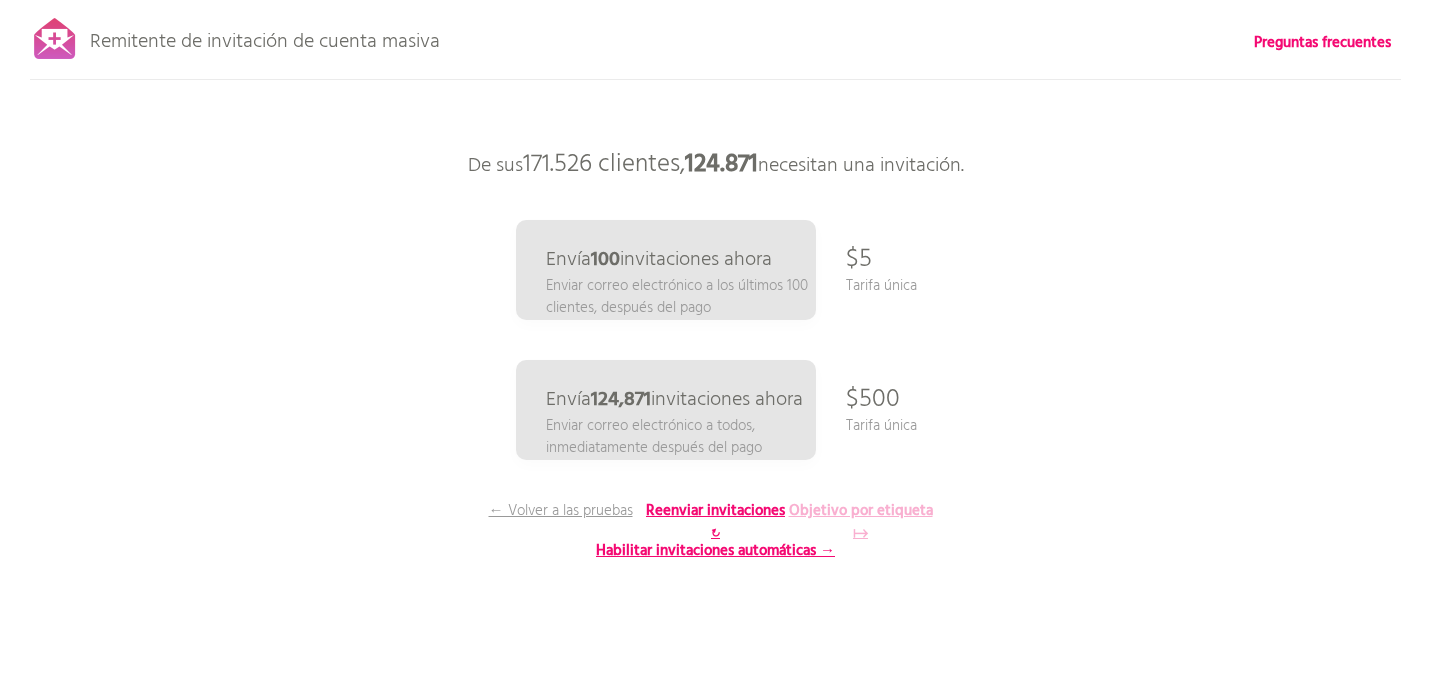 click on "Objetivo por etiqueta ↦" at bounding box center (861, 522) 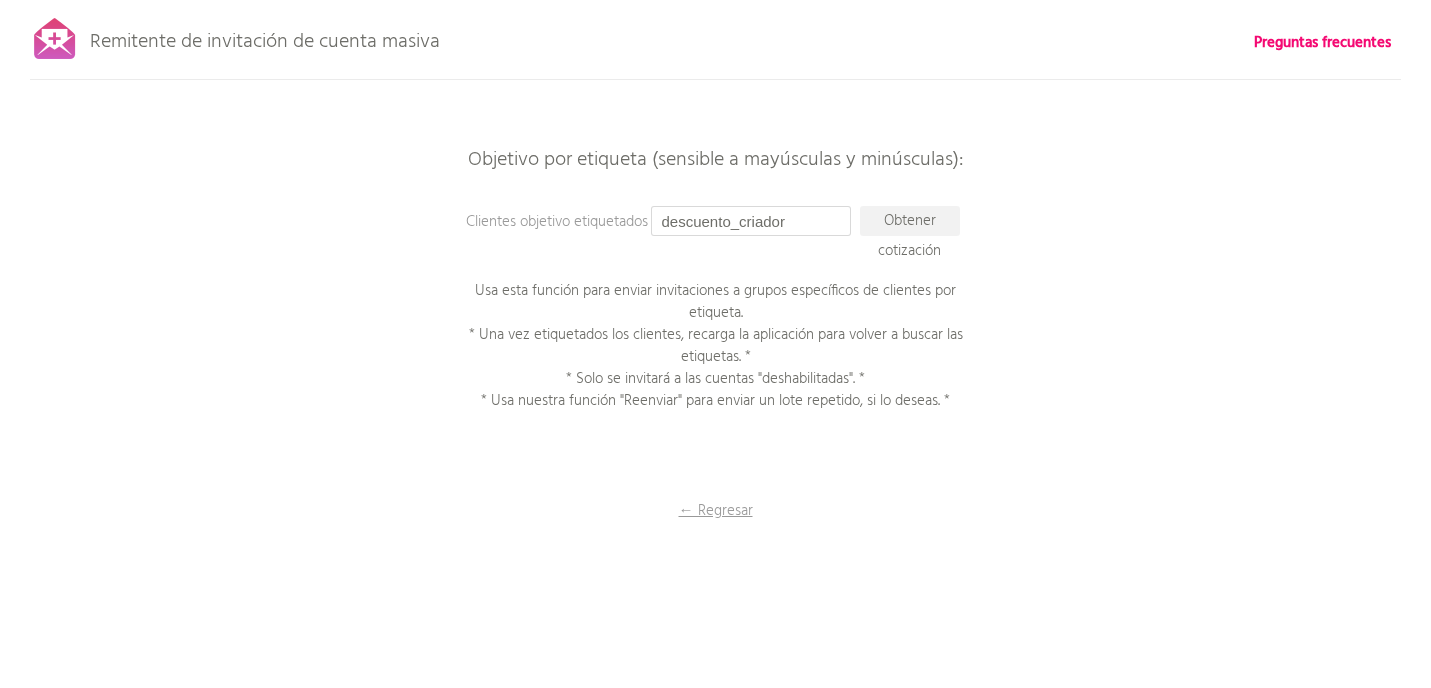 click on "descuento_criador" at bounding box center [751, 221] 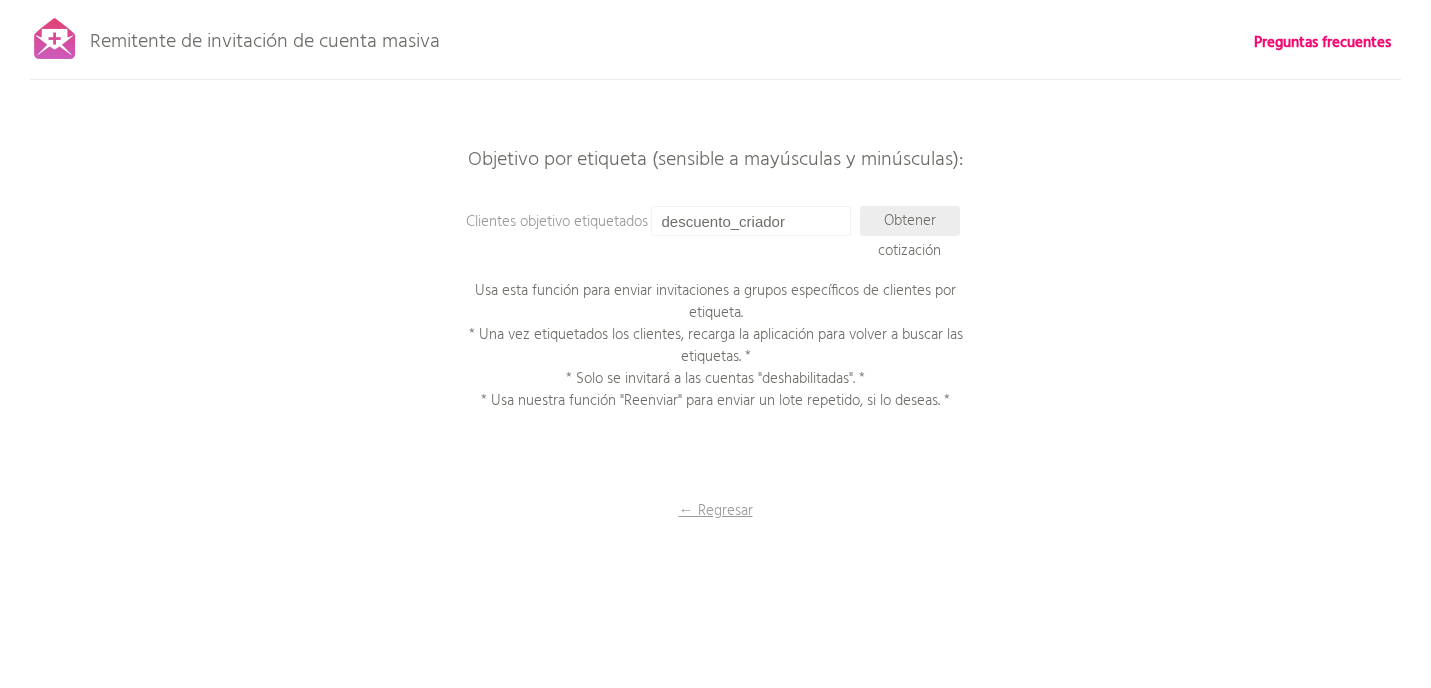 click on "Obtener cotización" at bounding box center [909, 236] 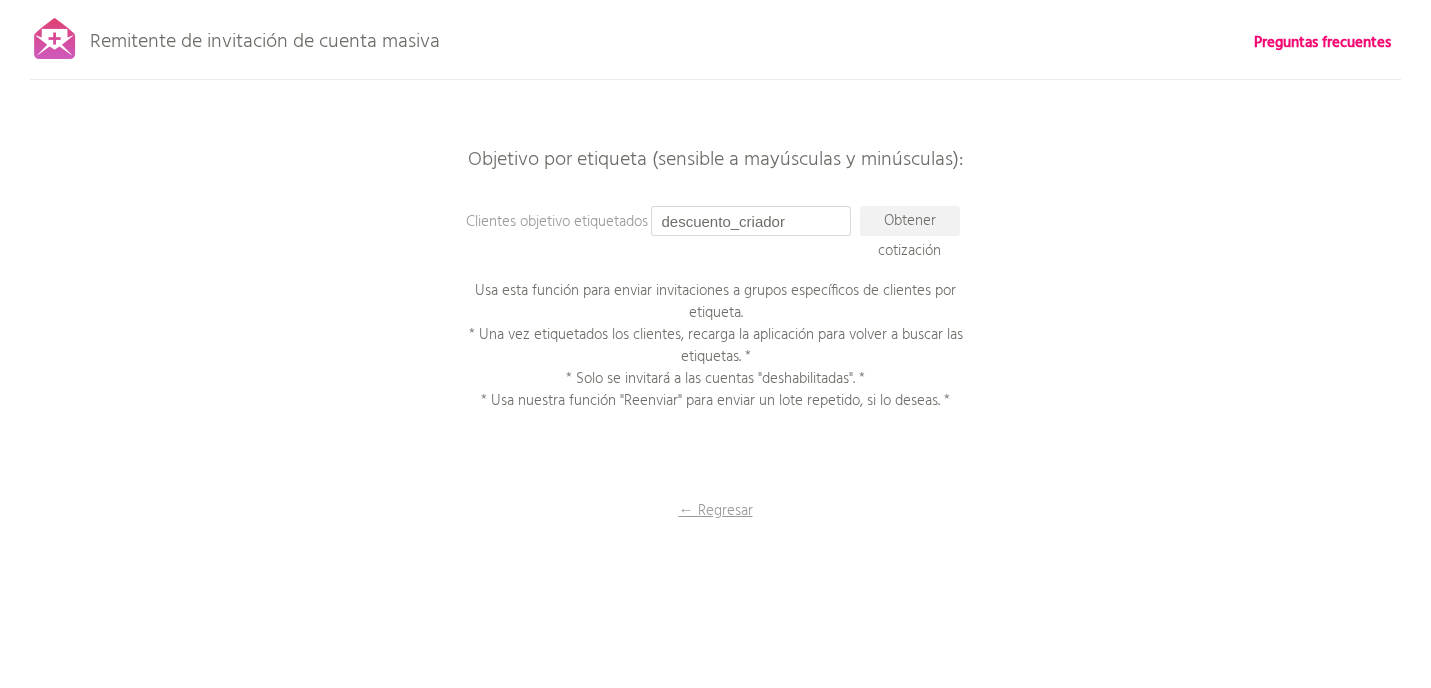 drag, startPoint x: 810, startPoint y: 224, endPoint x: 519, endPoint y: 224, distance: 291 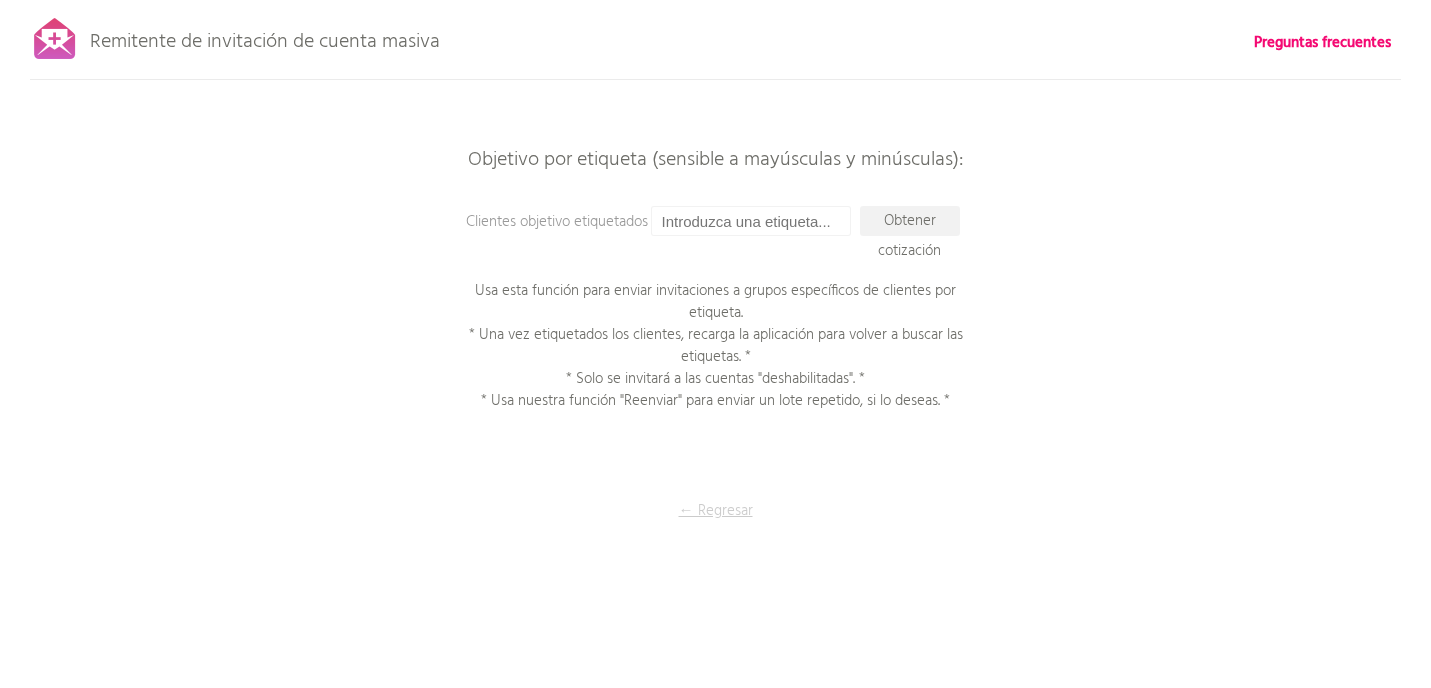 click on "← Regresar" at bounding box center [716, 511] 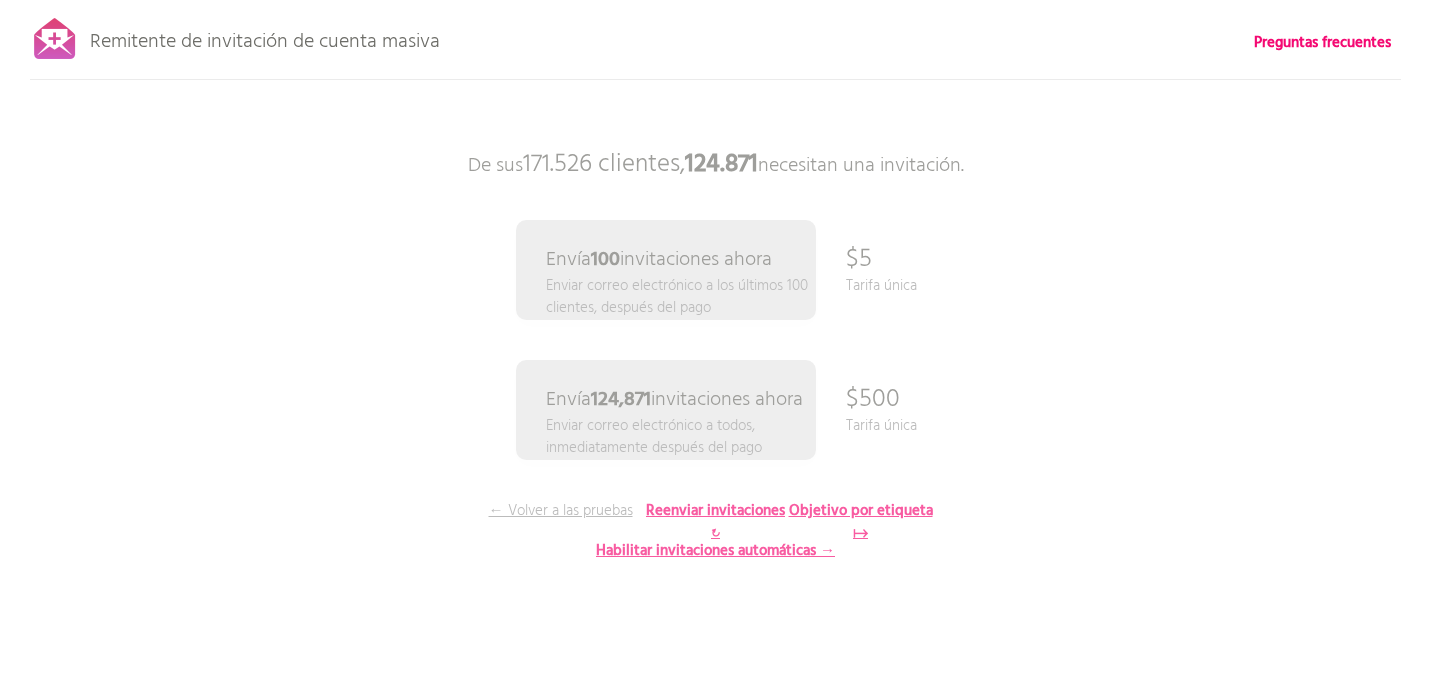 click on "Remitente de invitación de cuenta masiva
Preguntas frecuentes
¡Todos los clientes sincronizados!
Pausa el envío
(Esto puede tardar hasta 30 minutos)
¿Qué sigue? Asegúrate de que los nuevos clientes activen sus cuentas de ahora en adelante:
Configura invitaciones automáticas continuas →
Volver a escanear y componer
Prepara tu correo electrónico
Paso 1:  Haz clic aquí  para editar tu plantilla.
Usamos la plantilla de "Invitación a cuenta de cliente" que ya configuraste en Shopify,
compatible con variables líquidas.
Paso 2: Pruébala.
Introduce la dirección de correo electrónico  de una cuenta de cliente que tengas  para enviarle una invitación de prueba.
Asegúrate de que el estado de la cuenta  no esté activado  ; de lo contrario, el correo electrónico no se enviará." at bounding box center (715, 350) 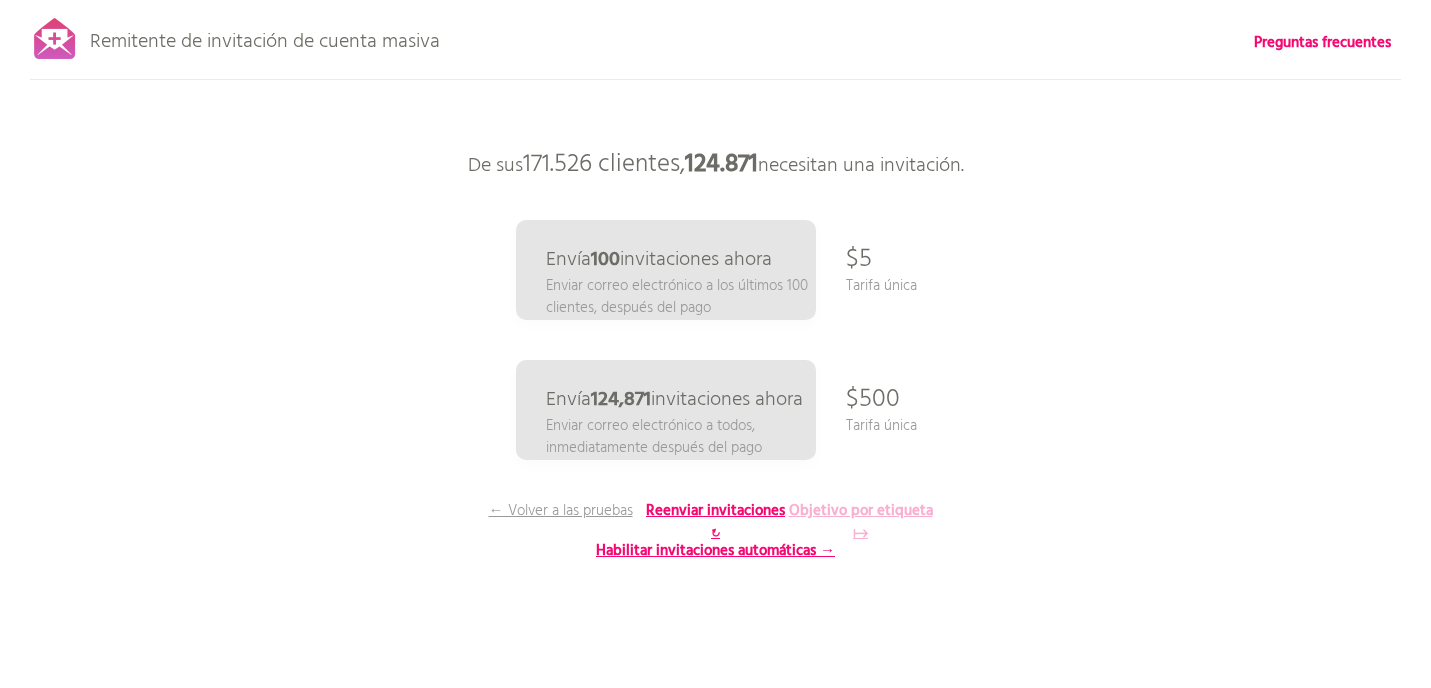 click on "Objetivo por etiqueta ↦" at bounding box center [861, 522] 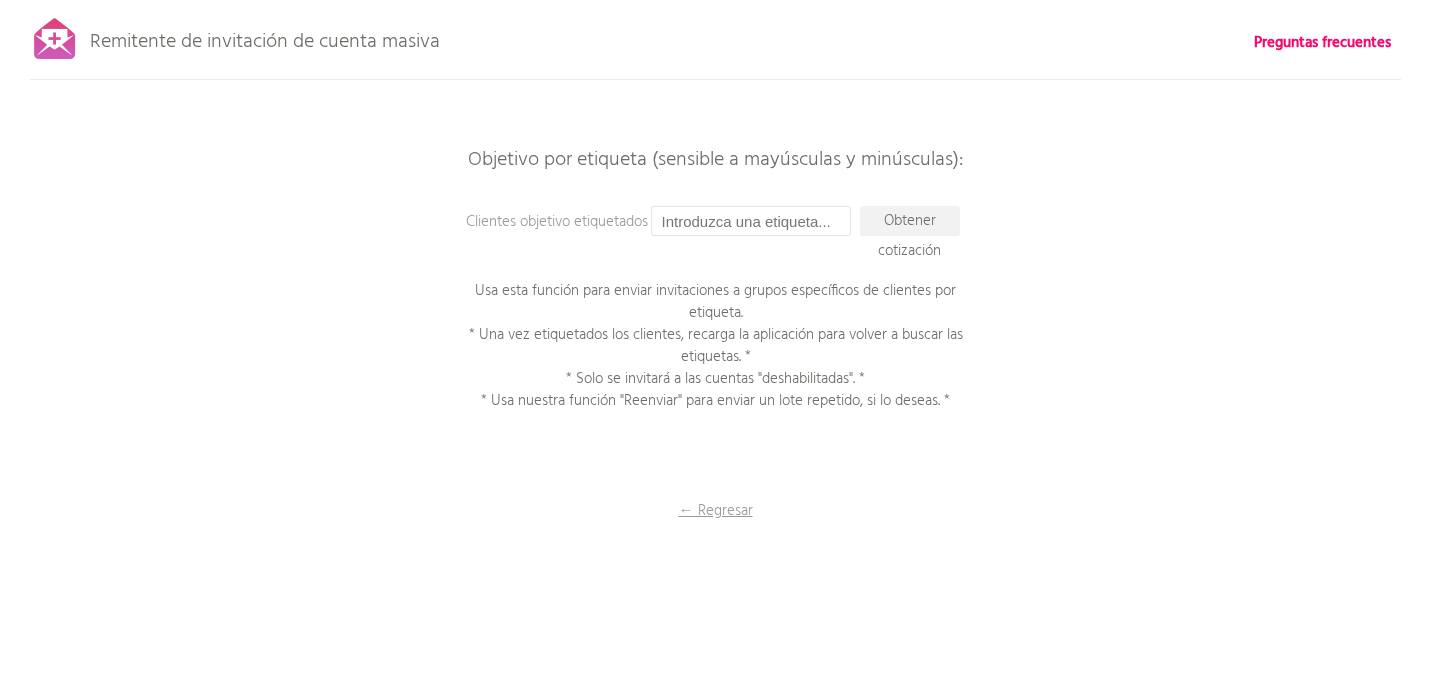 click on "Remitente de invitación de cuenta masiva
Preguntas frecuentes
¡Todos los clientes sincronizados!
Pausa el envío
(Esto puede tardar hasta 30 minutos)
¿Qué sigue? Asegúrate de que los nuevos clientes activen sus cuentas de ahora en adelante:
Configura invitaciones automáticas continuas →
Volver a escanear y componer
Prepara tu correo electrónico
Paso 1:  Haz clic aquí  para editar tu plantilla.
Usamos la plantilla de "Invitación a cuenta de cliente" que ya configuraste en Shopify,
compatible con variables líquidas.
Paso 2: Pruébala.
Introduce la dirección de correo electrónico  de una cuenta de cliente que tengas  para enviarle una invitación de prueba.
Asegúrate de que el estado de la cuenta  no esté activado  ; de lo contrario, el correo electrónico no se enviará." at bounding box center [715, 350] 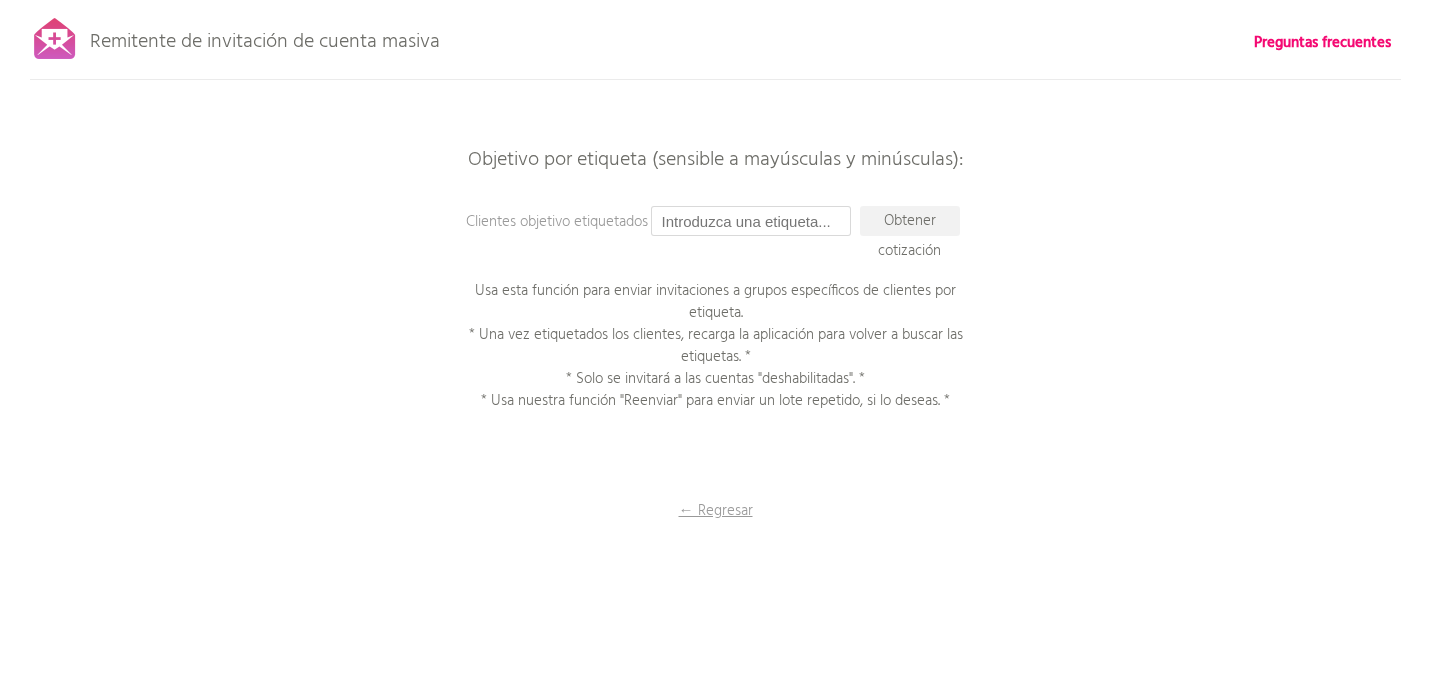 click at bounding box center (751, 221) 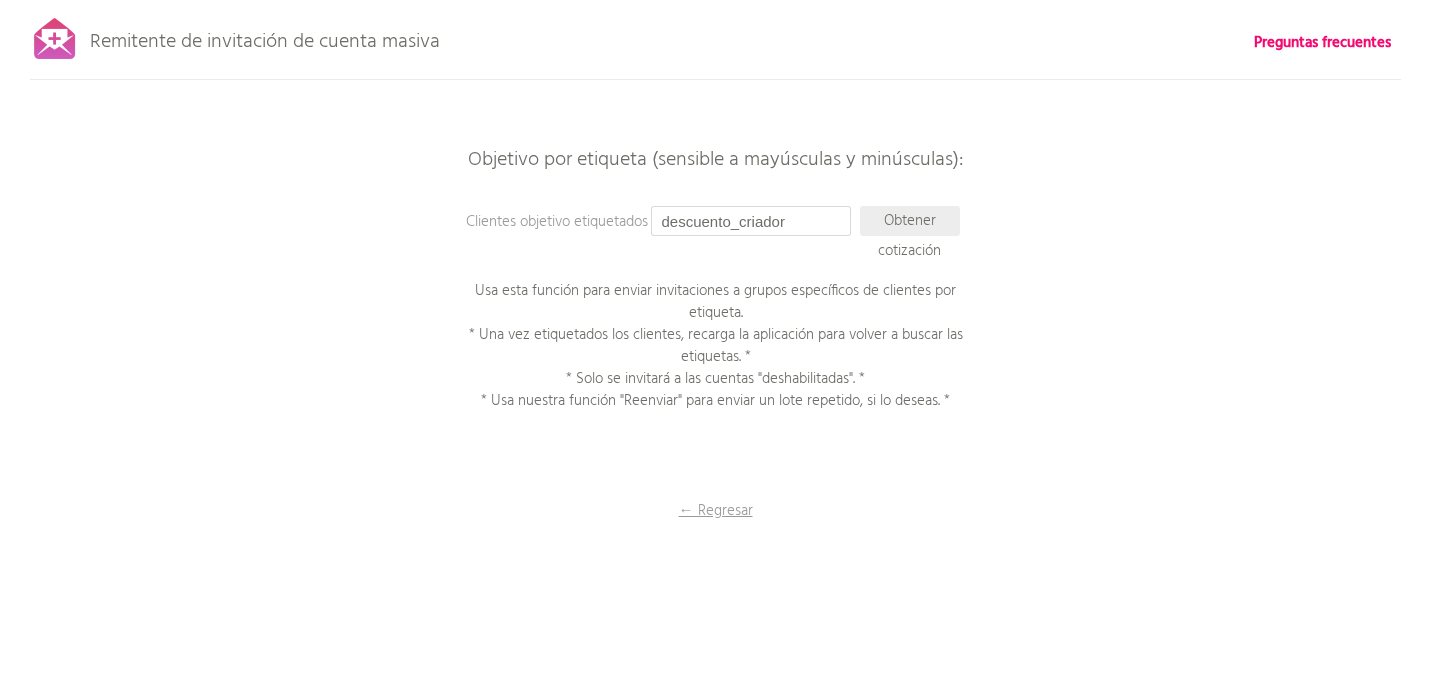 type on "descuento_criador" 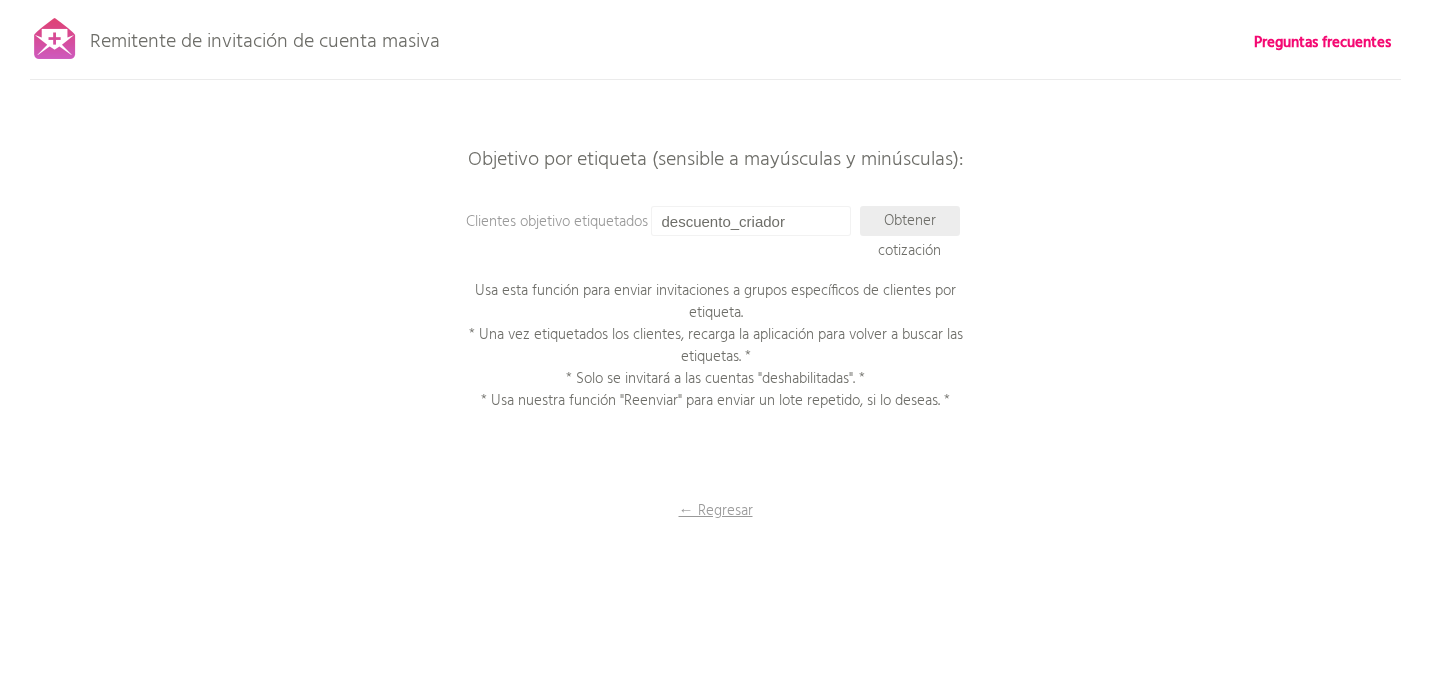 click on "Obtener cotización" at bounding box center [909, 236] 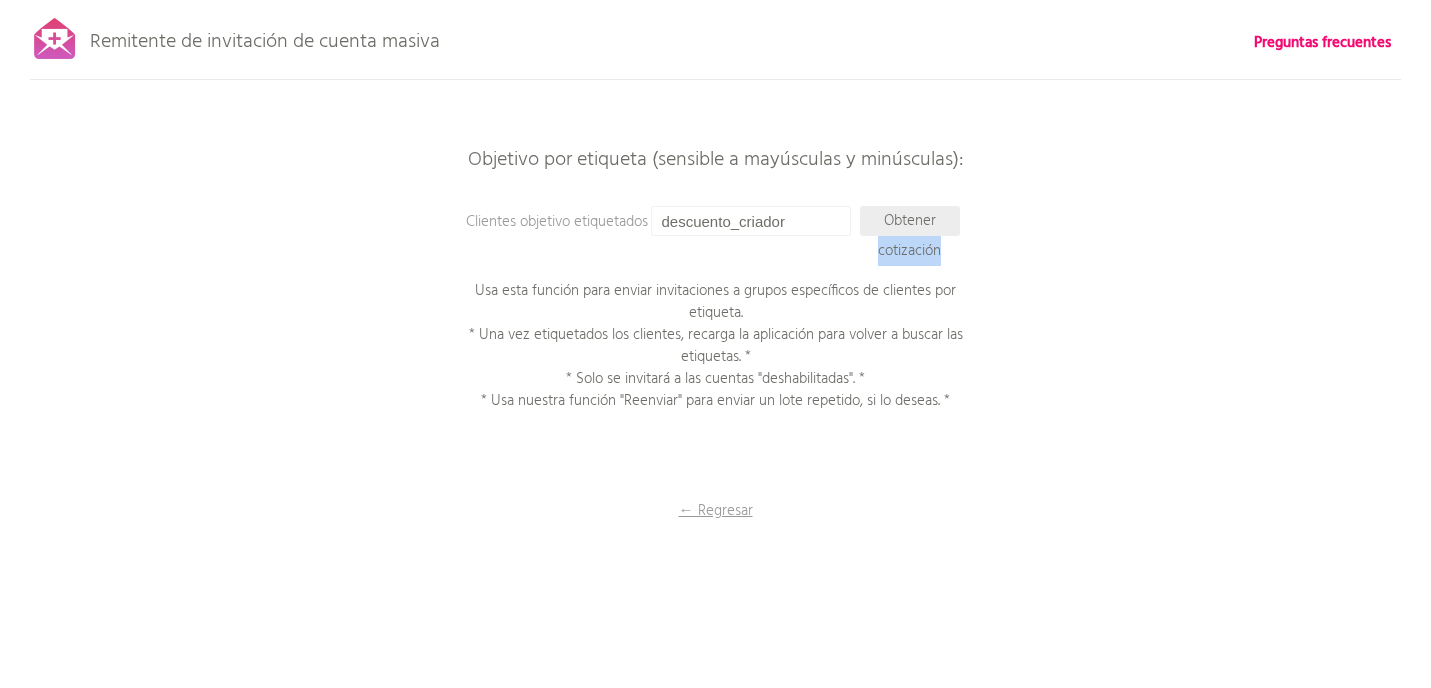click on "Obtener cotización" at bounding box center (909, 236) 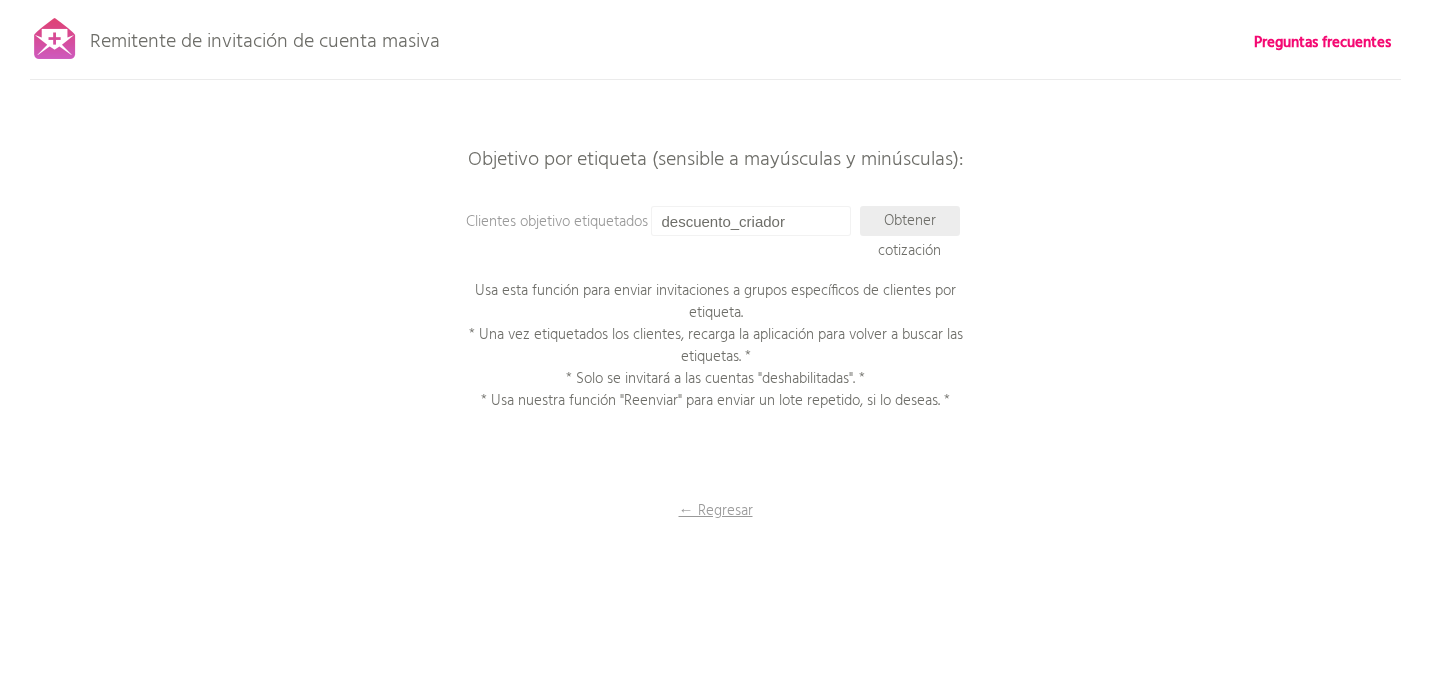 click on "Obtener cotización" at bounding box center (909, 236) 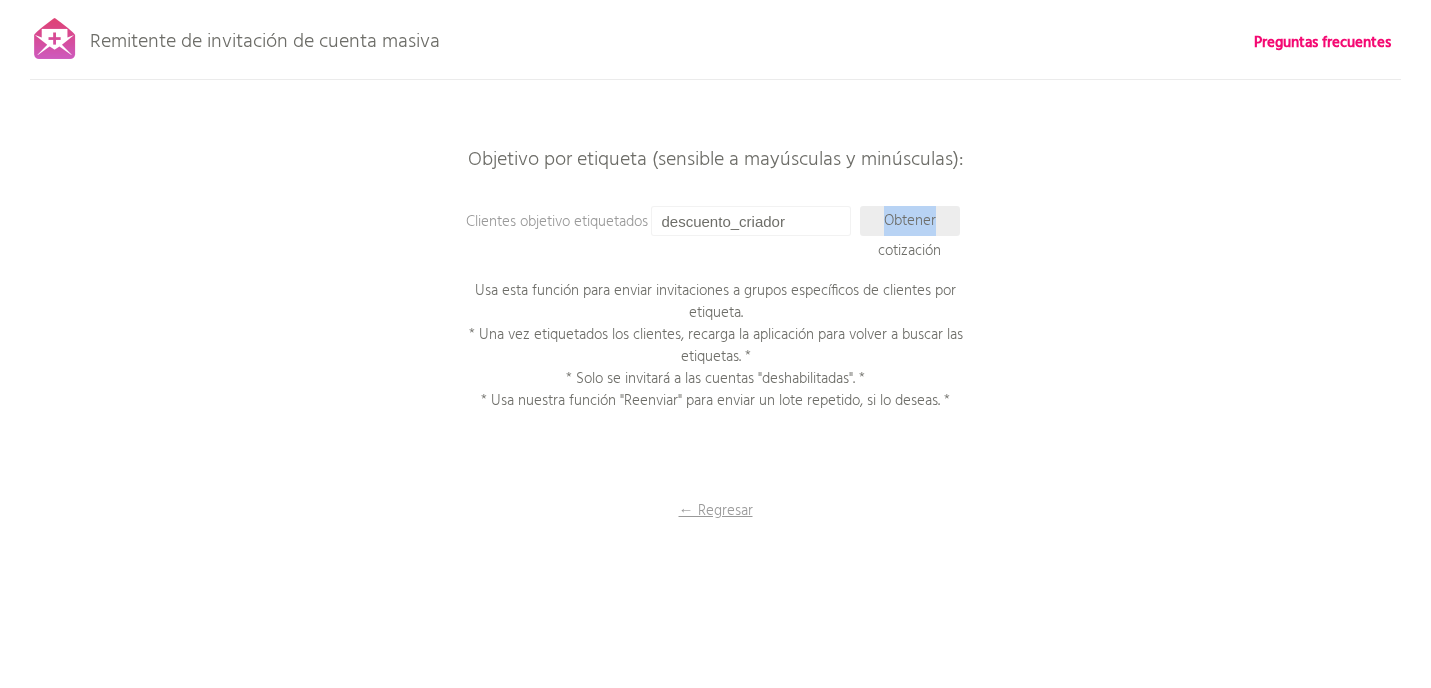 click on "Obtener cotización" at bounding box center (909, 236) 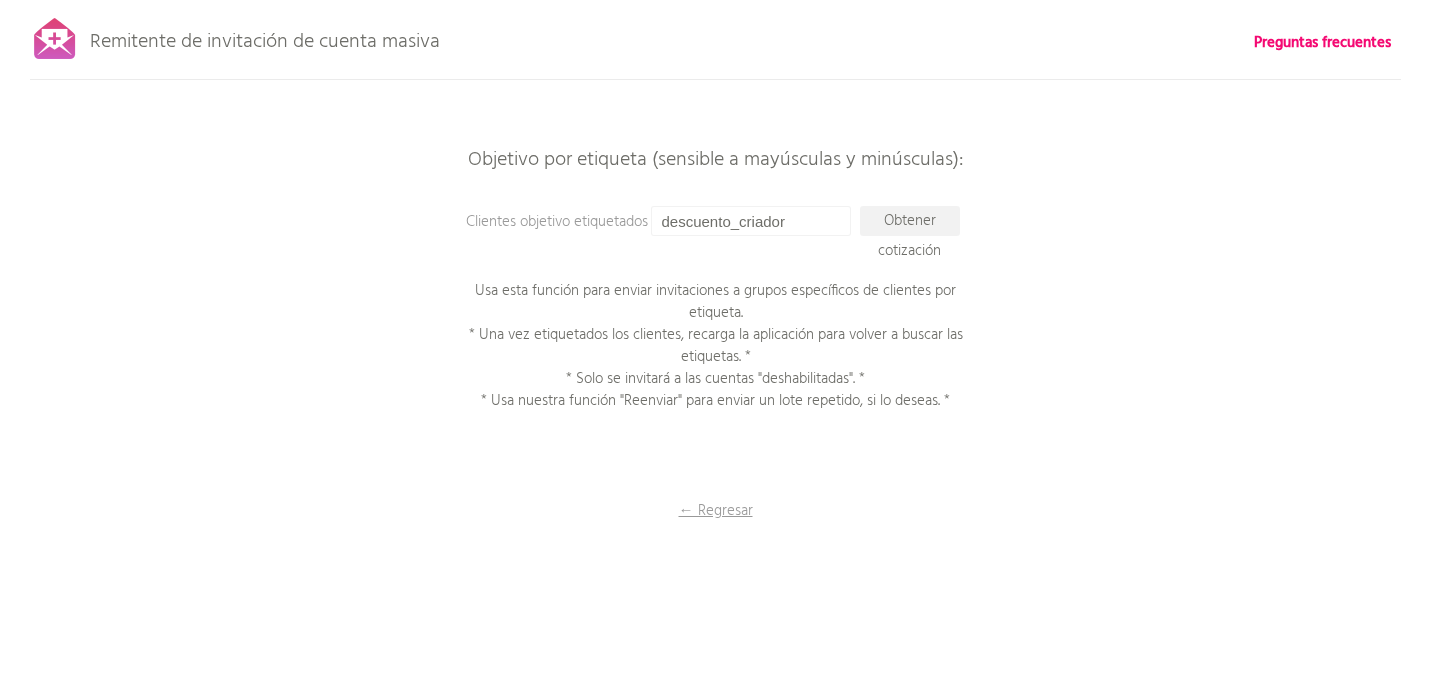 click on "Remitente de invitación de cuenta masiva
Preguntas frecuentes
¡Todos los clientes sincronizados!
Pausa el envío
(Esto puede tardar hasta 30 minutos)
¿Qué sigue? Asegúrate de que los nuevos clientes activen sus cuentas de ahora en adelante:
Configura invitaciones automáticas continuas →
Volver a escanear y componer
Prepara tu correo electrónico
Paso 1:  Haz clic aquí  para editar tu plantilla.
Usamos la plantilla de "Invitación a cuenta de cliente" que ya configuraste en Shopify,
compatible con variables líquidas.
Paso 2: Pruébala.
Introduce la dirección de correo electrónico  de una cuenta de cliente que tengas  para enviarle una invitación de prueba.
Asegúrate de que el estado de la cuenta  no esté activado  ; de lo contrario, el correo electrónico no se enviará." at bounding box center [715, 350] 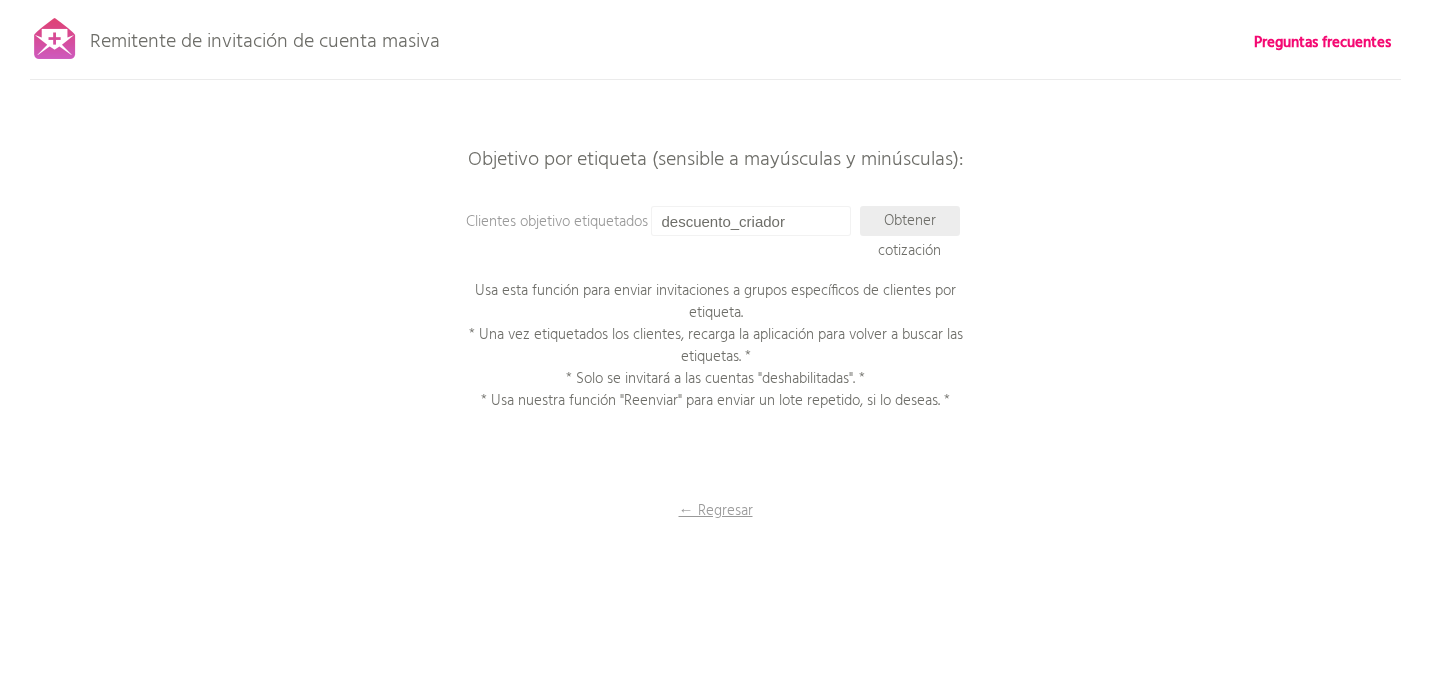 click on "Obtener cotización" at bounding box center (909, 236) 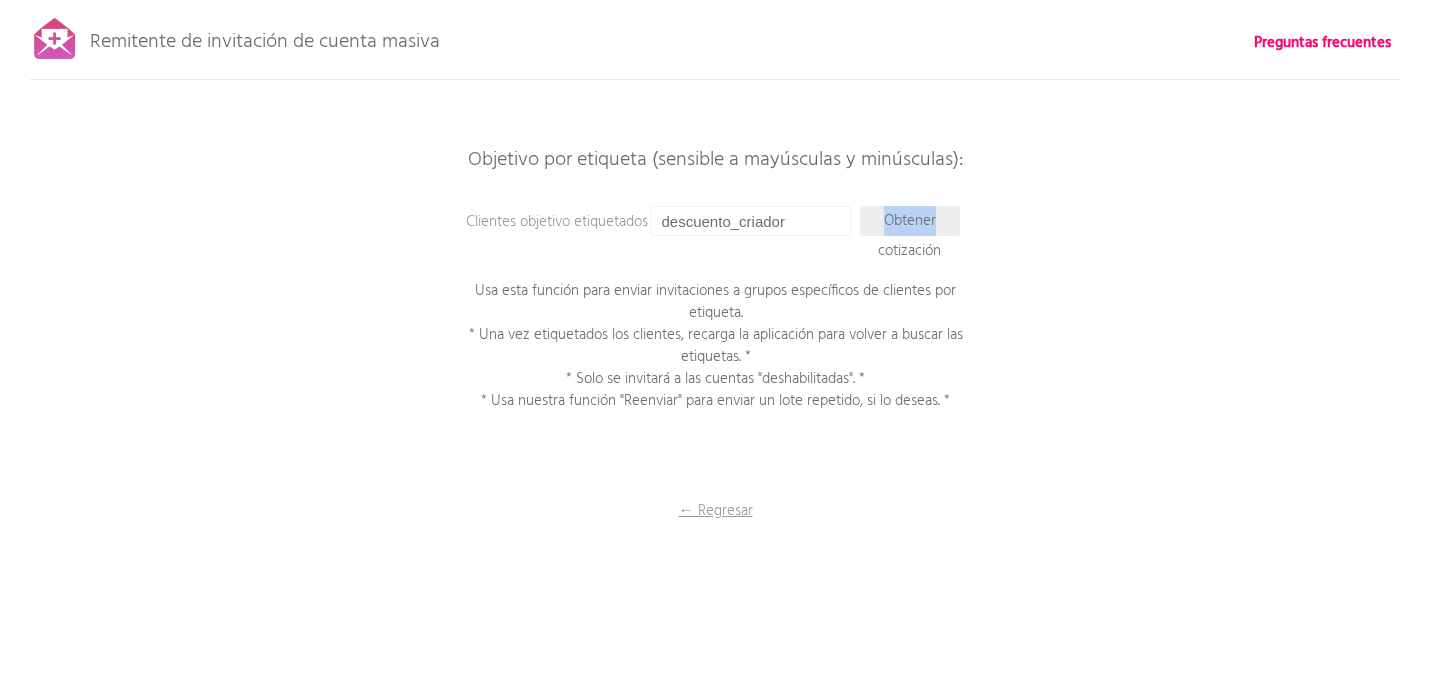 click on "Obtener cotización" at bounding box center [909, 236] 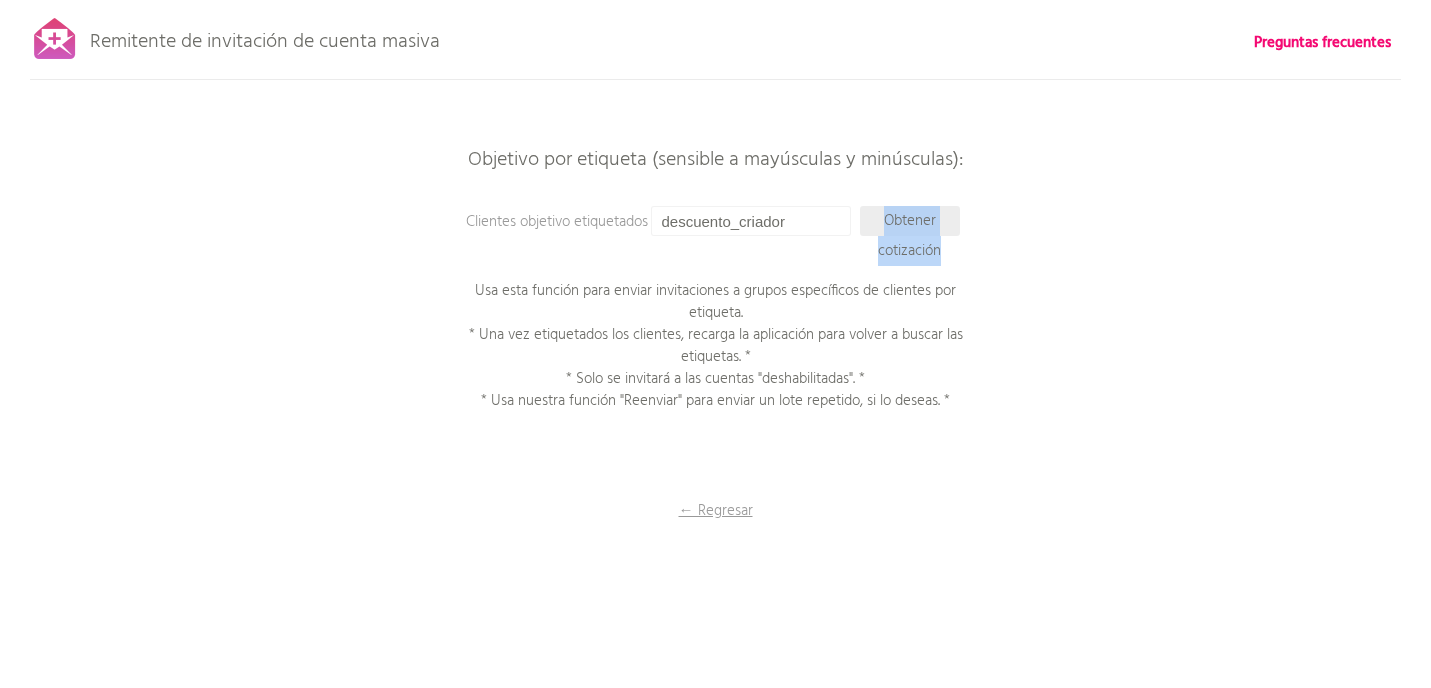 click on "Obtener cotización" at bounding box center [909, 236] 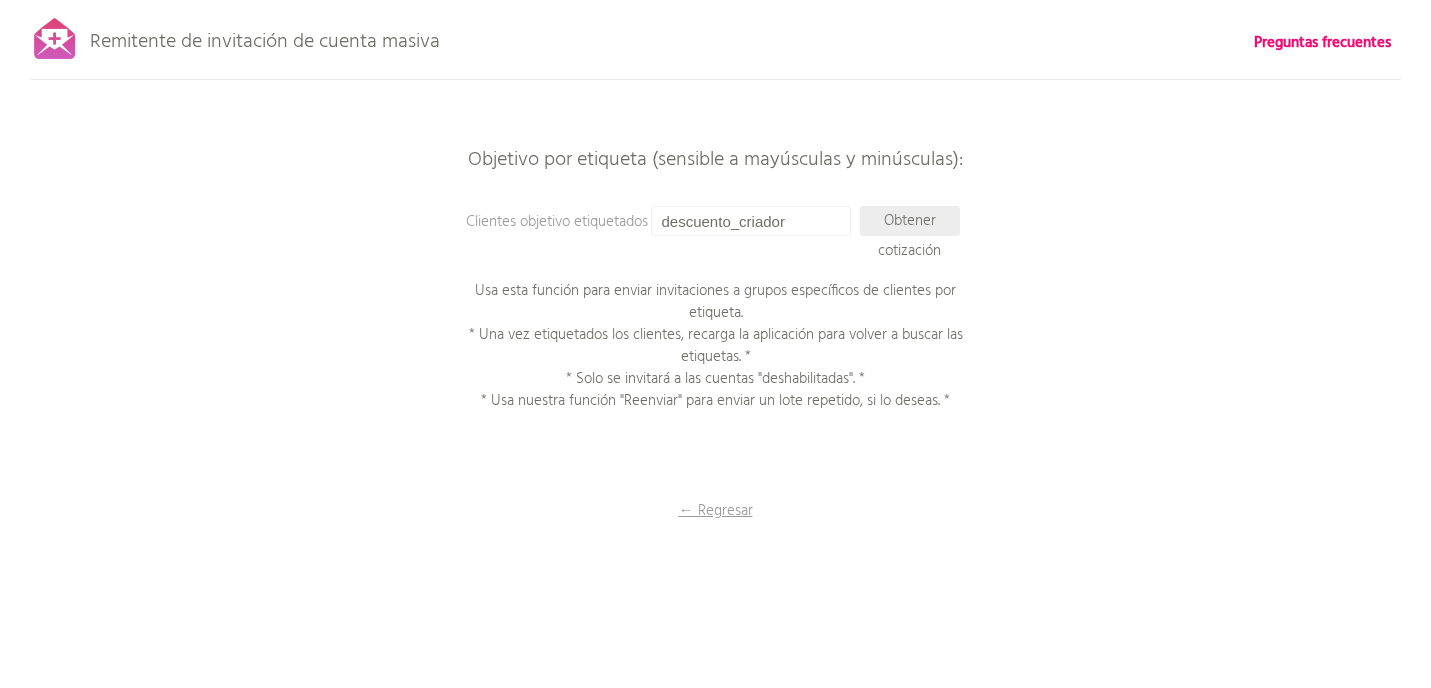 click on "Obtener cotización" at bounding box center (910, 221) 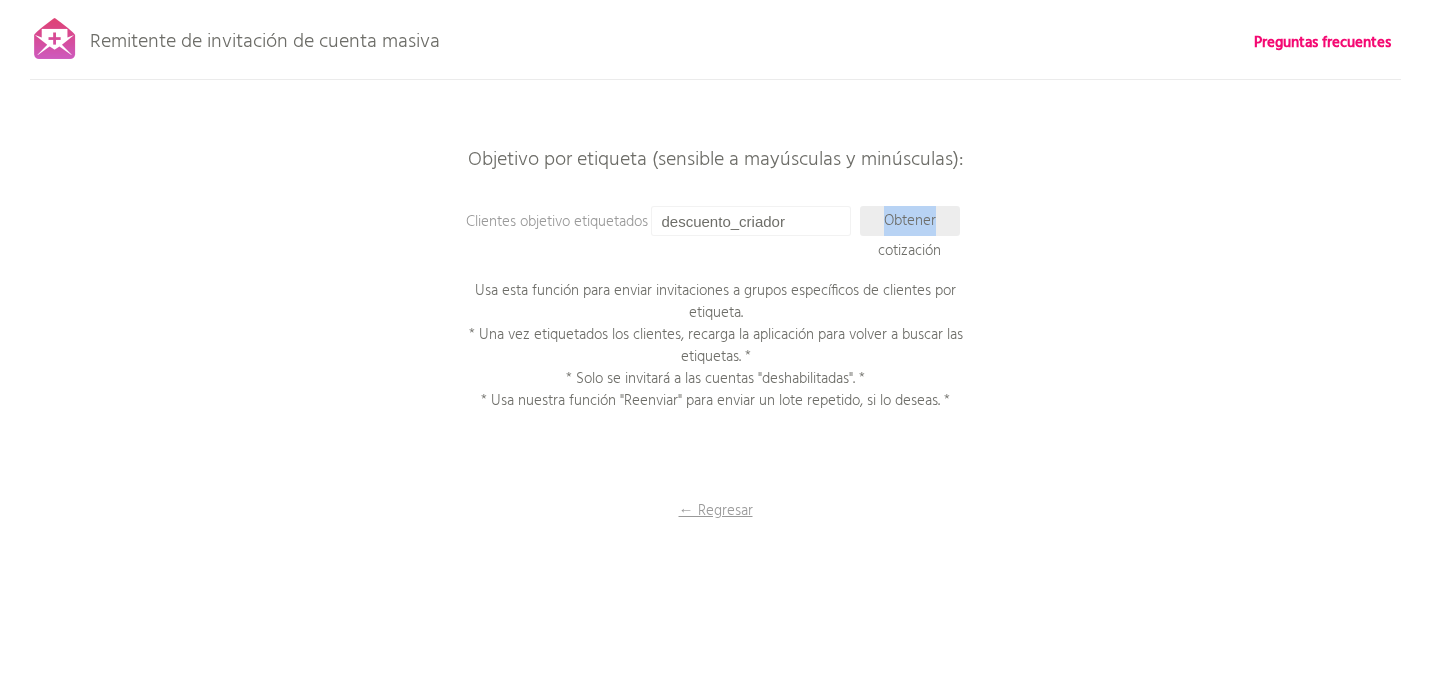 click on "Obtener cotización" at bounding box center [909, 236] 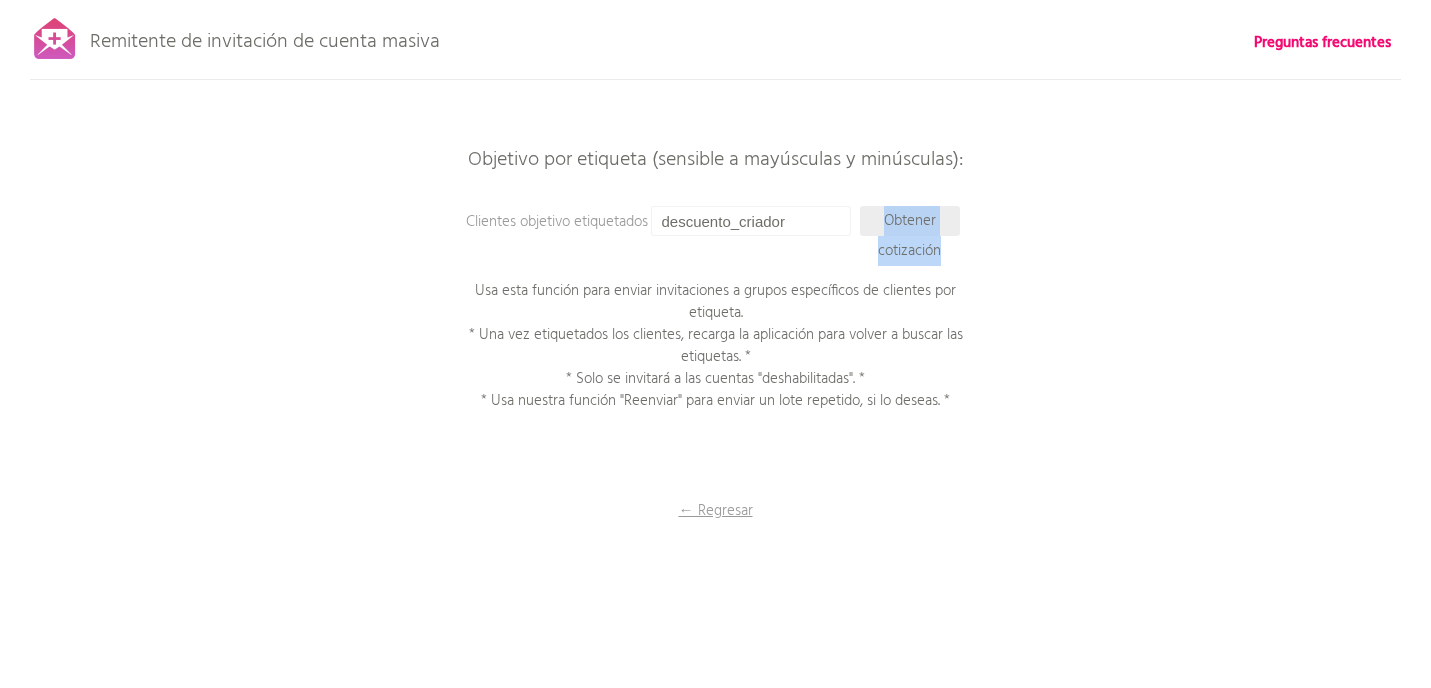 click on "Obtener cotización" at bounding box center [909, 236] 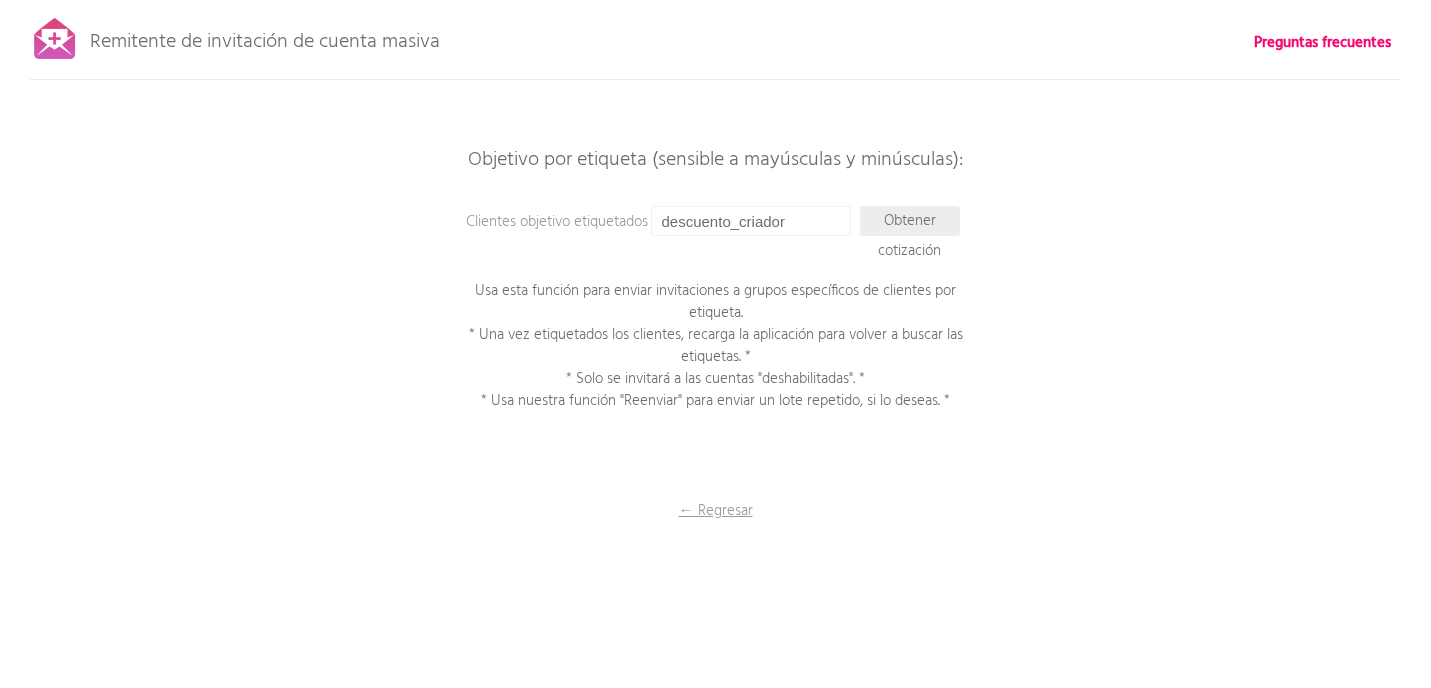 click on "Obtener cotización" at bounding box center [909, 236] 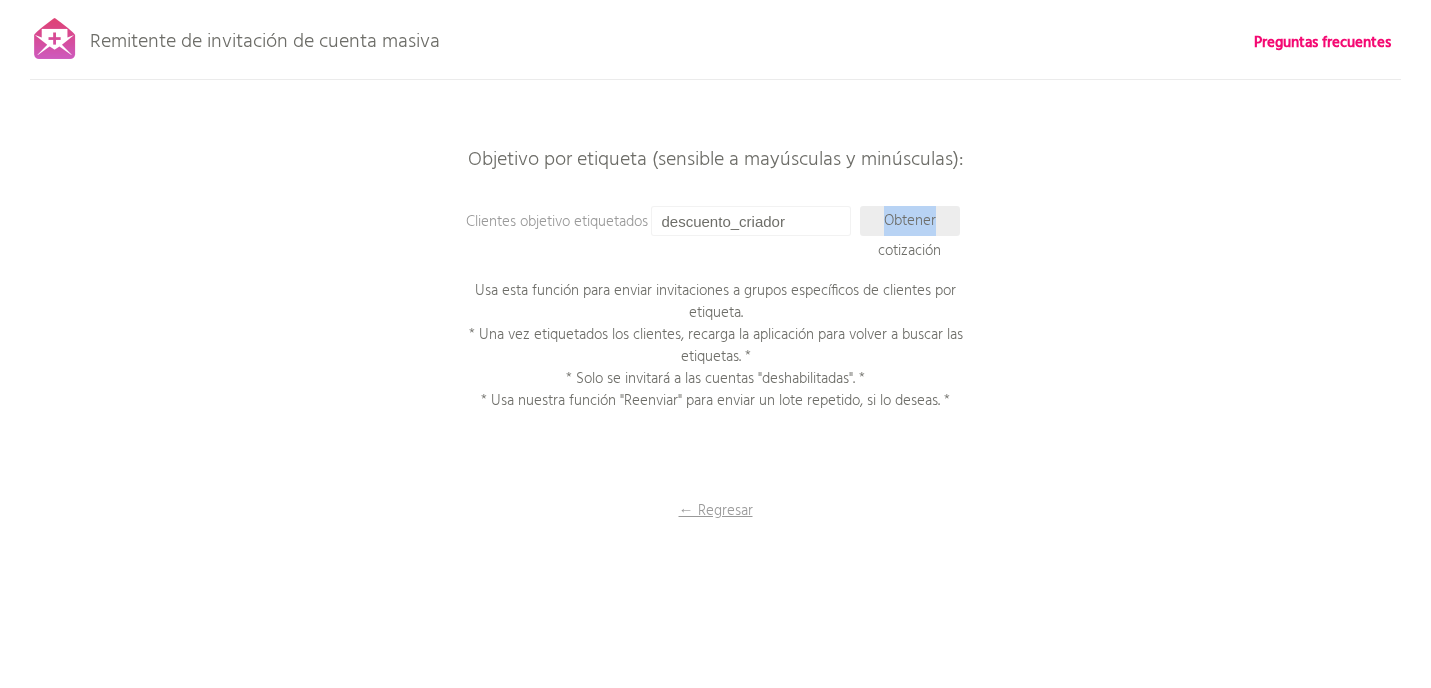 click on "Obtener cotización" at bounding box center [909, 236] 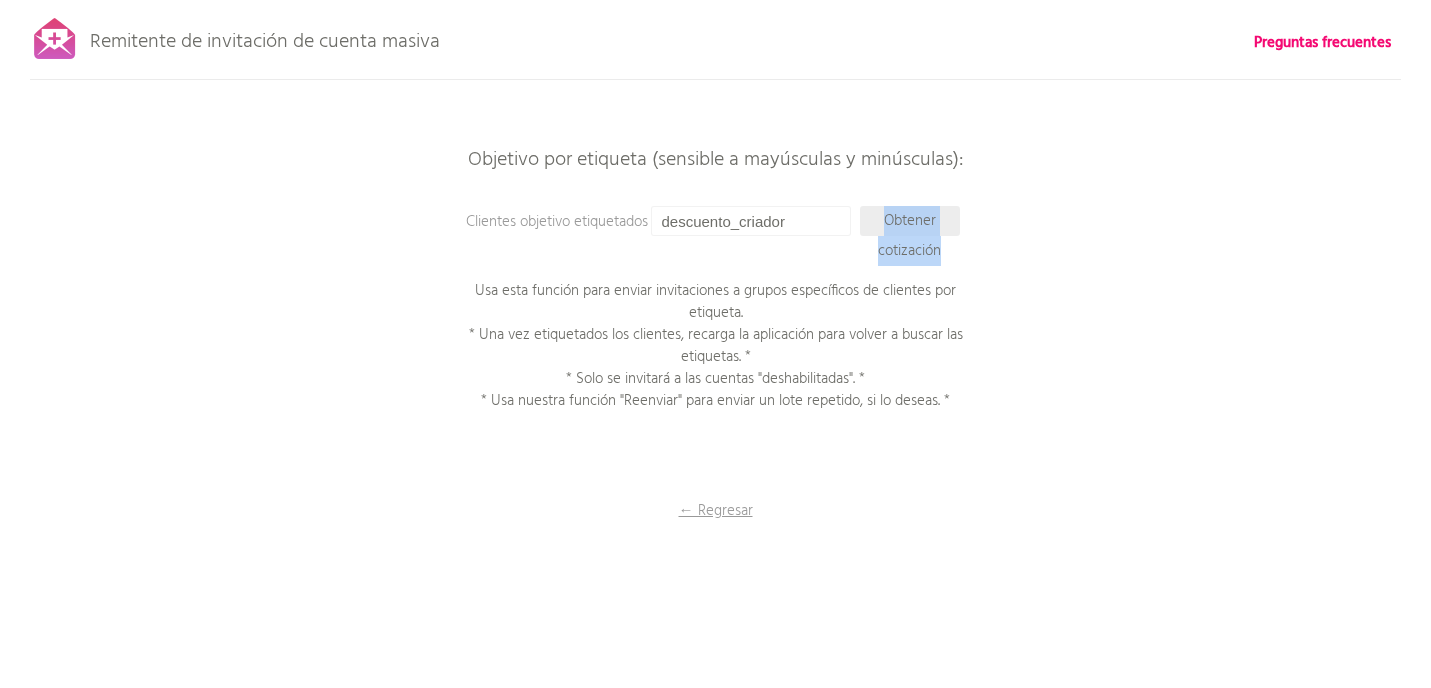 click on "Obtener cotización" at bounding box center (909, 236) 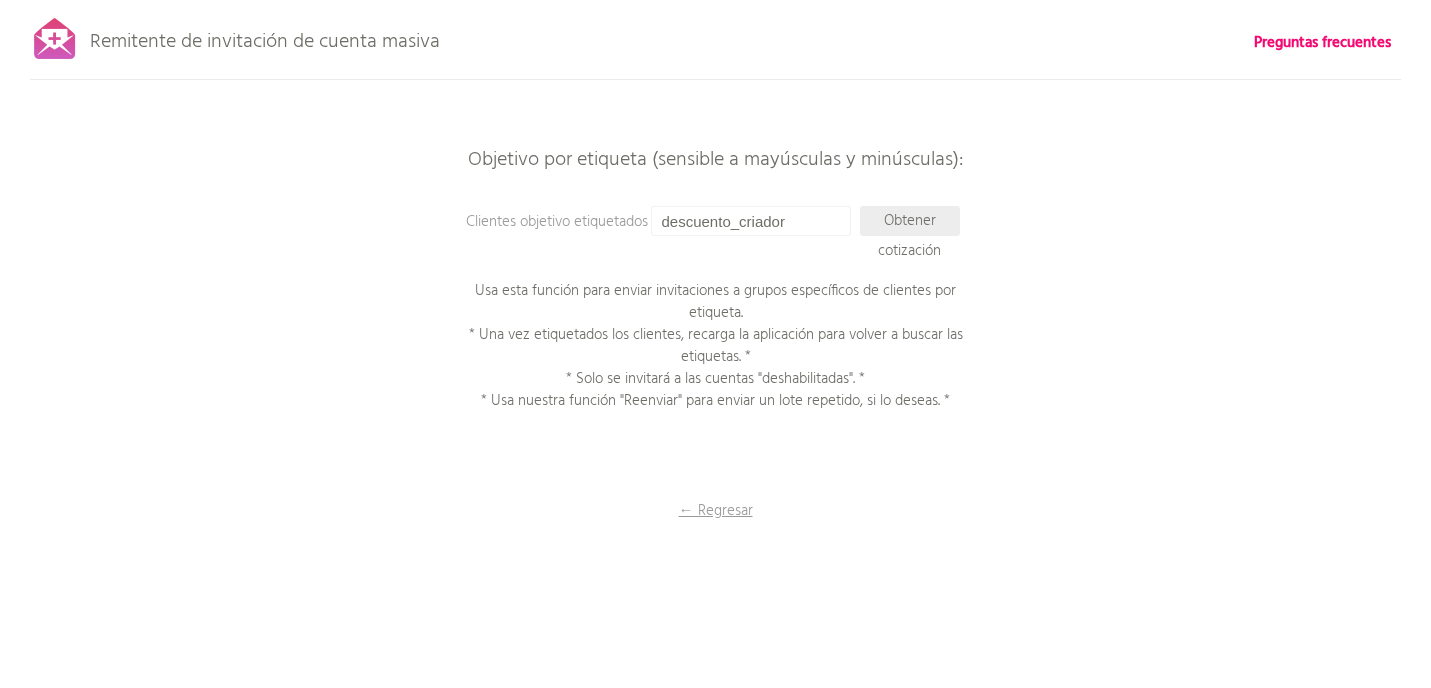 drag, startPoint x: 973, startPoint y: 227, endPoint x: 901, endPoint y: 228, distance: 72.00694 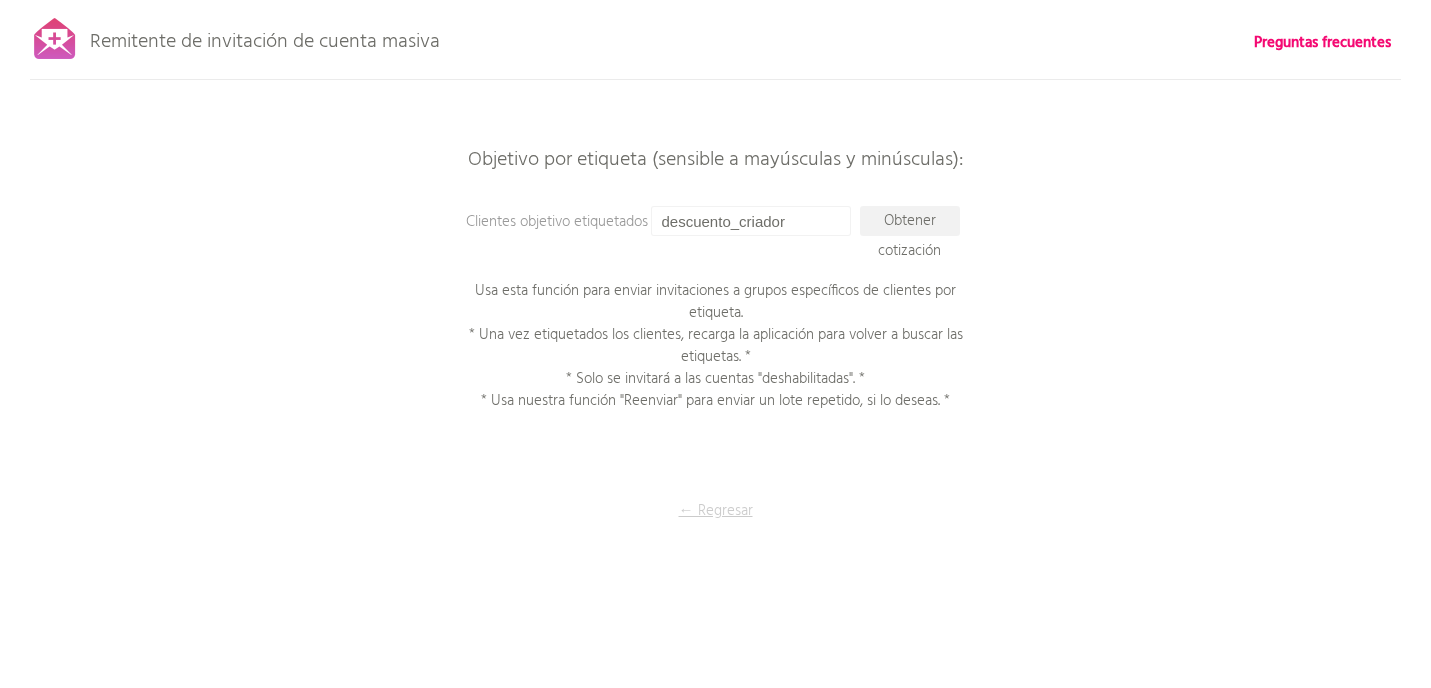 click on "← Regresar" at bounding box center (716, 511) 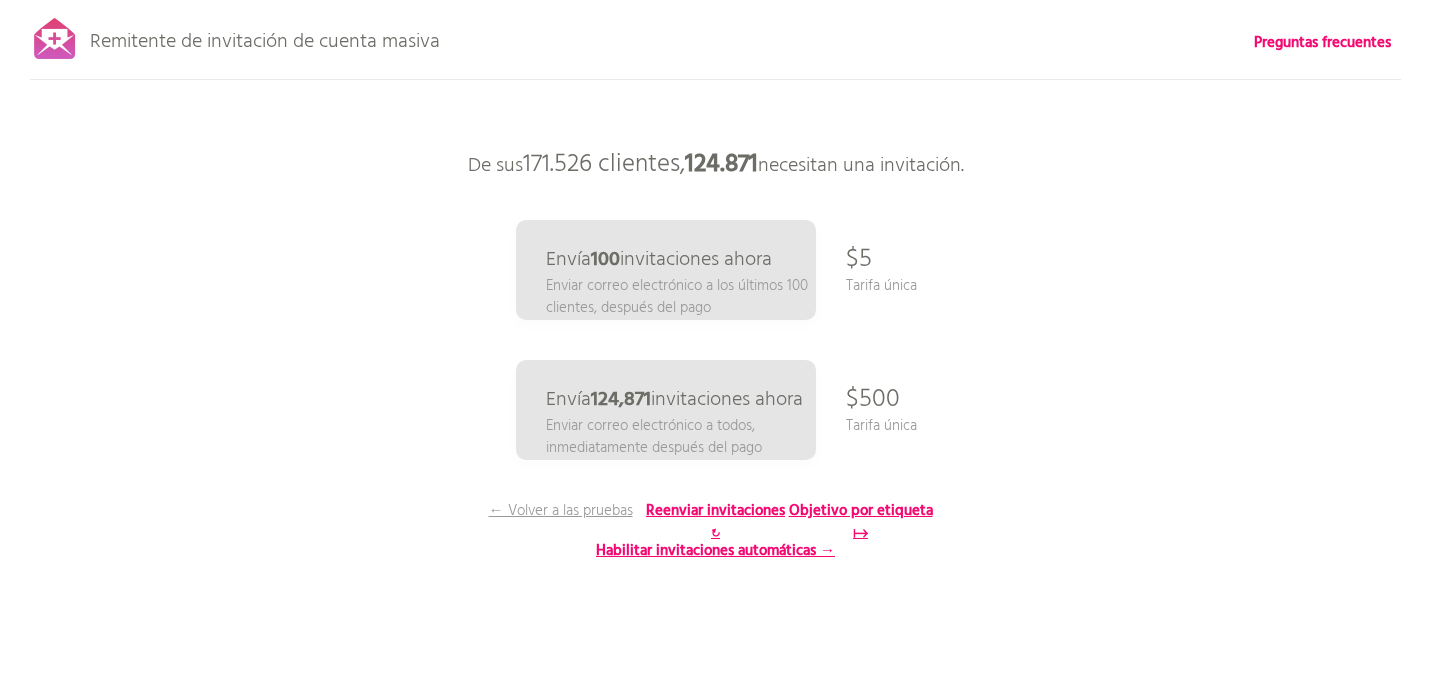 click on "Remitente de invitación de cuenta masiva
Preguntas frecuentes
¡Todos los clientes sincronizados!
Pausa el envío
(Esto puede tardar hasta 30 minutos)
¿Qué sigue? Asegúrate de que los nuevos clientes activen sus cuentas de ahora en adelante:
Configura invitaciones automáticas continuas →
Volver a escanear y componer
Prepara tu correo electrónico
Paso 1:  Haz clic aquí  para editar tu plantilla.
Usamos la plantilla de "Invitación a cuenta de cliente" que ya configuraste en Shopify,
compatible con variables líquidas.
Paso 2: Pruébala.
Introduce la dirección de correo electrónico  de una cuenta de cliente que tengas  para enviarle una invitación de prueba.
Asegúrate de que el estado de la cuenta  no esté activado  ; de lo contrario, el correo electrónico no se enviará." at bounding box center [715, 350] 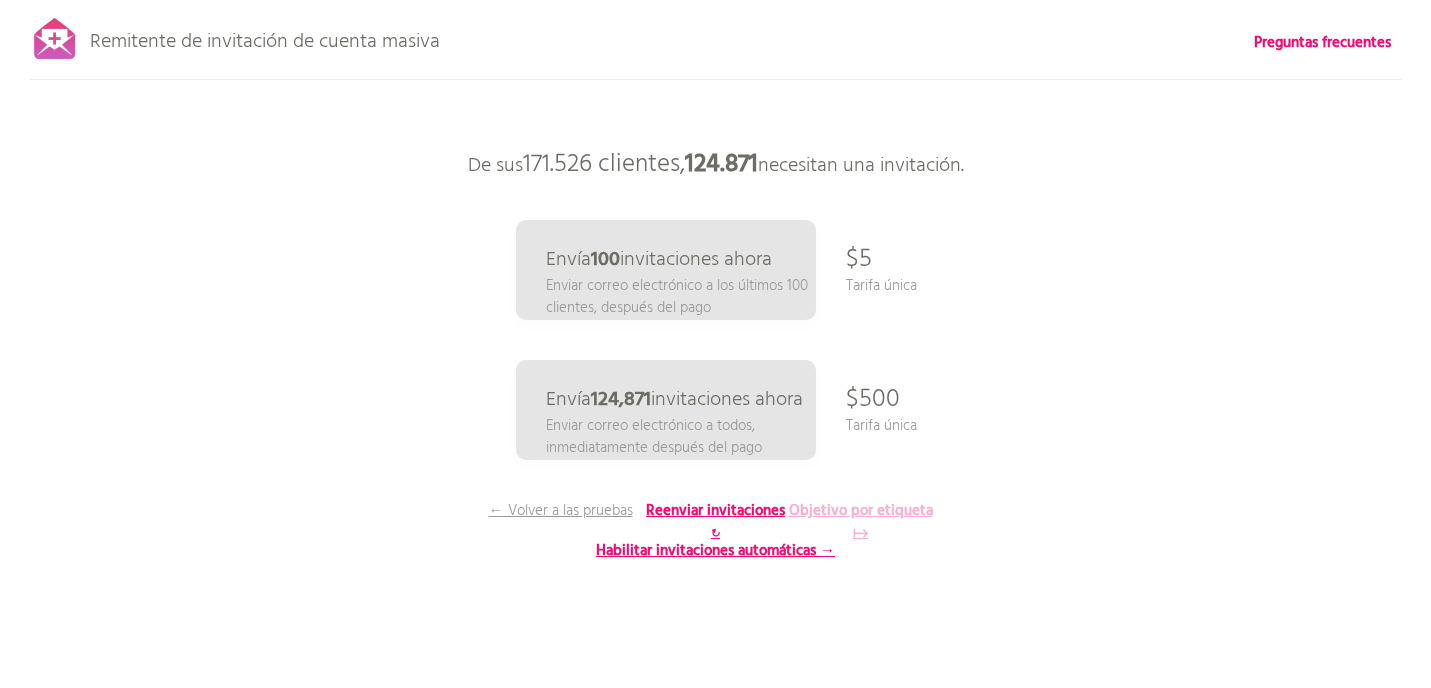 click on "Objetivo por etiqueta ↦" at bounding box center (861, 522) 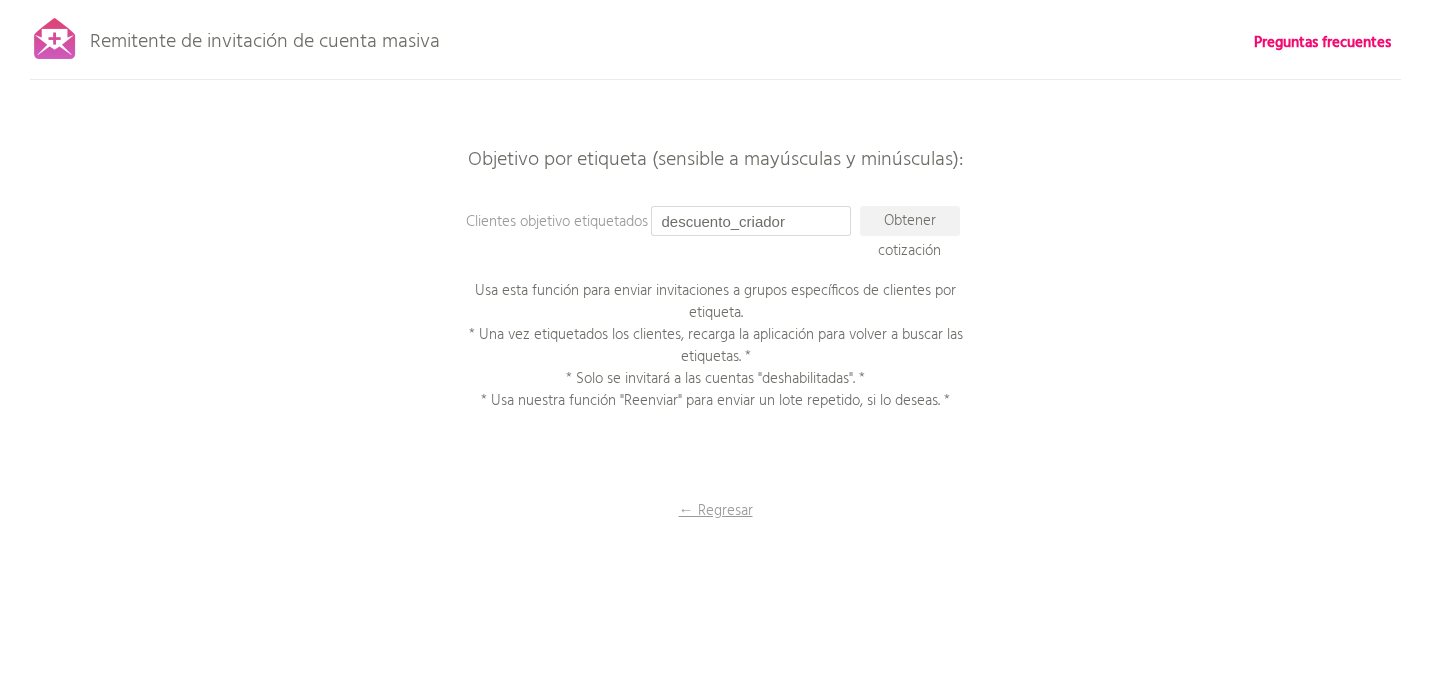 click on "descuento_criador" at bounding box center (751, 221) 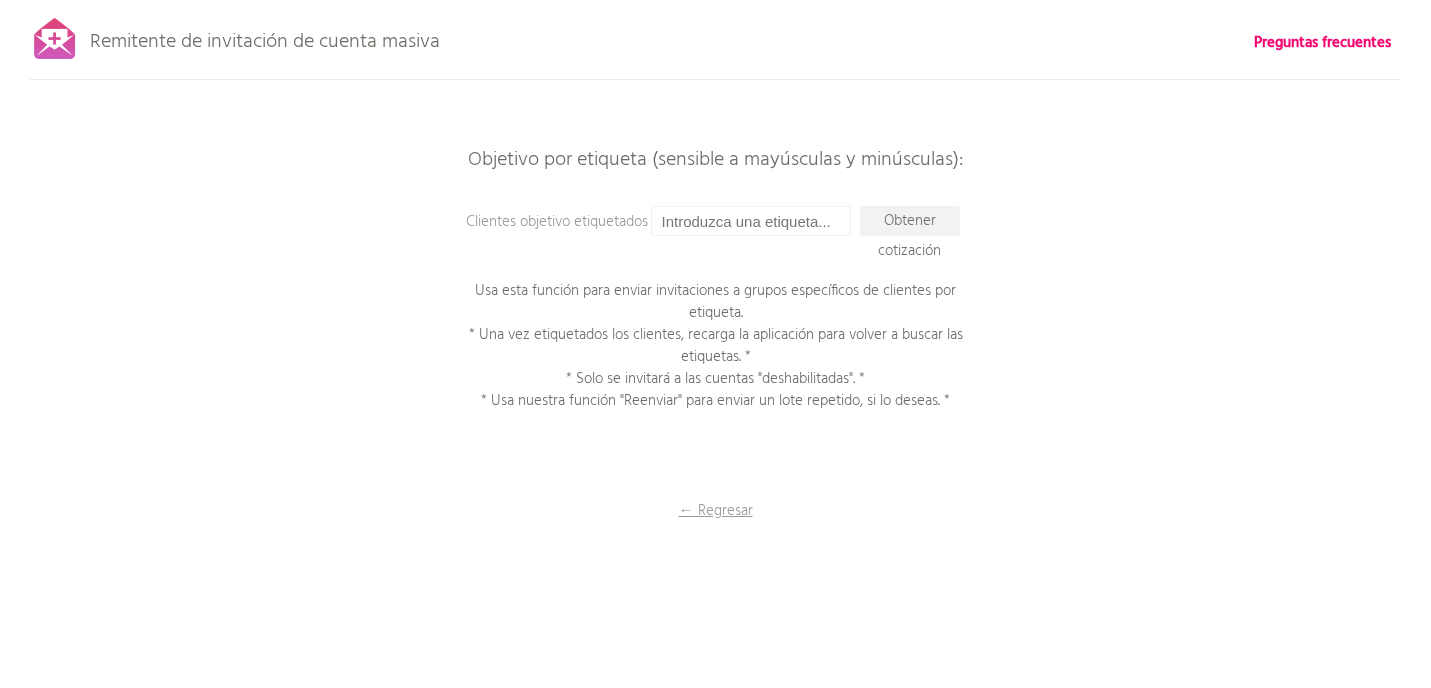 click on "Remitente de invitación de cuenta masiva
Preguntas frecuentes
¡Todos los clientes sincronizados!
Pausa el envío
(Esto puede tardar hasta 30 minutos)
¿Qué sigue? Asegúrate de que los nuevos clientes activen sus cuentas de ahora en adelante:
Configura invitaciones automáticas continuas →
Volver a escanear y componer
Prepara tu correo electrónico
Paso 1:  Haz clic aquí  para editar tu plantilla.
Usamos la plantilla de "Invitación a cuenta de cliente" que ya configuraste en Shopify,
compatible con variables líquidas.
Paso 2: Pruébala.
Introduce la dirección de correo electrónico  de una cuenta de cliente que tengas  para enviarle una invitación de prueba.
Asegúrate de que el estado de la cuenta  no esté activado  ; de lo contrario, el correo electrónico no se enviará." at bounding box center [715, 350] 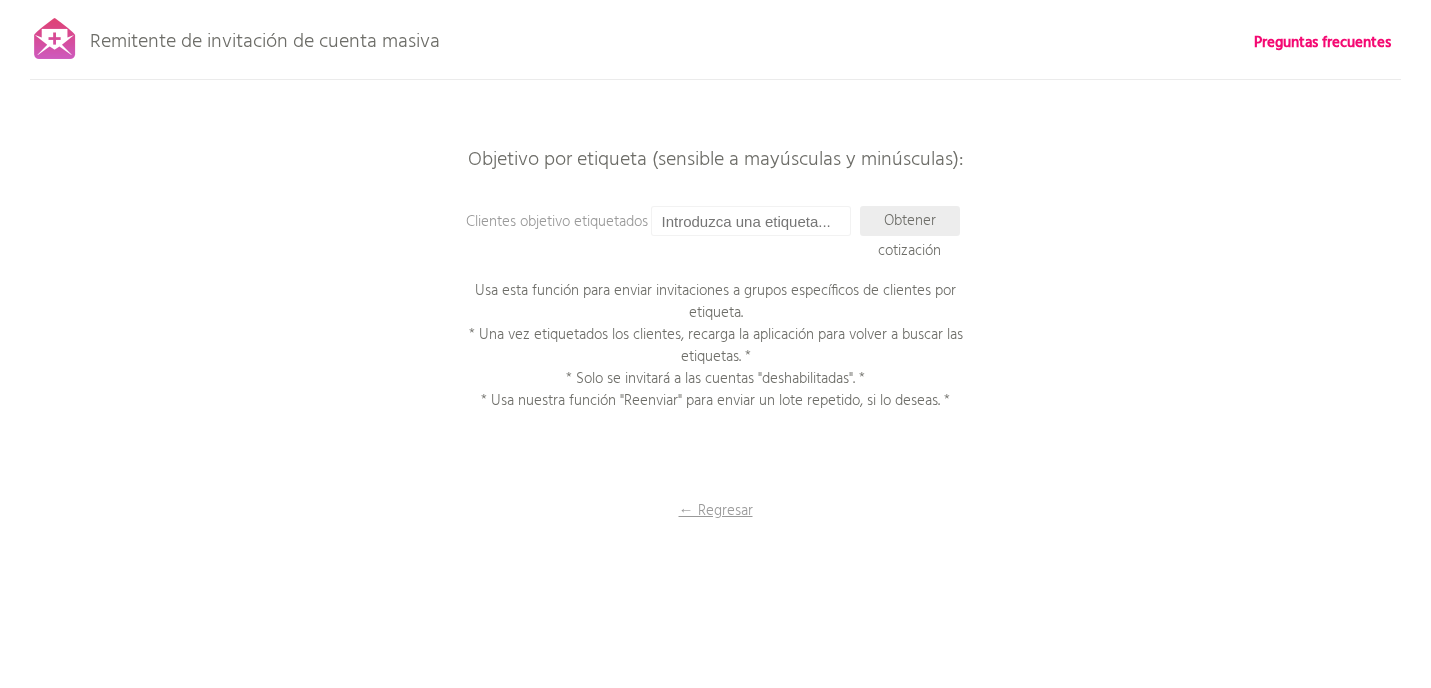 click on "Obtener cotización" at bounding box center [909, 236] 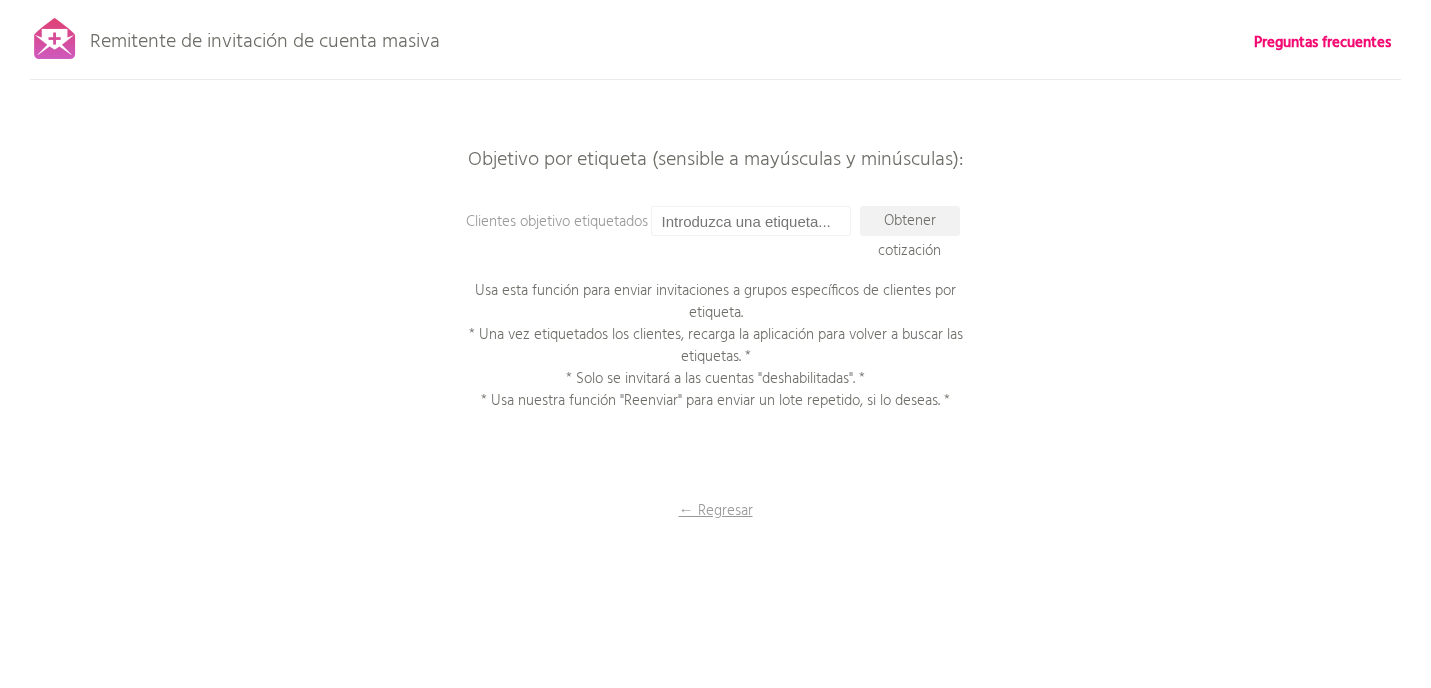 click on "Remitente de invitación de cuenta masiva
Preguntas frecuentes
¡Todos los clientes sincronizados!
Pausa el envío
(Esto puede tardar hasta 30 minutos)
¿Qué sigue? Asegúrate de que los nuevos clientes activen sus cuentas de ahora en adelante:
Configura invitaciones automáticas continuas →
Volver a escanear y componer
Prepara tu correo electrónico
Paso 1:  Haz clic aquí  para editar tu plantilla.
Usamos la plantilla de "Invitación a cuenta de cliente" que ya configuraste en Shopify,
compatible con variables líquidas.
Paso 2: Pruébala.
Introduce la dirección de correo electrónico  de una cuenta de cliente que tengas  para enviarle una invitación de prueba.
Asegúrate de que el estado de la cuenta  no esté activado  ; de lo contrario, el correo electrónico no se enviará." at bounding box center [715, 350] 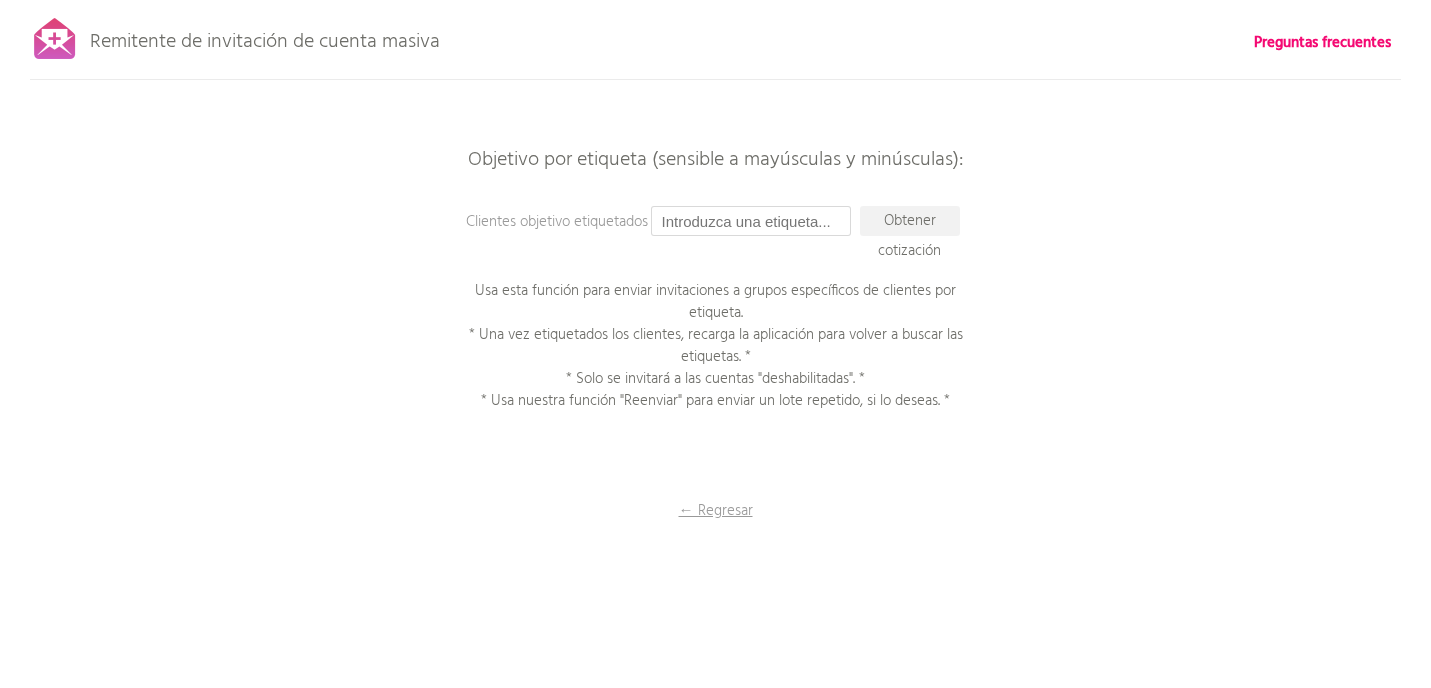 click at bounding box center [751, 221] 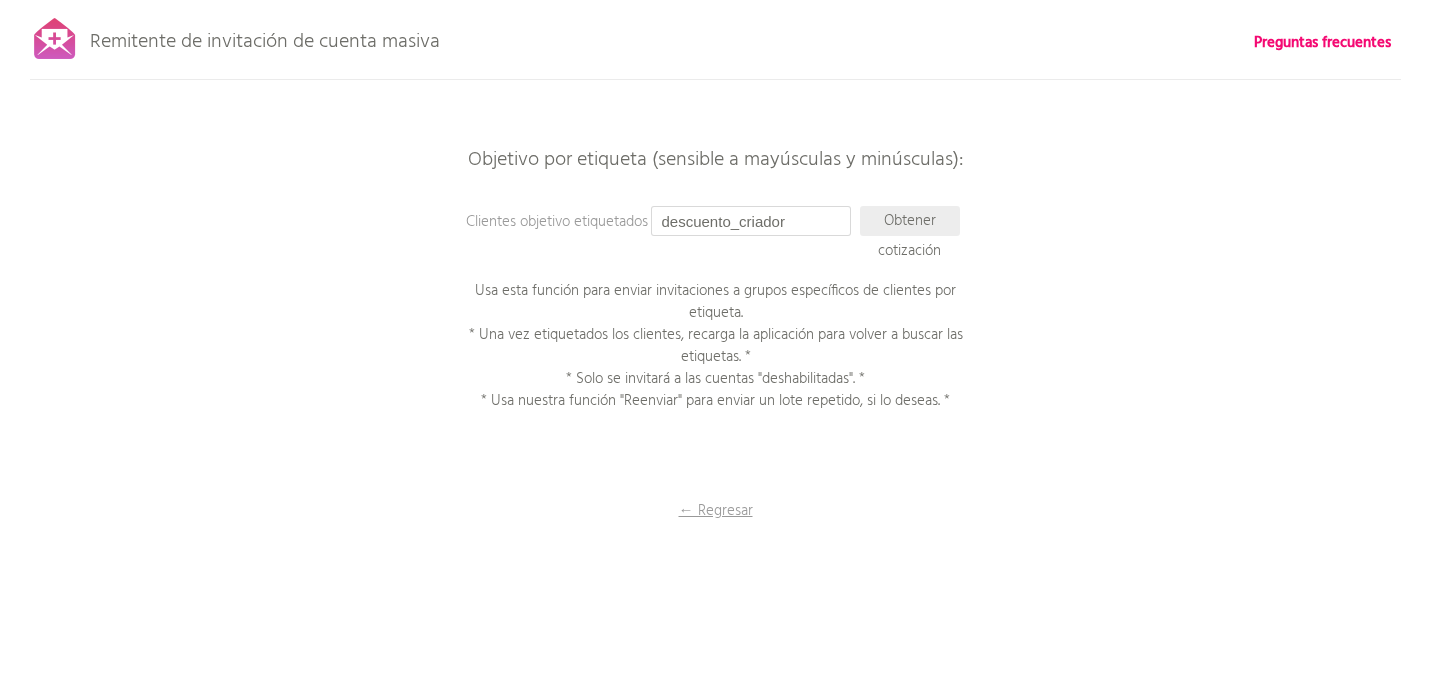 type on "descuento_criador" 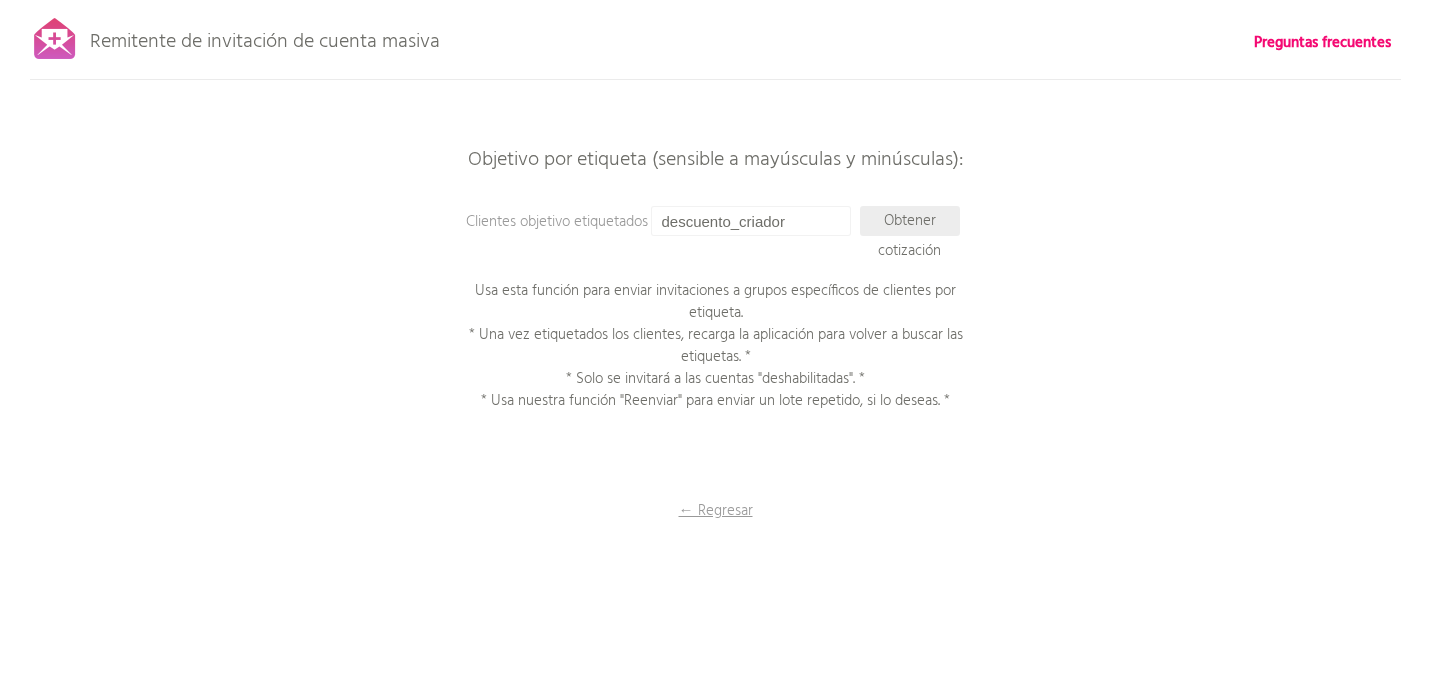 click on "Obtener cotización" at bounding box center [909, 236] 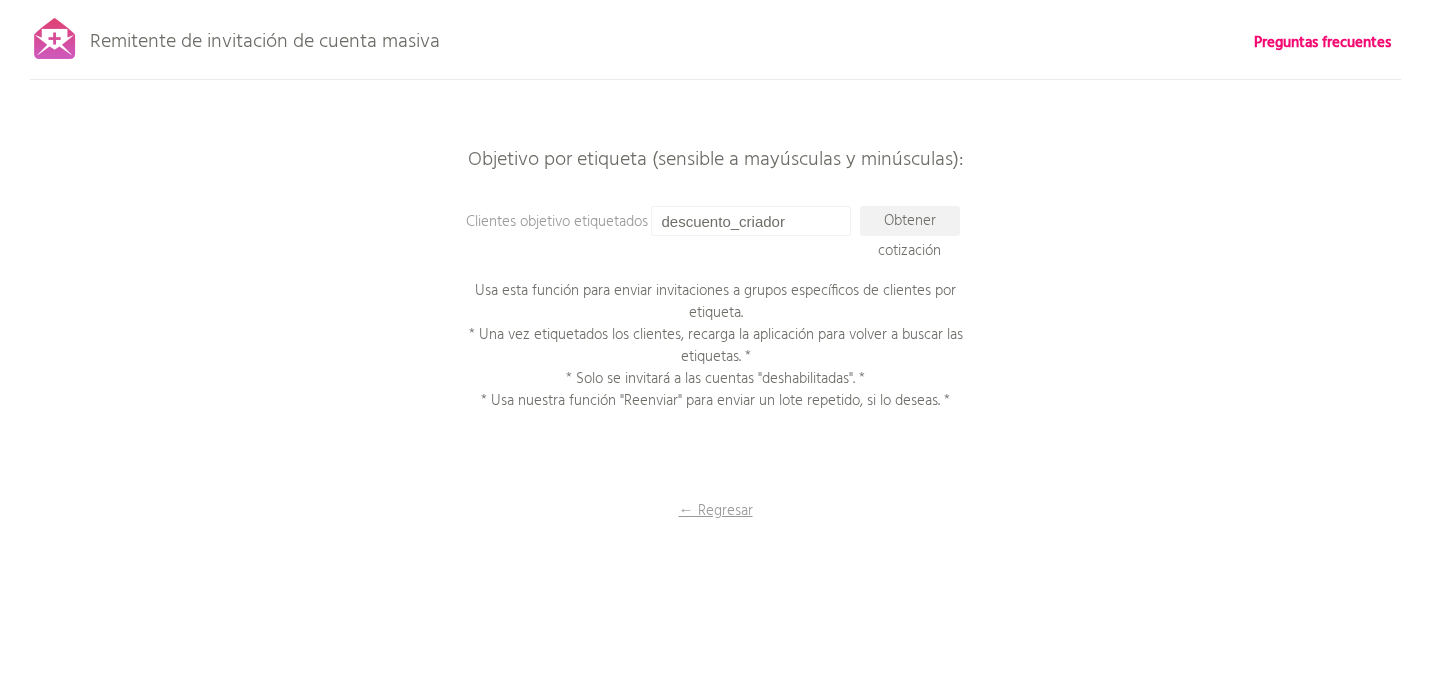 click on "Remitente de invitación de cuenta masiva
Preguntas frecuentes
¡Todos los clientes sincronizados!
Pausa el envío
(Esto puede tardar hasta 30 minutos)
¿Qué sigue? Asegúrate de que los nuevos clientes activen sus cuentas de ahora en adelante:
Configura invitaciones automáticas continuas →
Volver a escanear y componer
Prepara tu correo electrónico
Paso 1:  Haz clic aquí  para editar tu plantilla.
Usamos la plantilla de "Invitación a cuenta de cliente" que ya configuraste en Shopify,
compatible con variables líquidas.
Paso 2: Pruébala.
Introduce la dirección de correo electrónico  de una cuenta de cliente que tengas  para enviarle una invitación de prueba.
Asegúrate de que el estado de la cuenta  no esté activado  ; de lo contrario, el correo electrónico no se enviará." at bounding box center [715, 350] 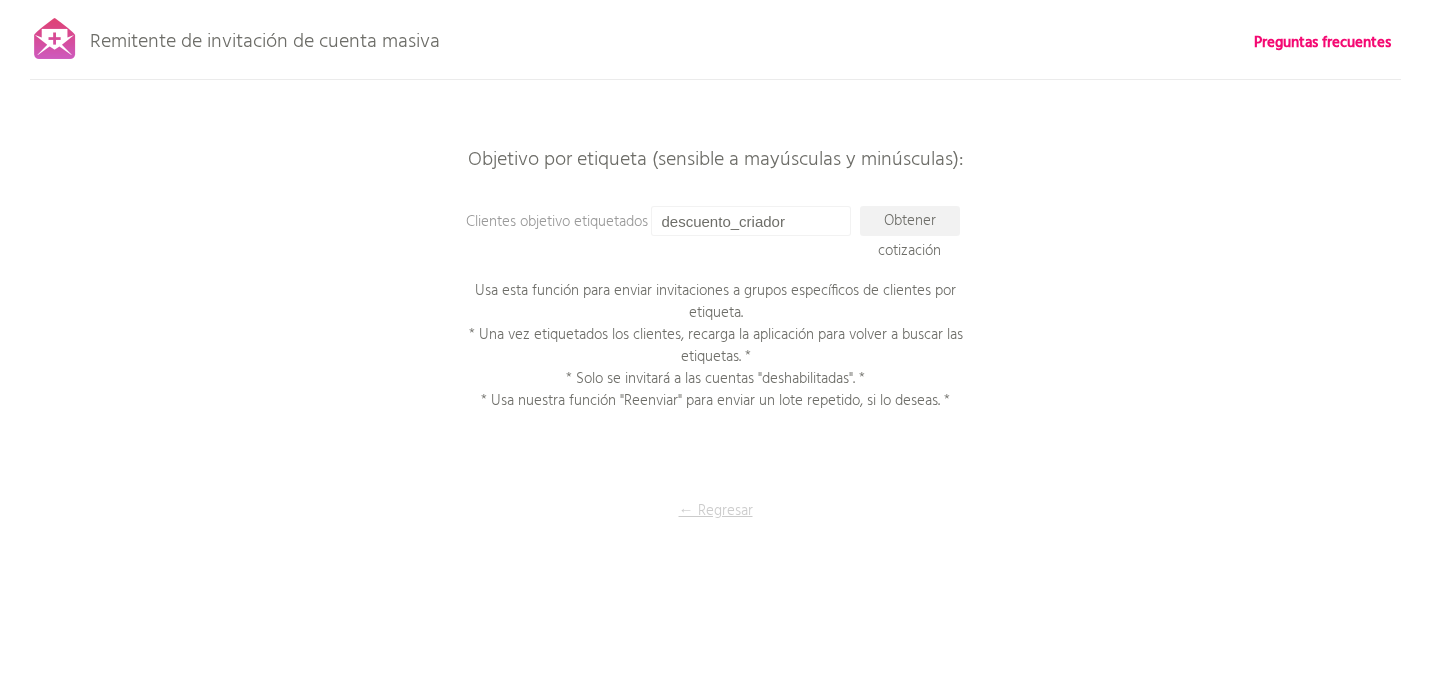 click on "← Regresar" at bounding box center (716, 511) 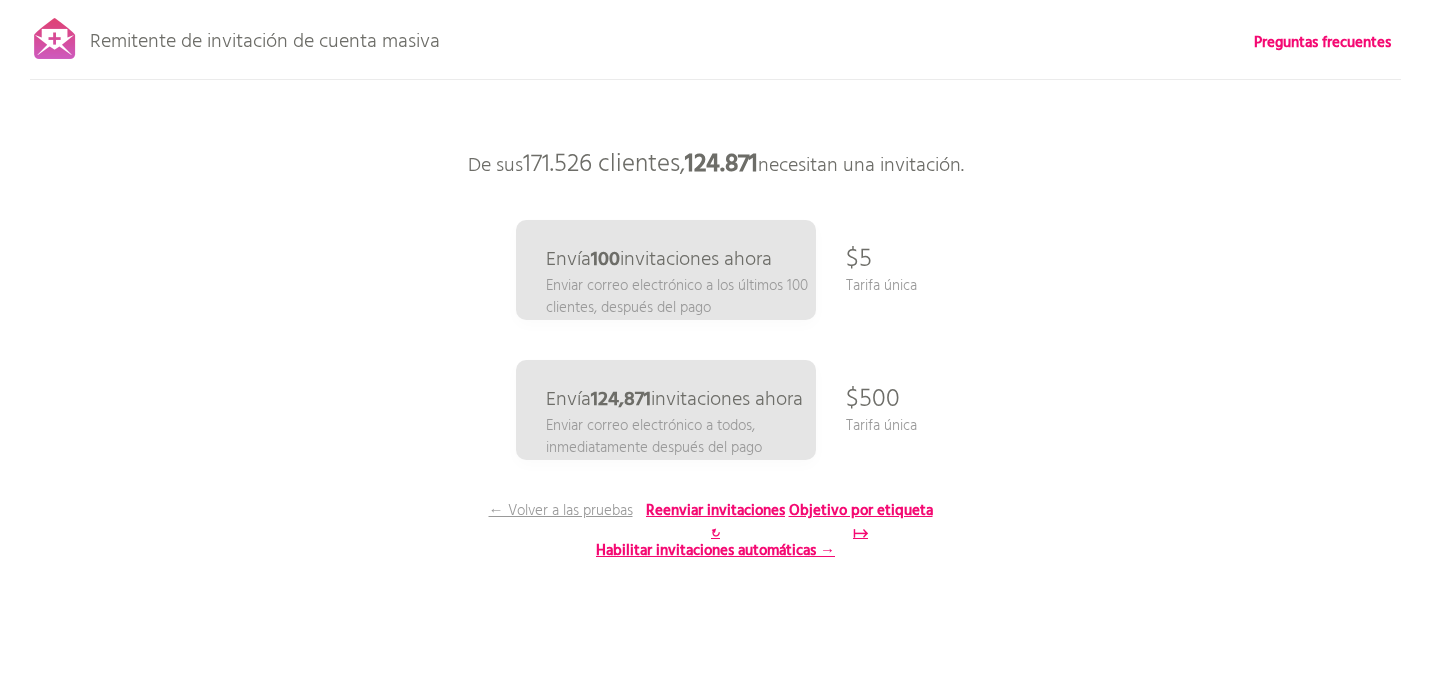 click on "Remitente de invitación de cuenta masiva
Preguntas frecuentes
¡Todos los clientes sincronizados!
Pausa el envío
(Esto puede tardar hasta 30 minutos)
¿Qué sigue? Asegúrate de que los nuevos clientes activen sus cuentas de ahora en adelante:
Configura invitaciones automáticas continuas →
Volver a escanear y componer
Prepara tu correo electrónico
Paso 1:  Haz clic aquí  para editar tu plantilla.
Usamos la plantilla de "Invitación a cuenta de cliente" que ya configuraste en Shopify,
compatible con variables líquidas.
Paso 2: Pruébala.
Introduce la dirección de correo electrónico  de una cuenta de cliente que tengas  para enviarle una invitación de prueba.
Asegúrate de que el estado de la cuenta  no esté activado  ; de lo contrario, el correo electrónico no se enviará." at bounding box center (715, 350) 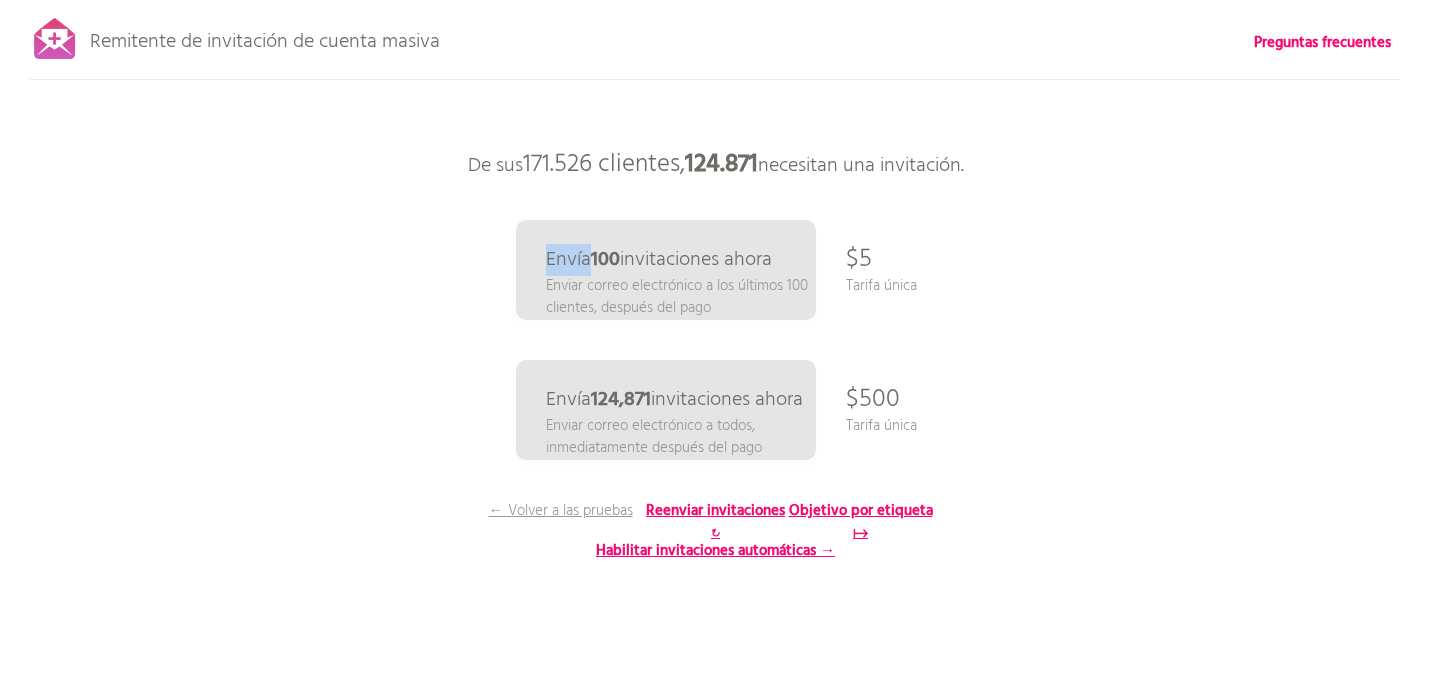click on "Remitente de invitación de cuenta masiva
Preguntas frecuentes
¡Todos los clientes sincronizados!
Pausa el envío
(Esto puede tardar hasta 30 minutos)
¿Qué sigue? Asegúrate de que los nuevos clientes activen sus cuentas de ahora en adelante:
Configura invitaciones automáticas continuas →
Volver a escanear y componer
Prepara tu correo electrónico
Paso 1:  Haz clic aquí  para editar tu plantilla.
Usamos la plantilla de "Invitación a cuenta de cliente" que ya configuraste en Shopify,
compatible con variables líquidas.
Paso 2: Pruébala.
Introduce la dirección de correo electrónico  de una cuenta de cliente que tengas  para enviarle una invitación de prueba.
Asegúrate de que el estado de la cuenta  no esté activado  ; de lo contrario, el correo electrónico no se enviará." at bounding box center (715, 350) 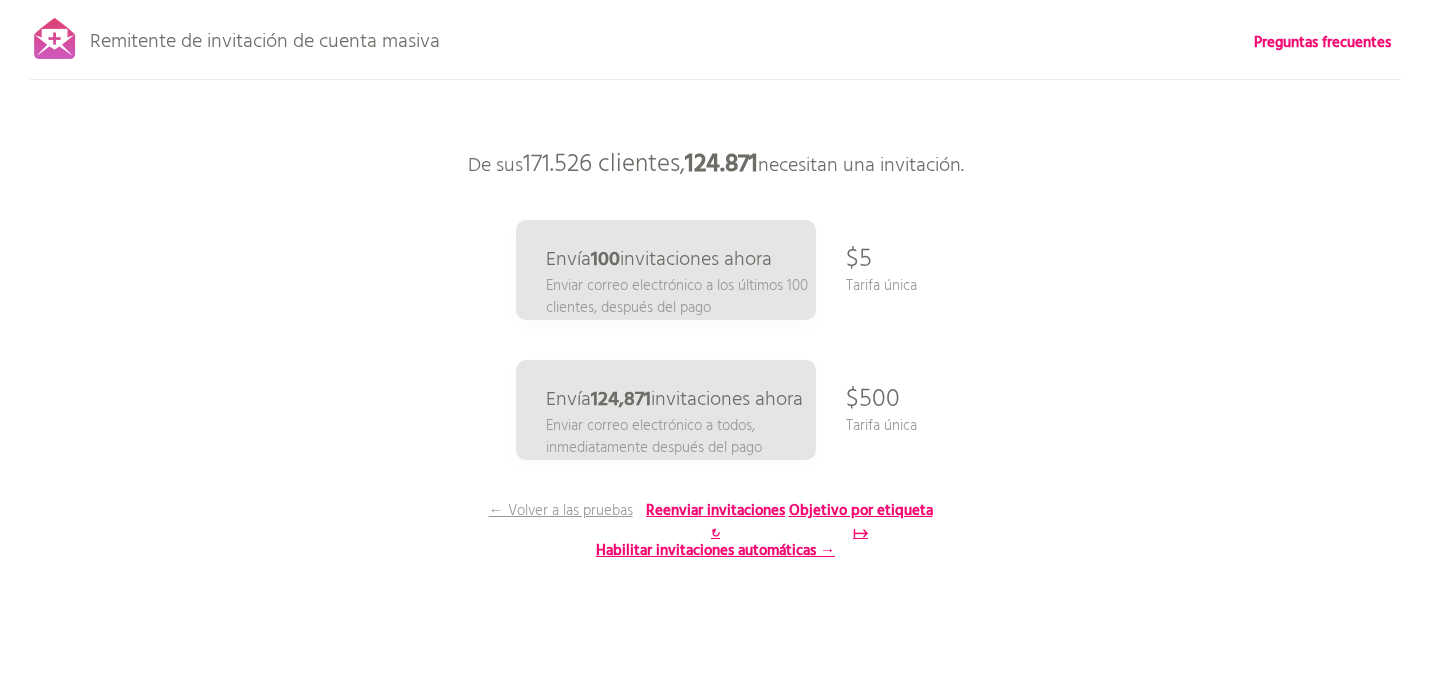 click on "Remitente de invitación de cuenta masiva
Preguntas frecuentes
¡Todos los clientes sincronizados!
Pausa el envío
(Esto puede tardar hasta 30 minutos)
¿Qué sigue? Asegúrate de que los nuevos clientes activen sus cuentas de ahora en adelante:
Configura invitaciones automáticas continuas →
Volver a escanear y componer
Prepara tu correo electrónico
Paso 1:  Haz clic aquí  para editar tu plantilla.
Usamos la plantilla de "Invitación a cuenta de cliente" que ya configuraste en Shopify,
compatible con variables líquidas.
Paso 2: Pruébala.
Introduce la dirección de correo electrónico  de una cuenta de cliente que tengas  para enviarle una invitación de prueba.
Asegúrate de que el estado de la cuenta  no esté activado  ; de lo contrario, el correo electrónico no se enviará." at bounding box center (715, 350) 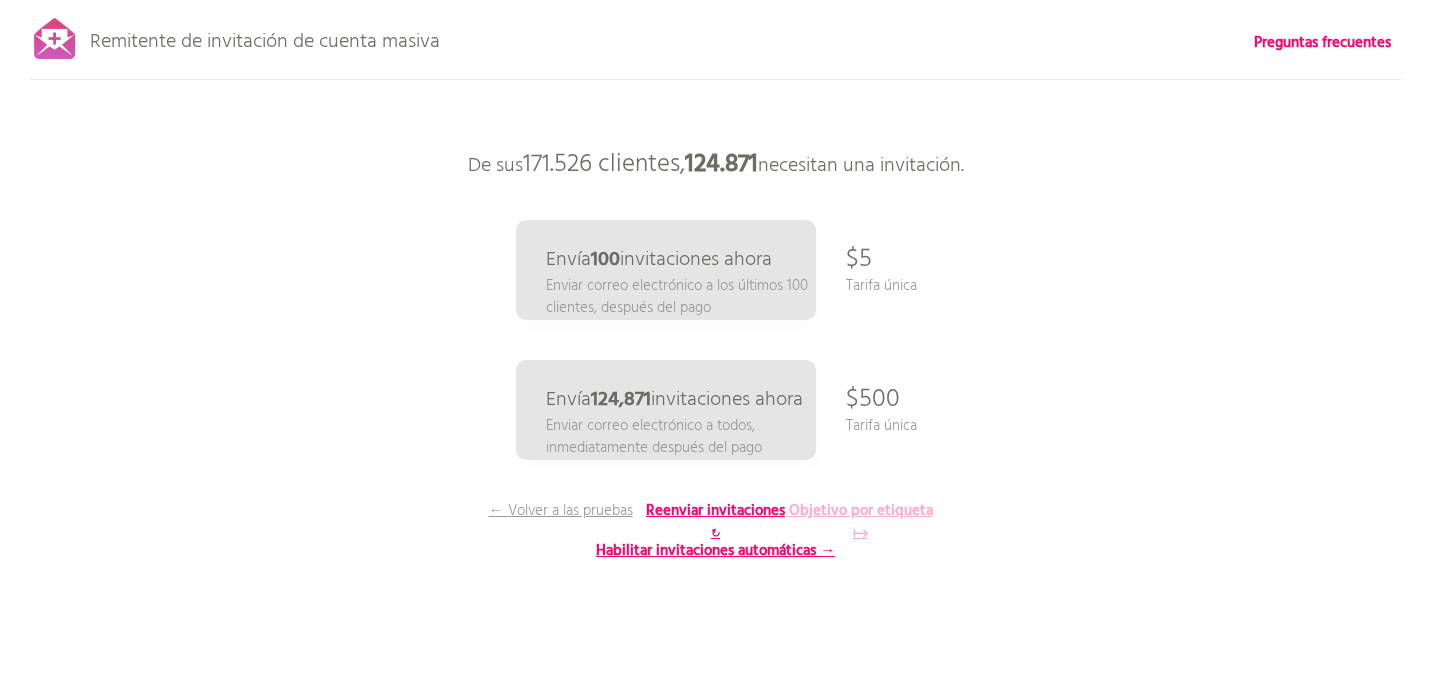 click on "Objetivo por etiqueta ↦" at bounding box center [861, 522] 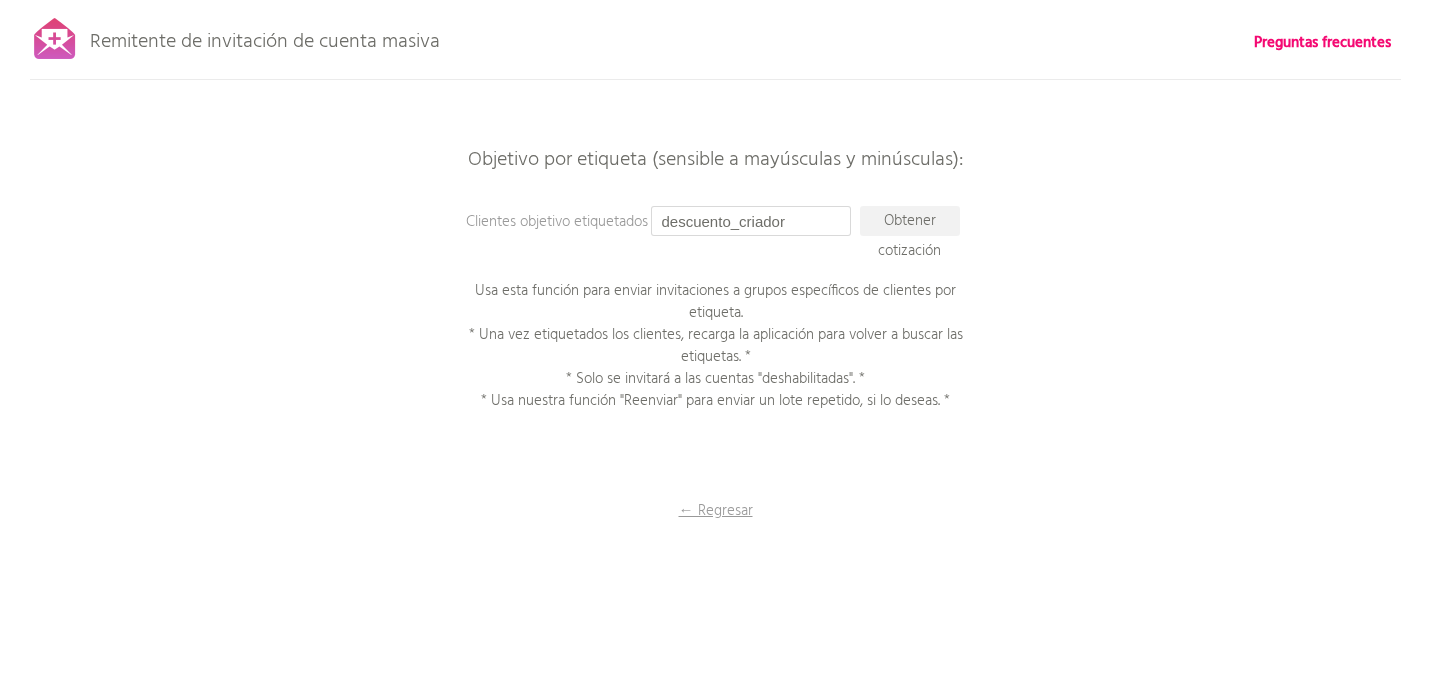drag, startPoint x: 794, startPoint y: 225, endPoint x: 651, endPoint y: 225, distance: 143 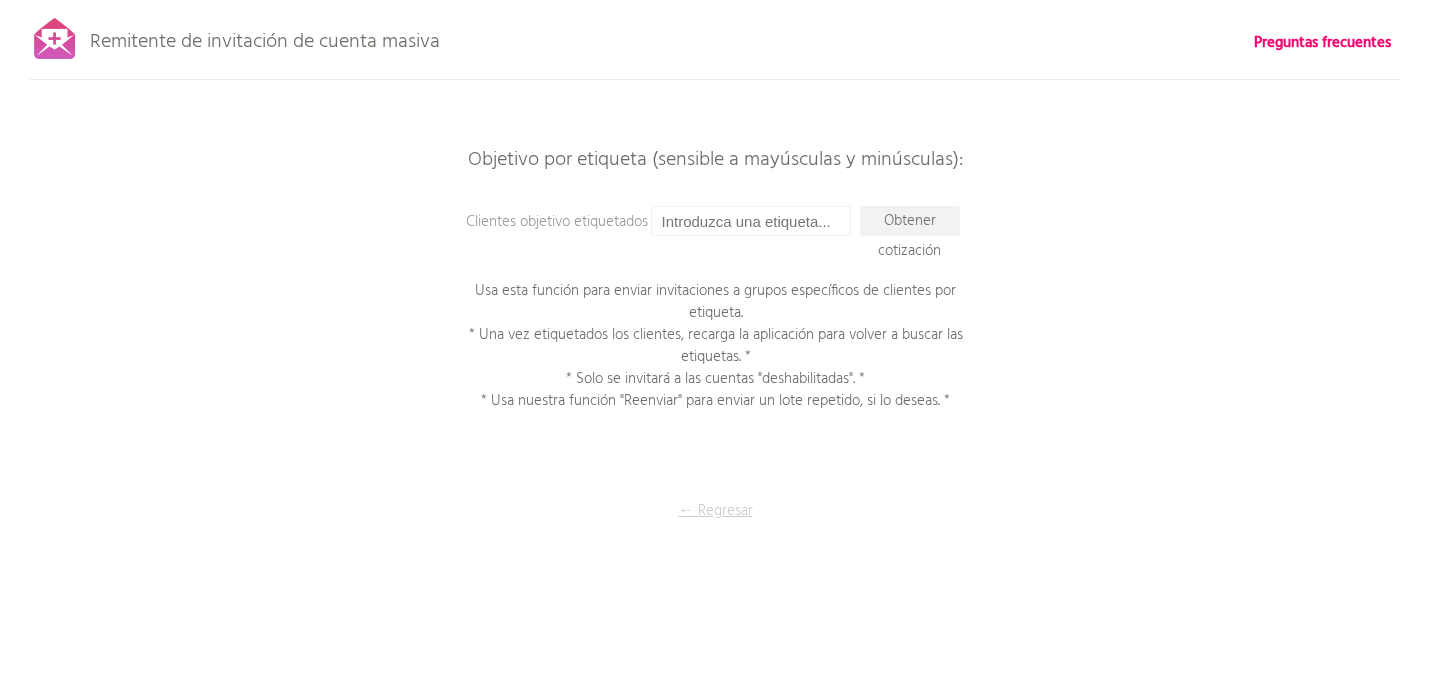 click on "← Regresar" at bounding box center [716, 511] 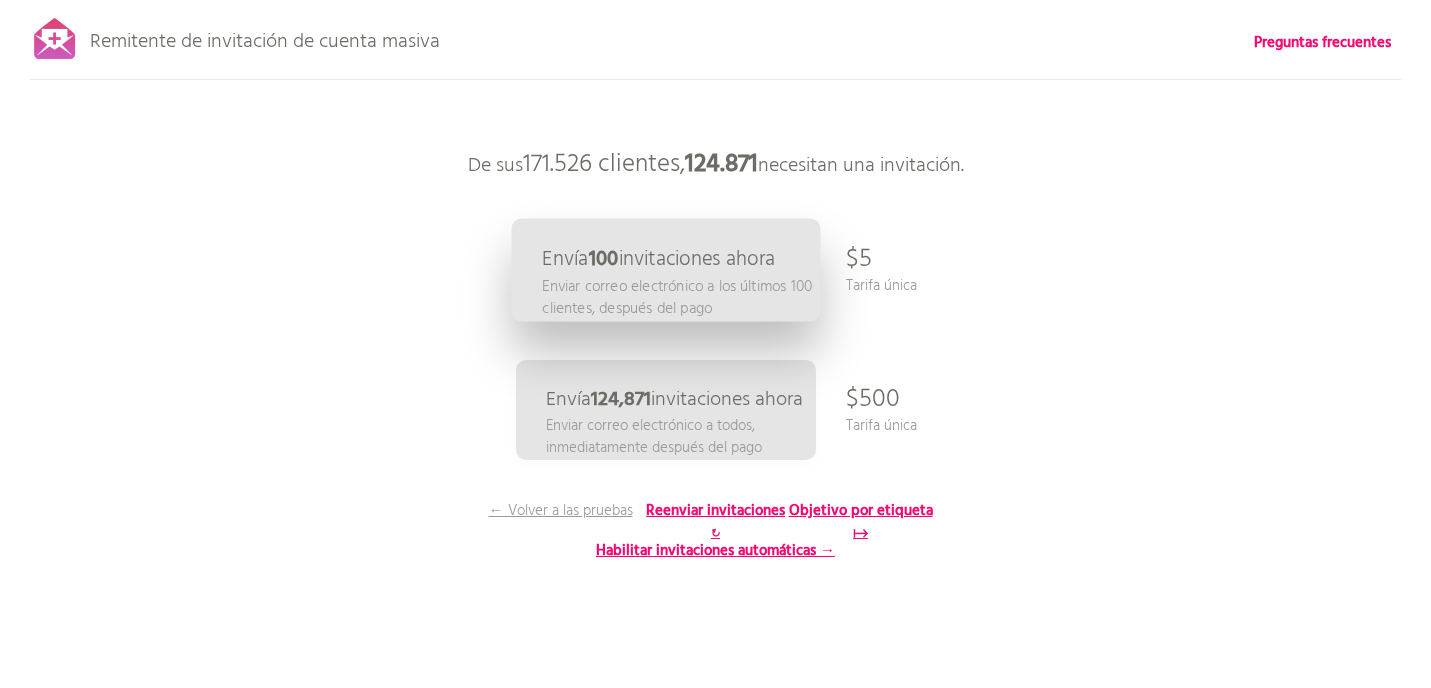 click on "Enviar correo electrónico a los últimos 100 clientes, después del pago" at bounding box center (677, 297) 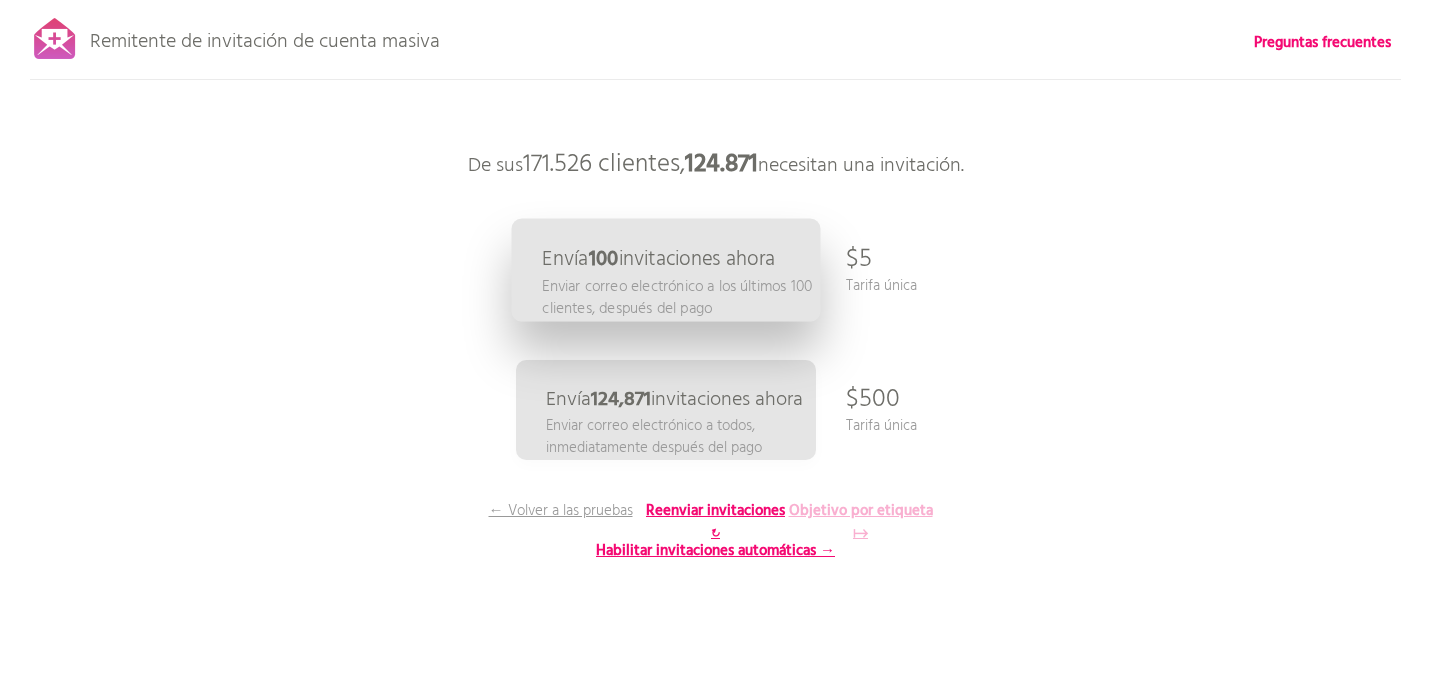 click on "Objetivo por etiqueta ↦" at bounding box center (861, 522) 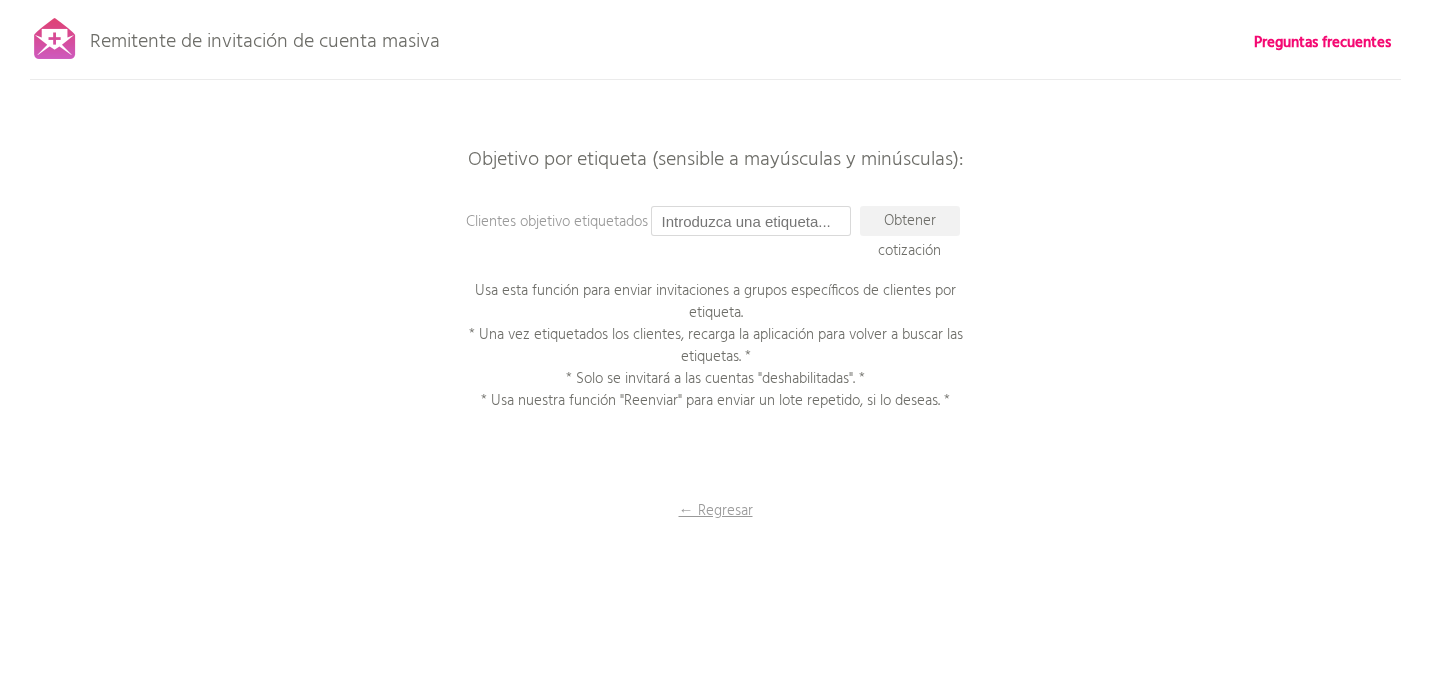 click at bounding box center [751, 221] 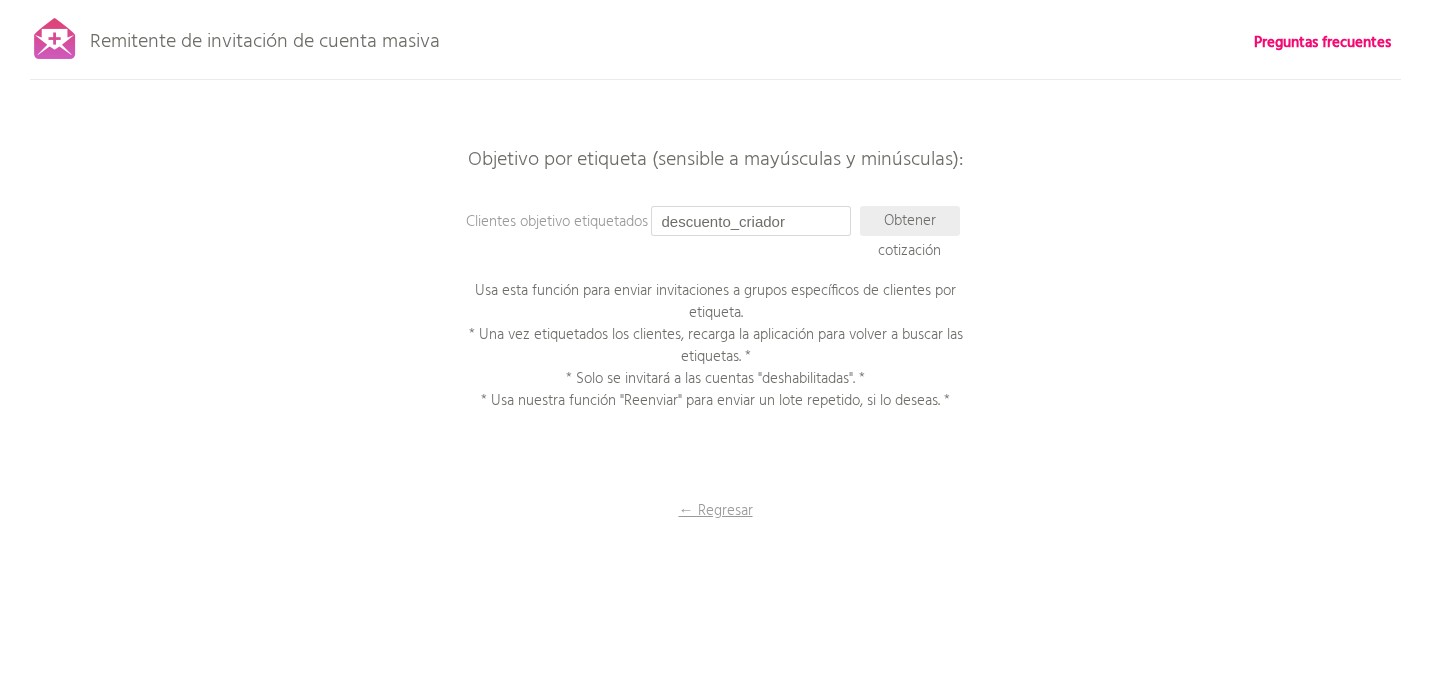 type on "descuento_criador" 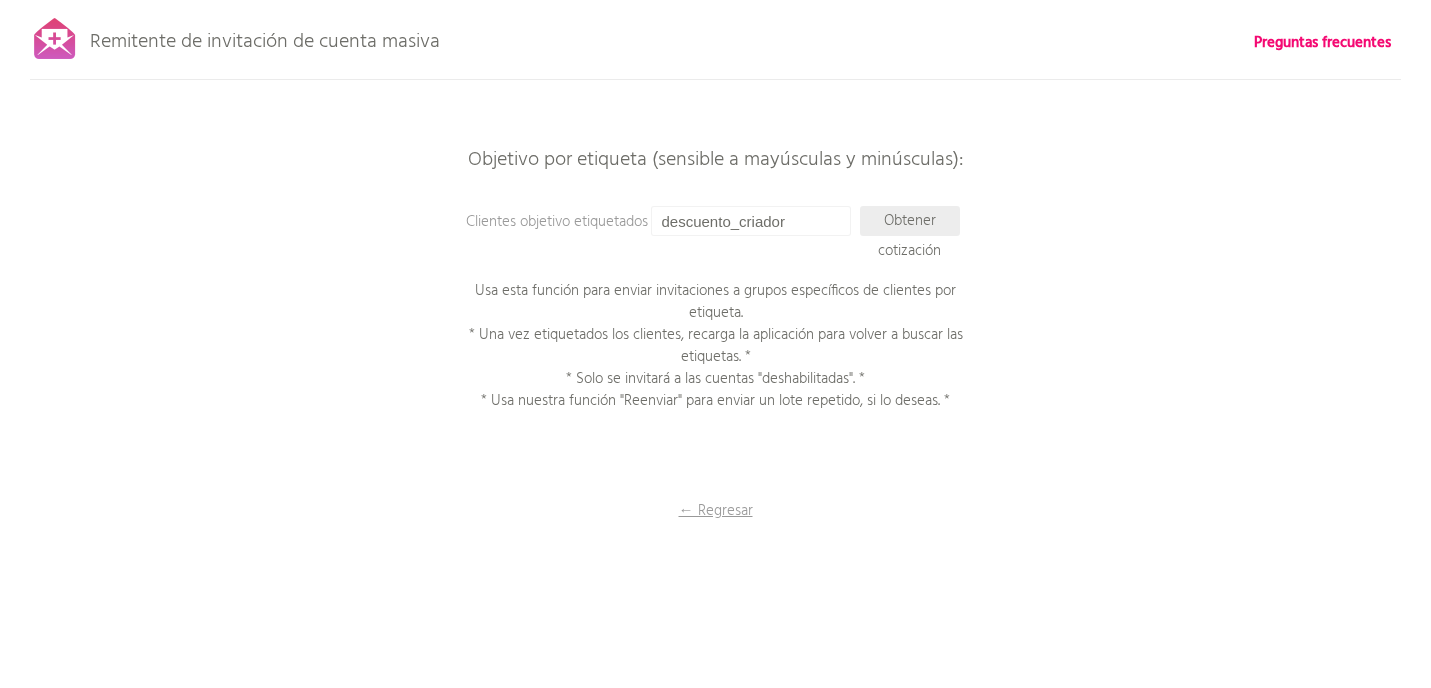 click on "Obtener cotización" at bounding box center [909, 236] 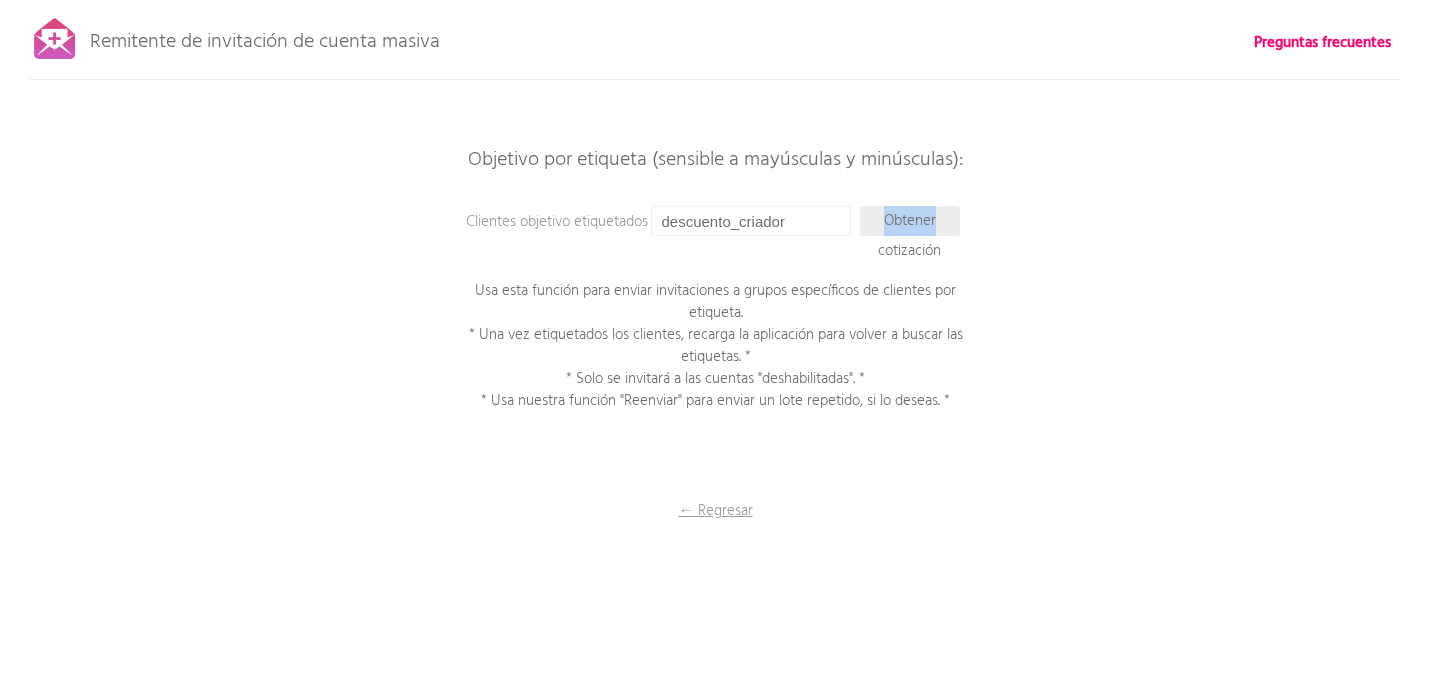 click on "Obtener cotización" at bounding box center [909, 236] 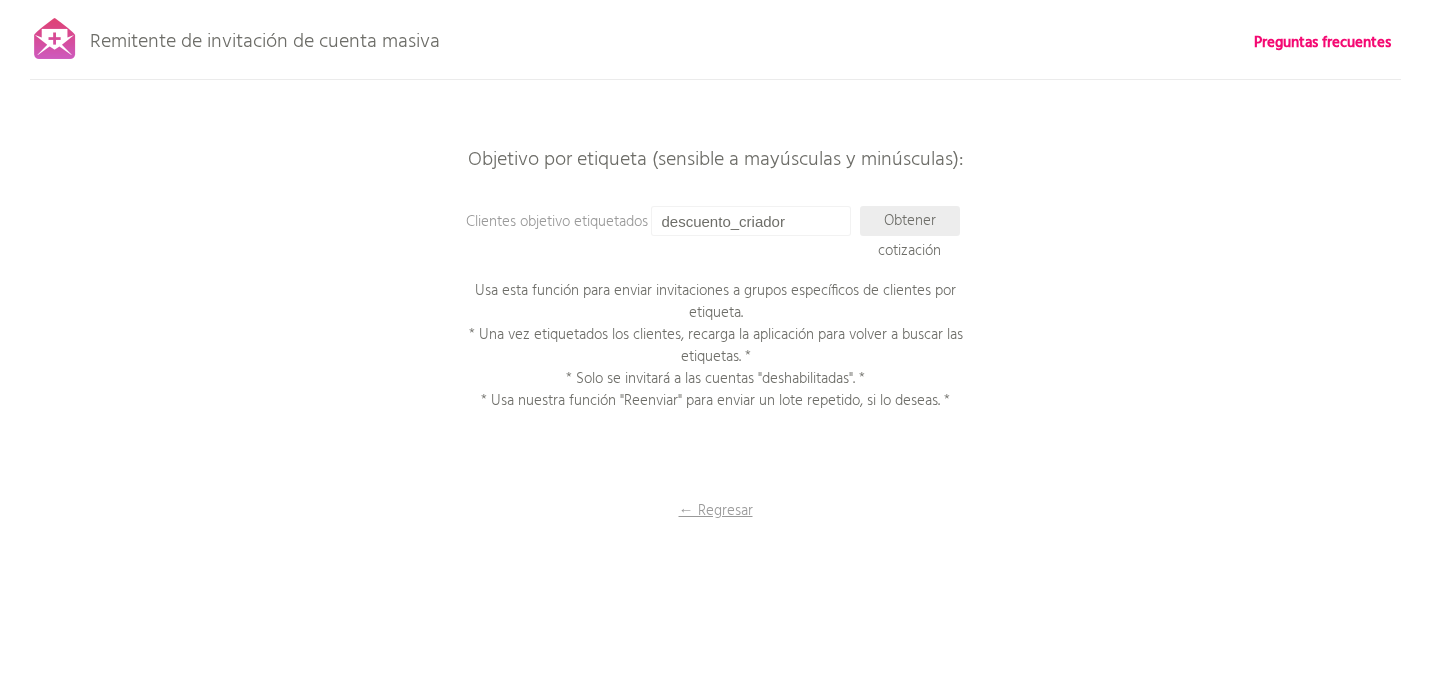click on "Obtener cotización" at bounding box center [909, 236] 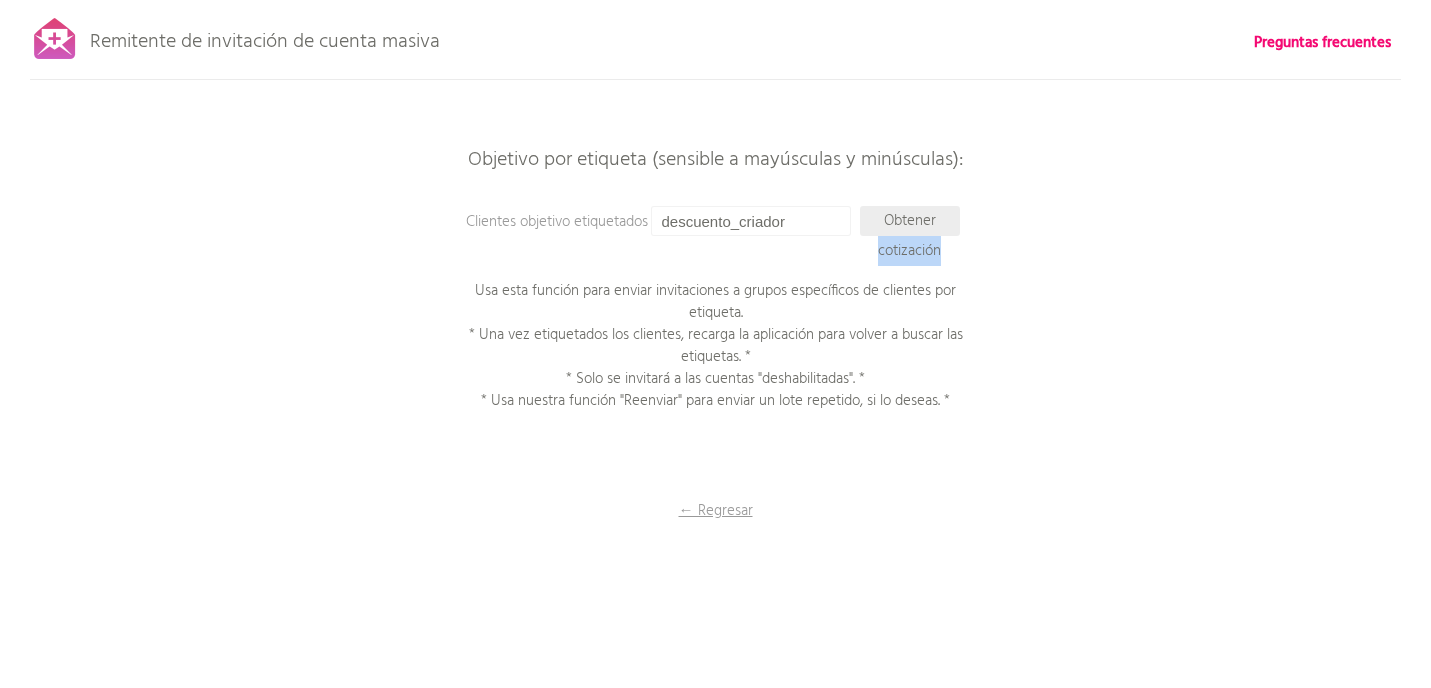 click on "Obtener cotización" at bounding box center [909, 236] 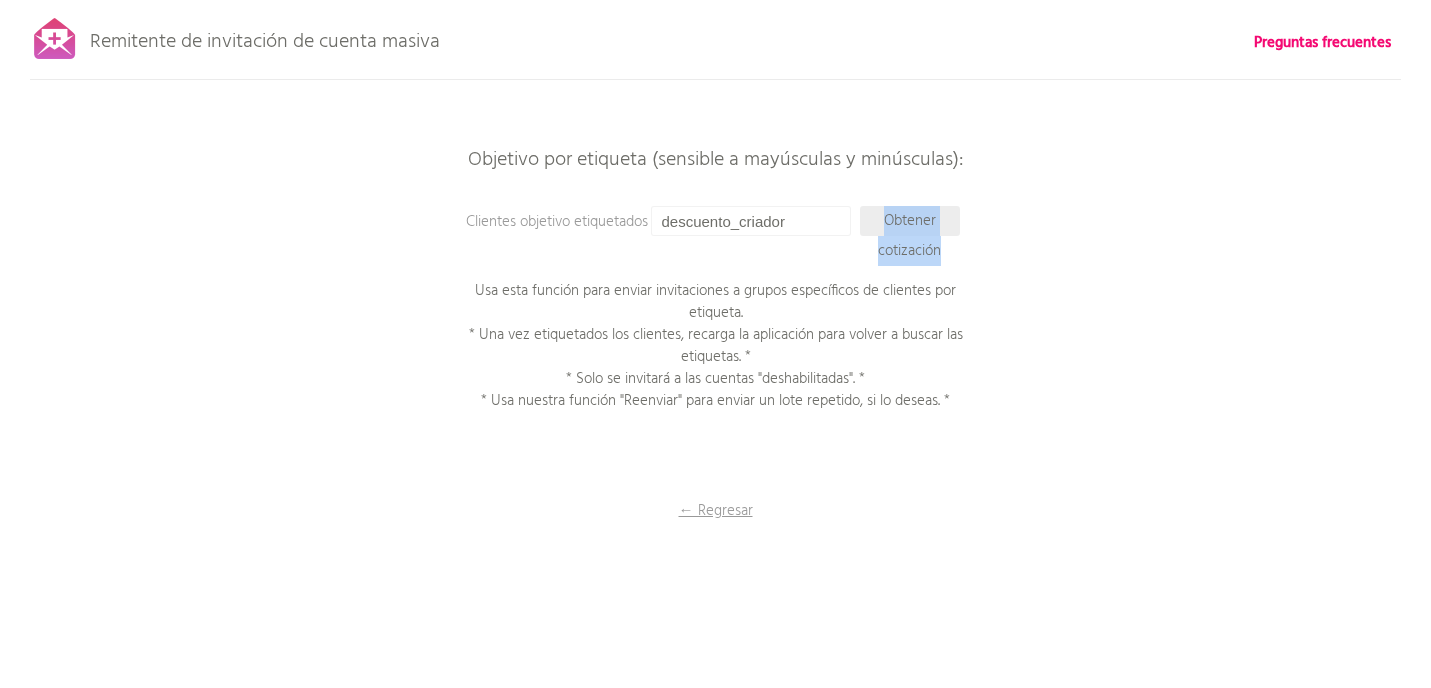 click on "Obtener cotización" at bounding box center (909, 236) 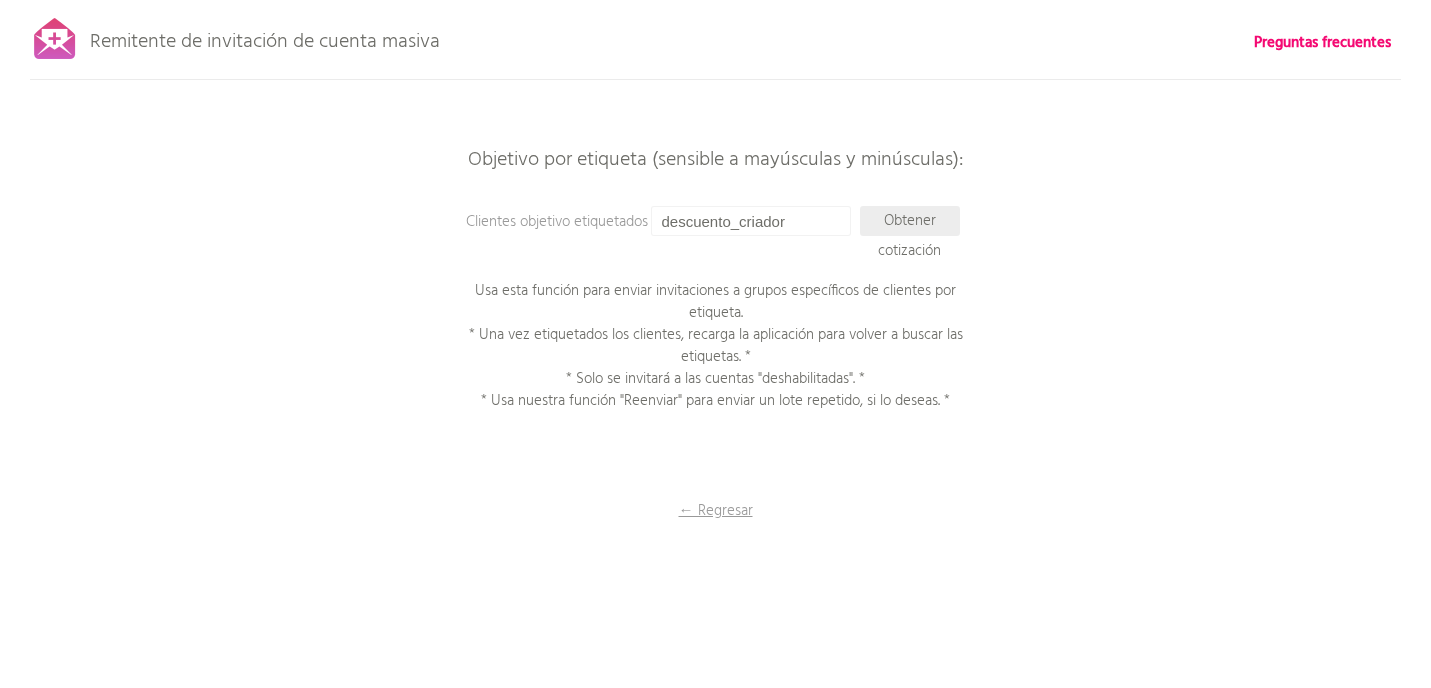 click on "Obtener cotización" at bounding box center [910, 221] 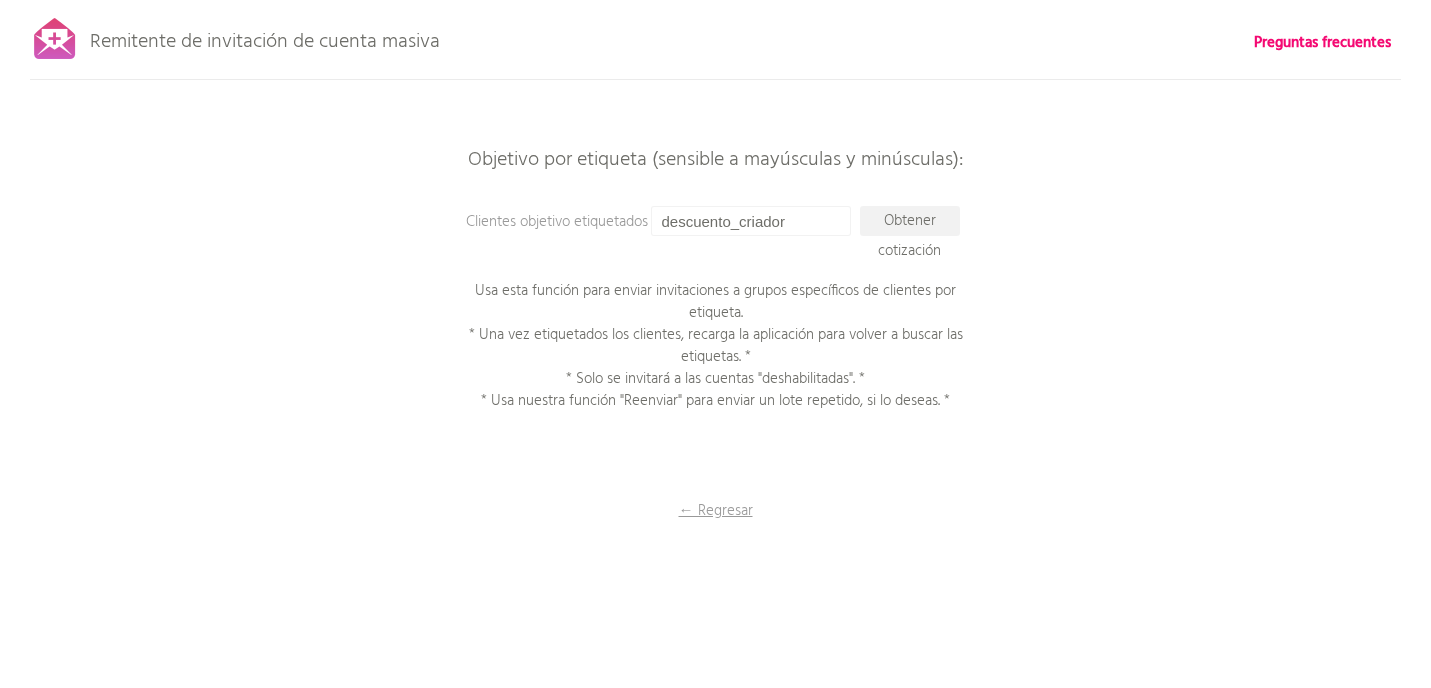 click on "Remitente de invitación de cuenta masiva
Preguntas frecuentes
¡Todos los clientes sincronizados!
Pausa el envío
(Esto puede tardar hasta 30 minutos)
¿Qué sigue? Asegúrate de que los nuevos clientes activen sus cuentas de ahora en adelante:
Configura invitaciones automáticas continuas →
Volver a escanear y componer
Prepara tu correo electrónico
Paso 1:  Haz clic aquí  para editar tu plantilla.
Usamos la plantilla de "Invitación a cuenta de cliente" que ya configuraste en Shopify,
compatible con variables líquidas.
Paso 2: Pruébala.
Introduce la dirección de correo electrónico  de una cuenta de cliente que tengas  para enviarle una invitación de prueba.
Asegúrate de que el estado de la cuenta  no esté activado  ; de lo contrario, el correo electrónico no se enviará." at bounding box center (715, 350) 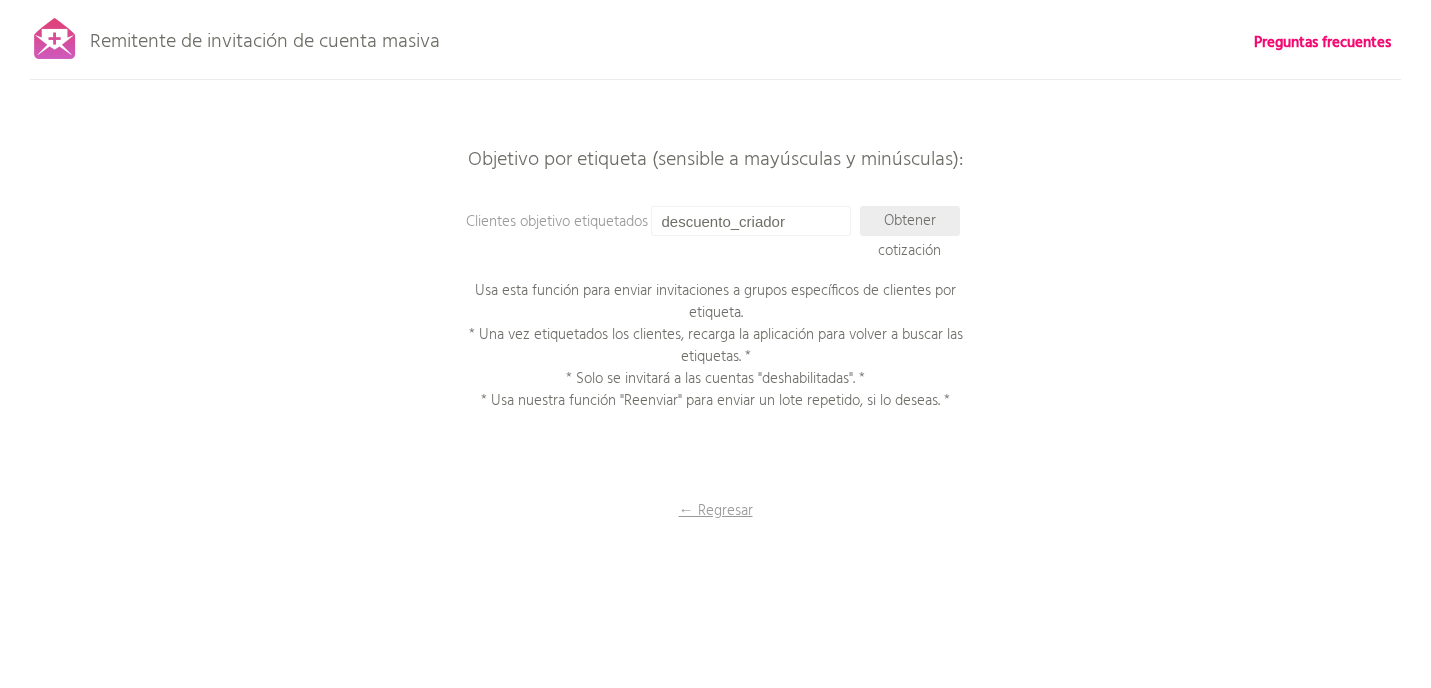 click on "Obtener cotización" at bounding box center (909, 236) 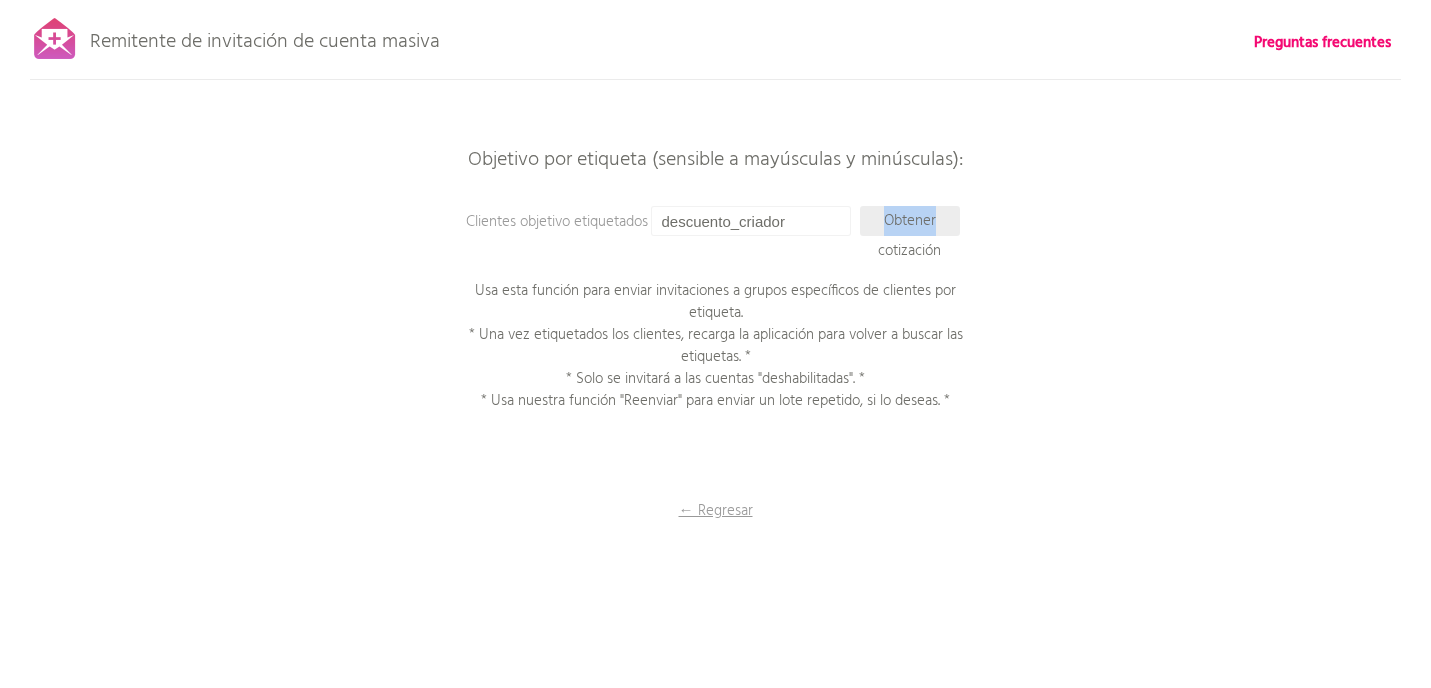 click on "Obtener cotización" at bounding box center [909, 236] 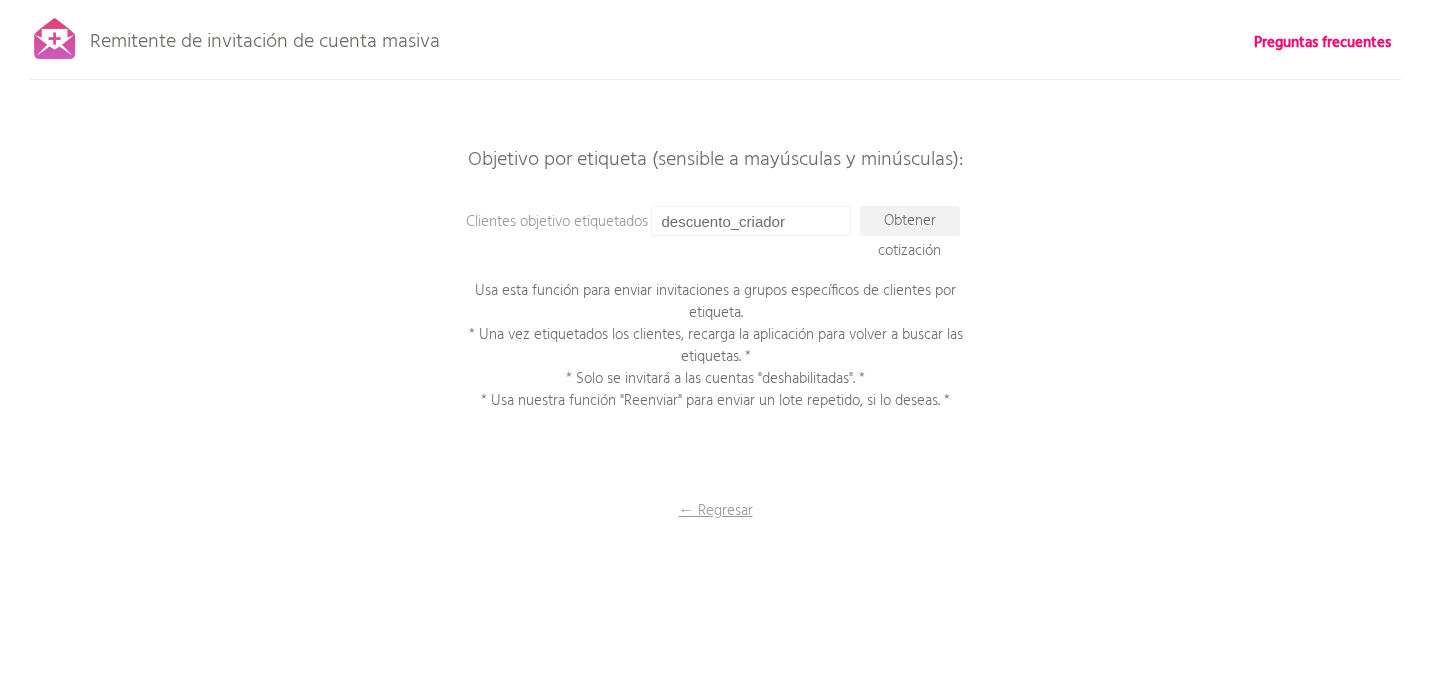 click on "Remitente de invitación de cuenta masiva
Preguntas frecuentes
¡Todos los clientes sincronizados!
Pausa el envío
(Esto puede tardar hasta 30 minutos)
¿Qué sigue? Asegúrate de que los nuevos clientes activen sus cuentas de ahora en adelante:
Configura invitaciones automáticas continuas →
Volver a escanear y componer
Prepara tu correo electrónico
Paso 1:  Haz clic aquí  para editar tu plantilla.
Usamos la plantilla de "Invitación a cuenta de cliente" que ya configuraste en Shopify,
compatible con variables líquidas.
Paso 2: Pruébala.
Introduce la dirección de correo electrónico  de una cuenta de cliente que tengas  para enviarle una invitación de prueba.
Asegúrate de que el estado de la cuenta  no esté activado  ; de lo contrario, el correo electrónico no se enviará." at bounding box center (715, 350) 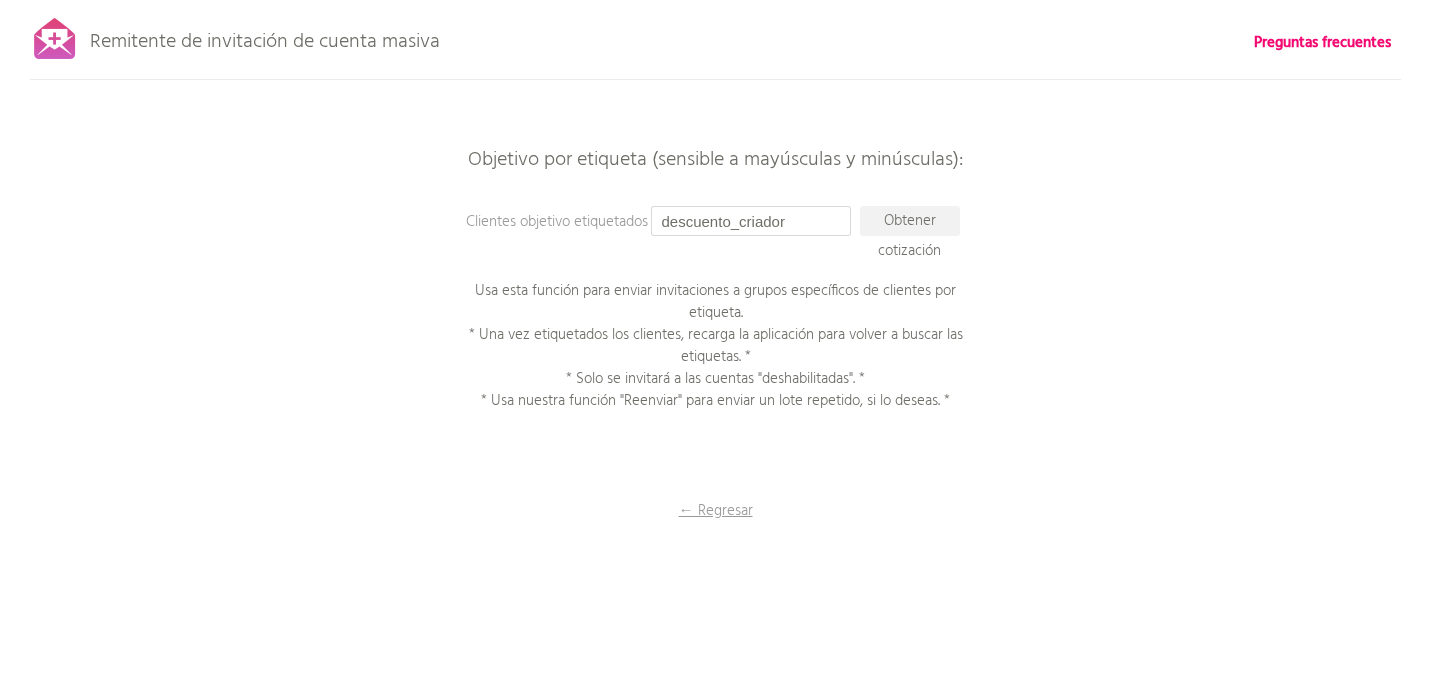 click on "descuento_criador" at bounding box center [751, 221] 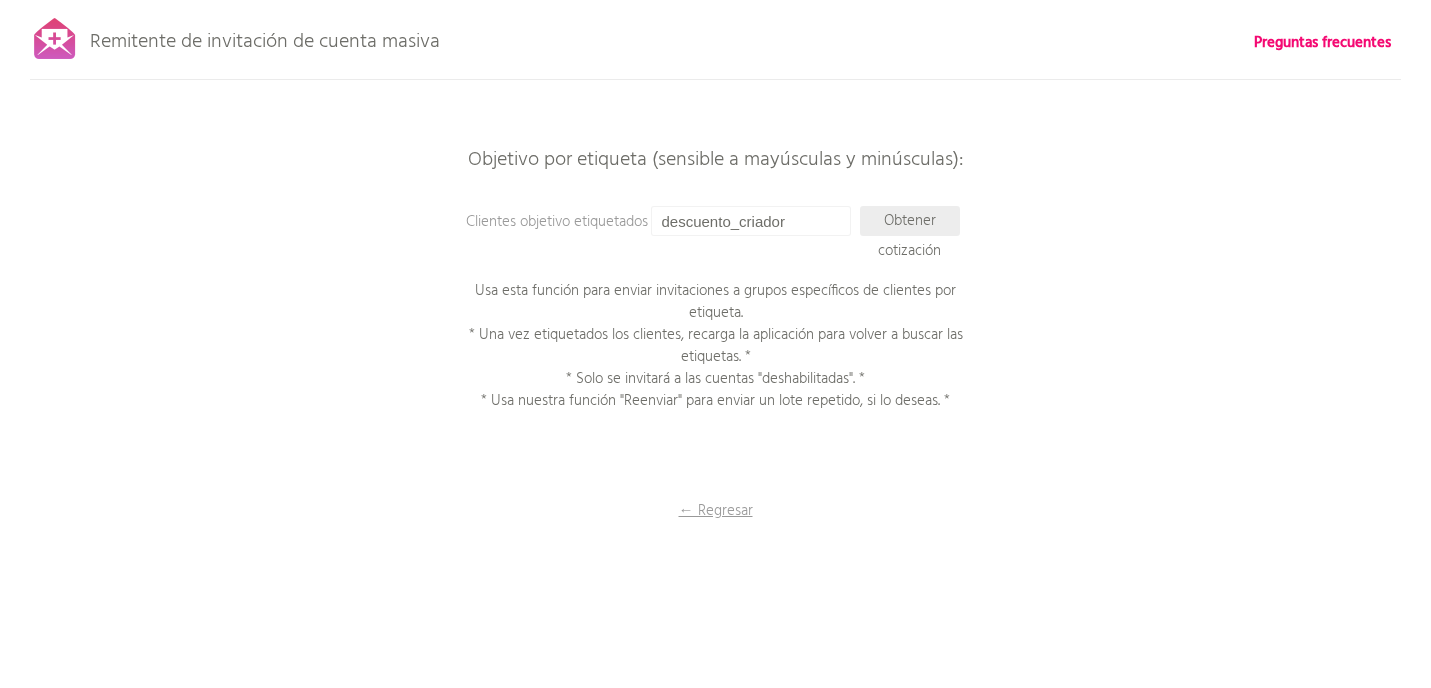 click on "Obtener cotización" at bounding box center [909, 236] 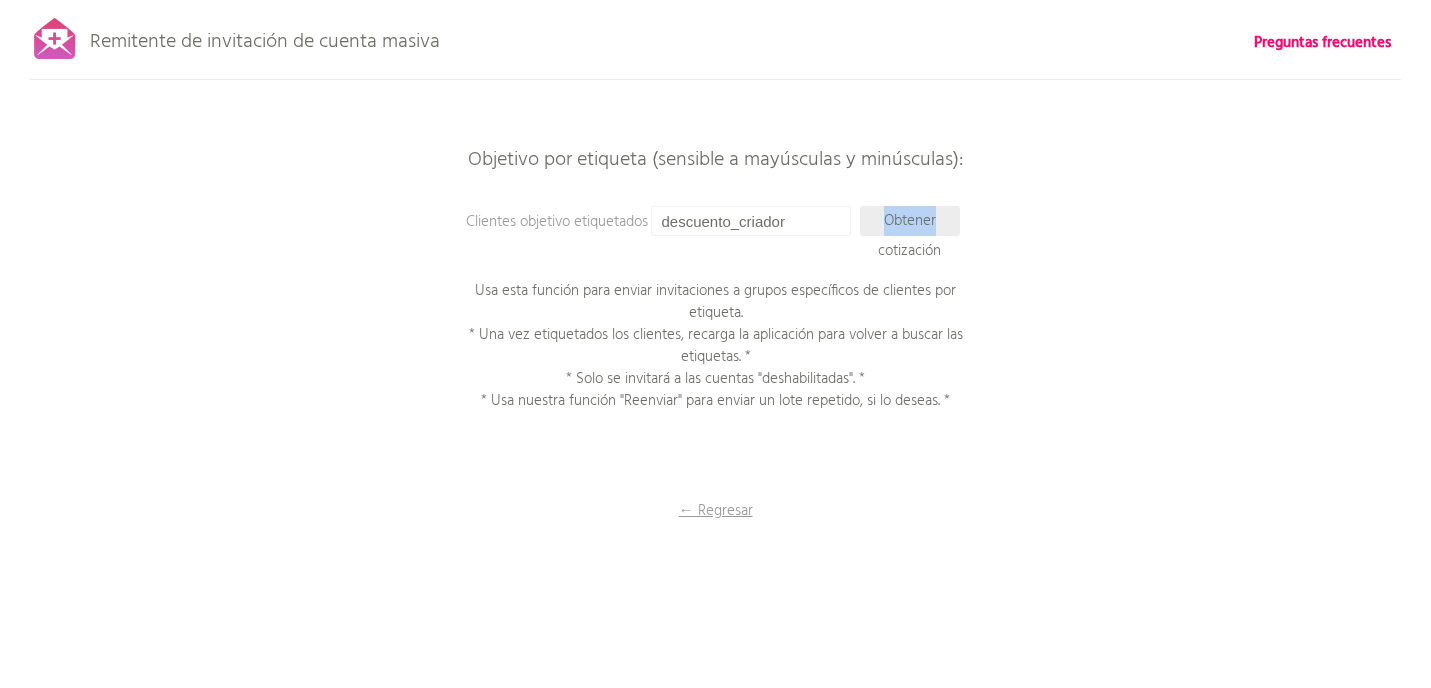 click on "Obtener cotización" at bounding box center [909, 236] 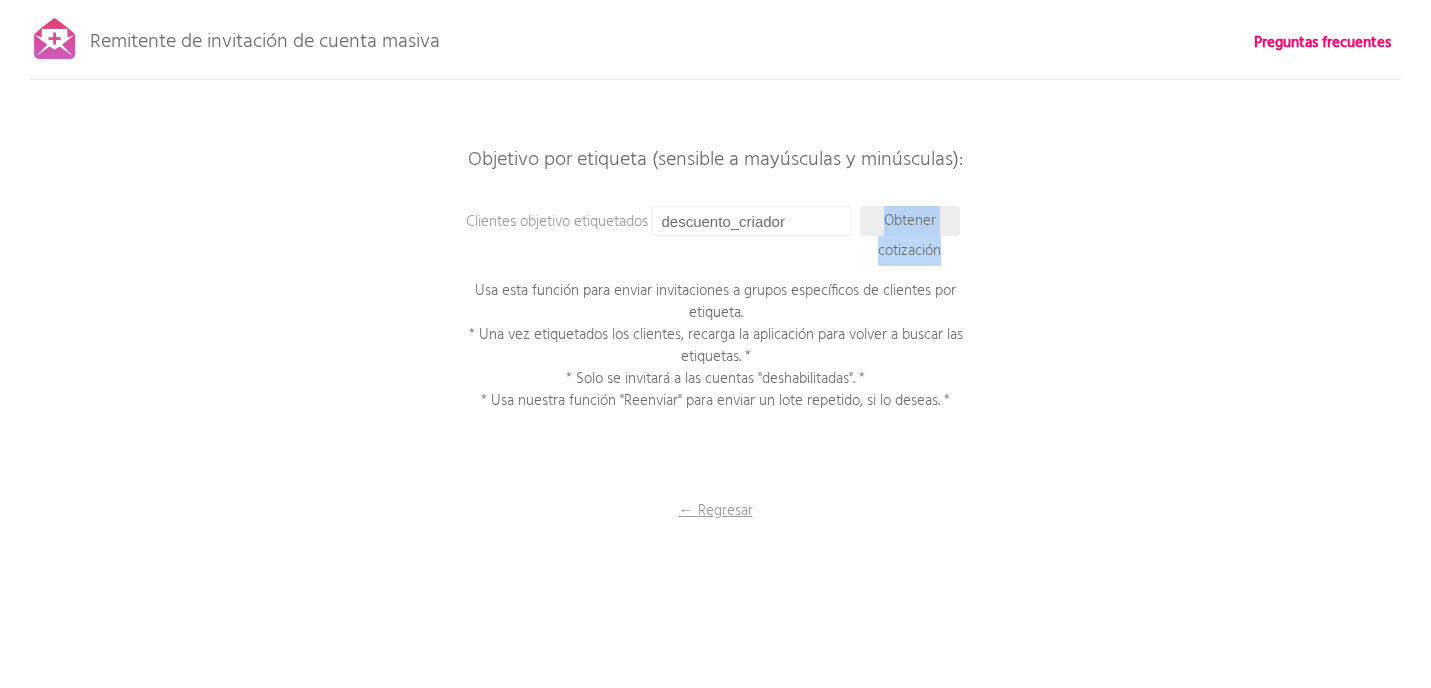 click on "Obtener cotización" at bounding box center [909, 236] 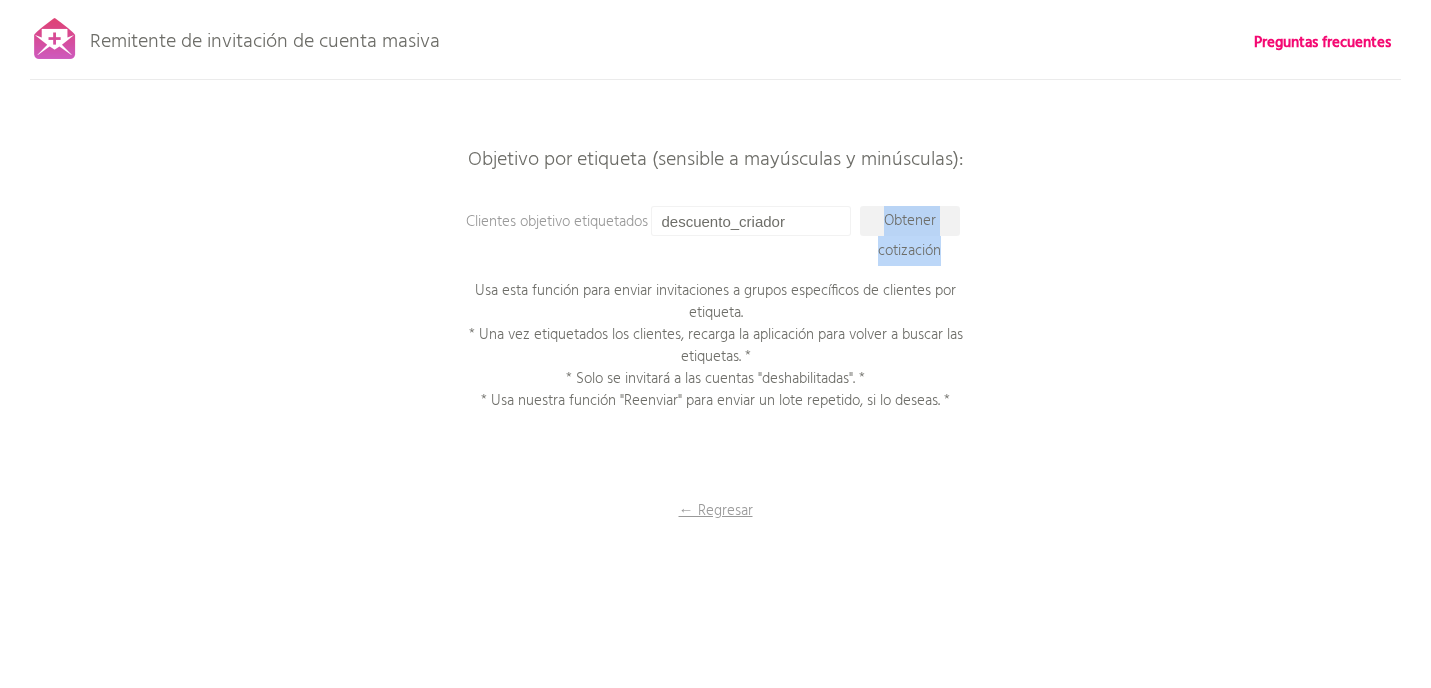 click on "Remitente de invitación de cuenta masiva
Preguntas frecuentes
¡Todos los clientes sincronizados!
Pausa el envío
(Esto puede tardar hasta 30 minutos)
¿Qué sigue? Asegúrate de que los nuevos clientes activen sus cuentas de ahora en adelante:
Configura invitaciones automáticas continuas →
Volver a escanear y componer
Prepara tu correo electrónico
Paso 1:  Haz clic aquí  para editar tu plantilla.
Usamos la plantilla de "Invitación a cuenta de cliente" que ya configuraste en Shopify,
compatible con variables líquidas.
Paso 2: Pruébala.
Introduce la dirección de correo electrónico  de una cuenta de cliente que tengas  para enviarle una invitación de prueba.
Asegúrate de que el estado de la cuenta  no esté activado  ; de lo contrario, el correo electrónico no se enviará." at bounding box center (715, 350) 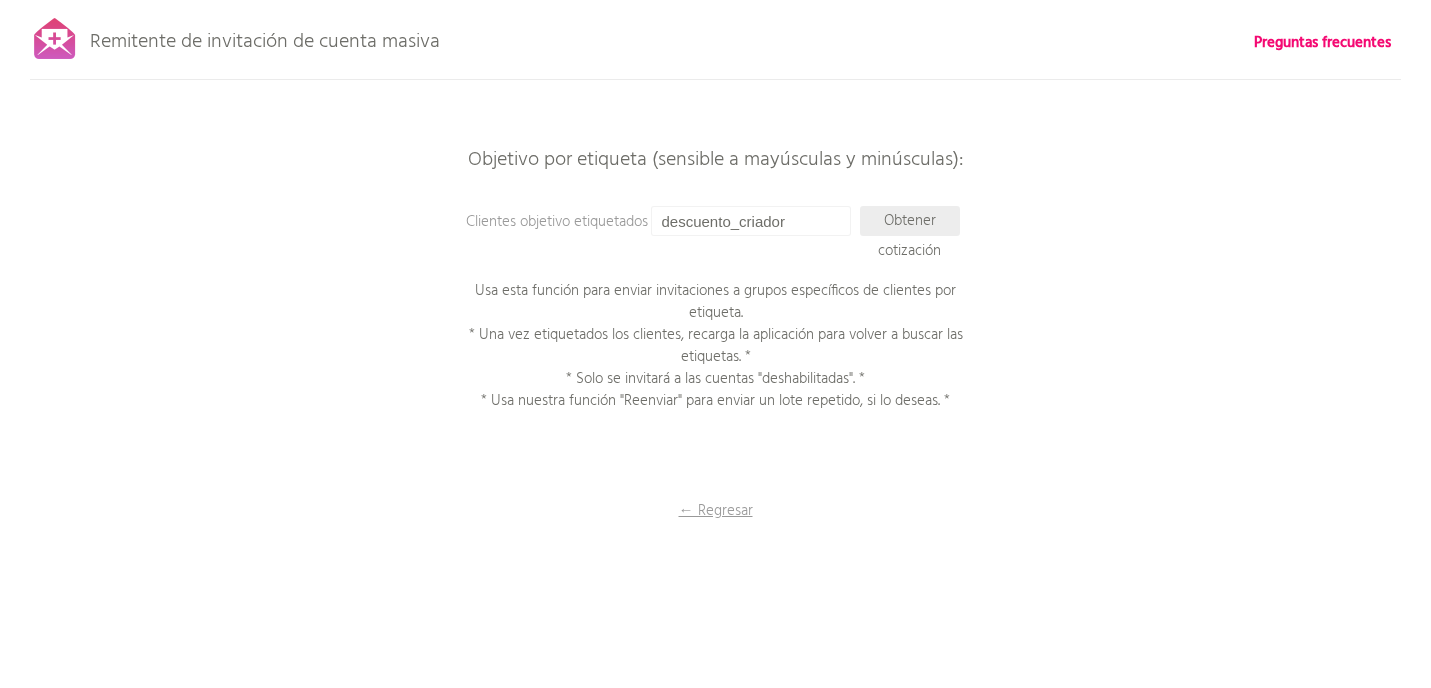 click on "Obtener cotización" at bounding box center [909, 236] 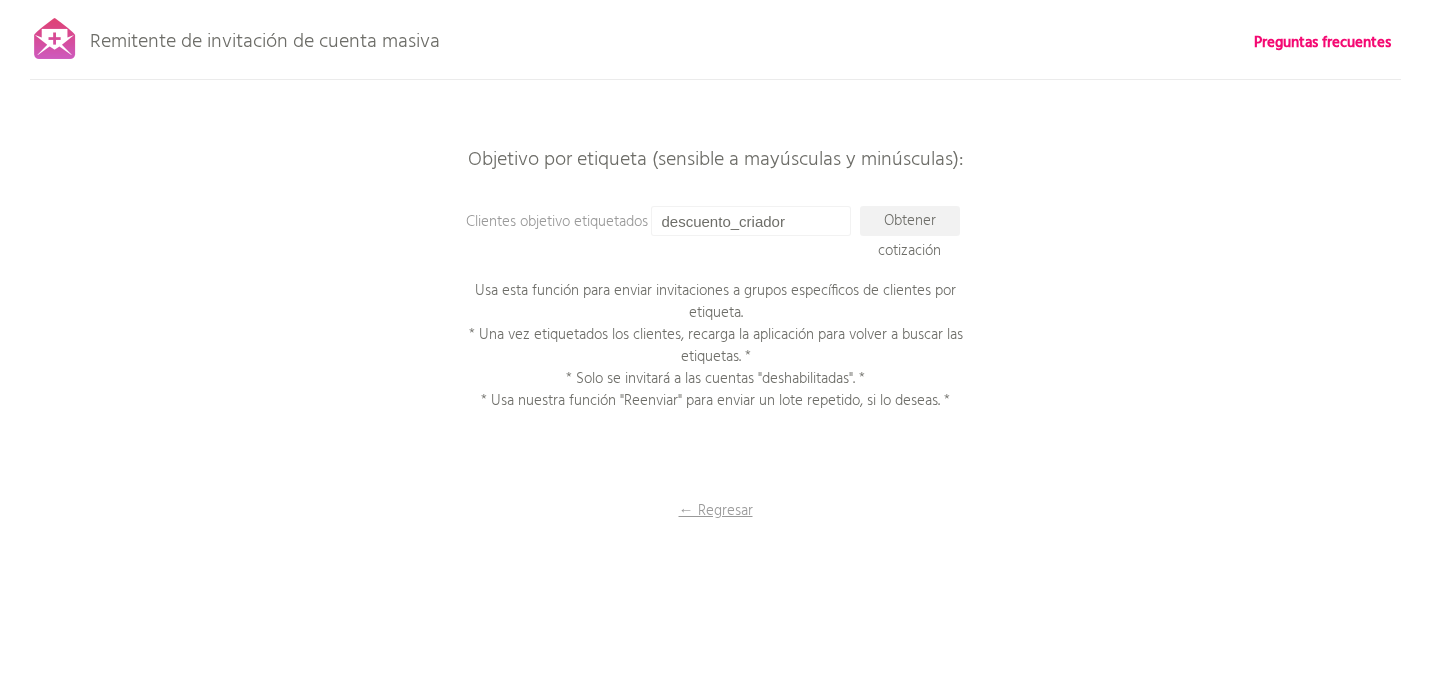click on "Remitente de invitación de cuenta masiva
Preguntas frecuentes
¡Todos los clientes sincronizados!
Pausa el envío
(Esto puede tardar hasta 30 minutos)
¿Qué sigue? Asegúrate de que los nuevos clientes activen sus cuentas de ahora en adelante:
Configura invitaciones automáticas continuas →
Volver a escanear y componer
Prepara tu correo electrónico
Paso 1:  Haz clic aquí  para editar tu plantilla.
Usamos la plantilla de "Invitación a cuenta de cliente" que ya configuraste en Shopify,
compatible con variables líquidas.
Paso 2: Pruébala.
Introduce la dirección de correo electrónico  de una cuenta de cliente que tengas  para enviarle una invitación de prueba.
Asegúrate de que el estado de la cuenta  no esté activado  ; de lo contrario, el correo electrónico no se enviará." at bounding box center [715, 350] 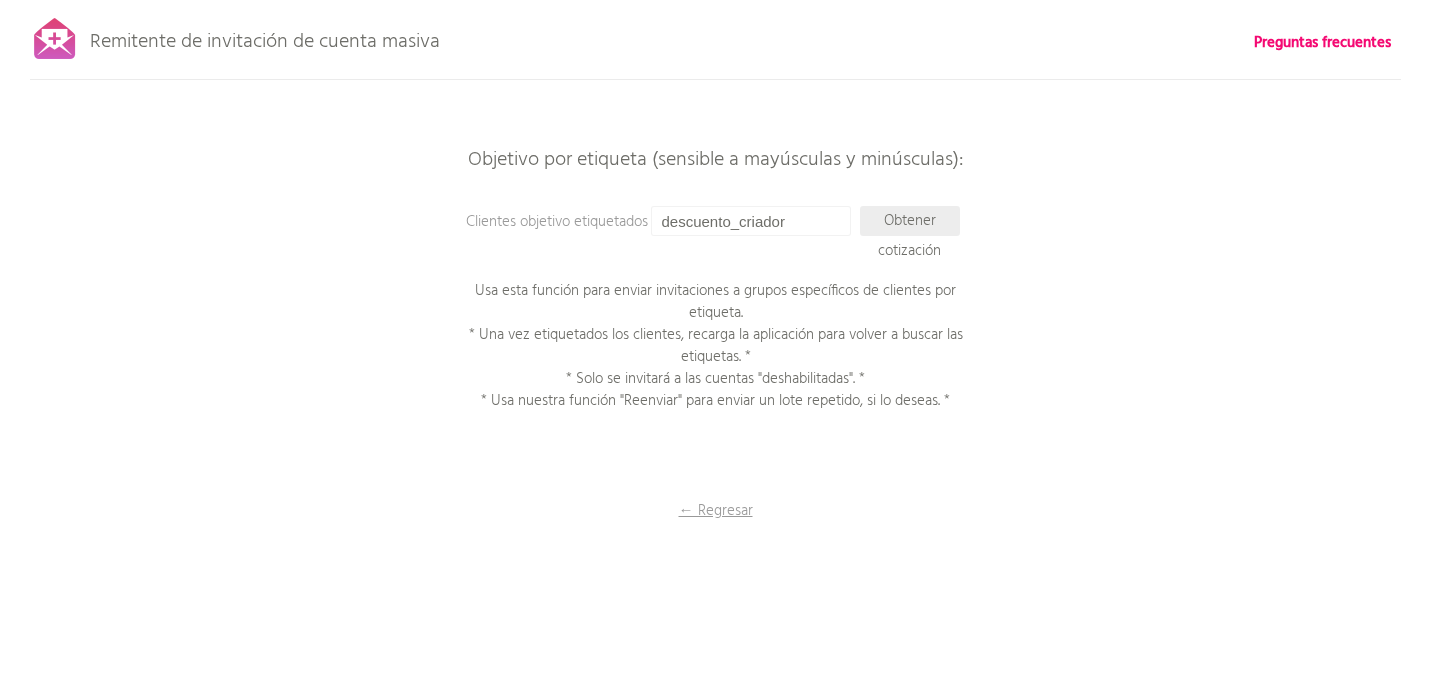 click on "Obtener cotización" at bounding box center [909, 236] 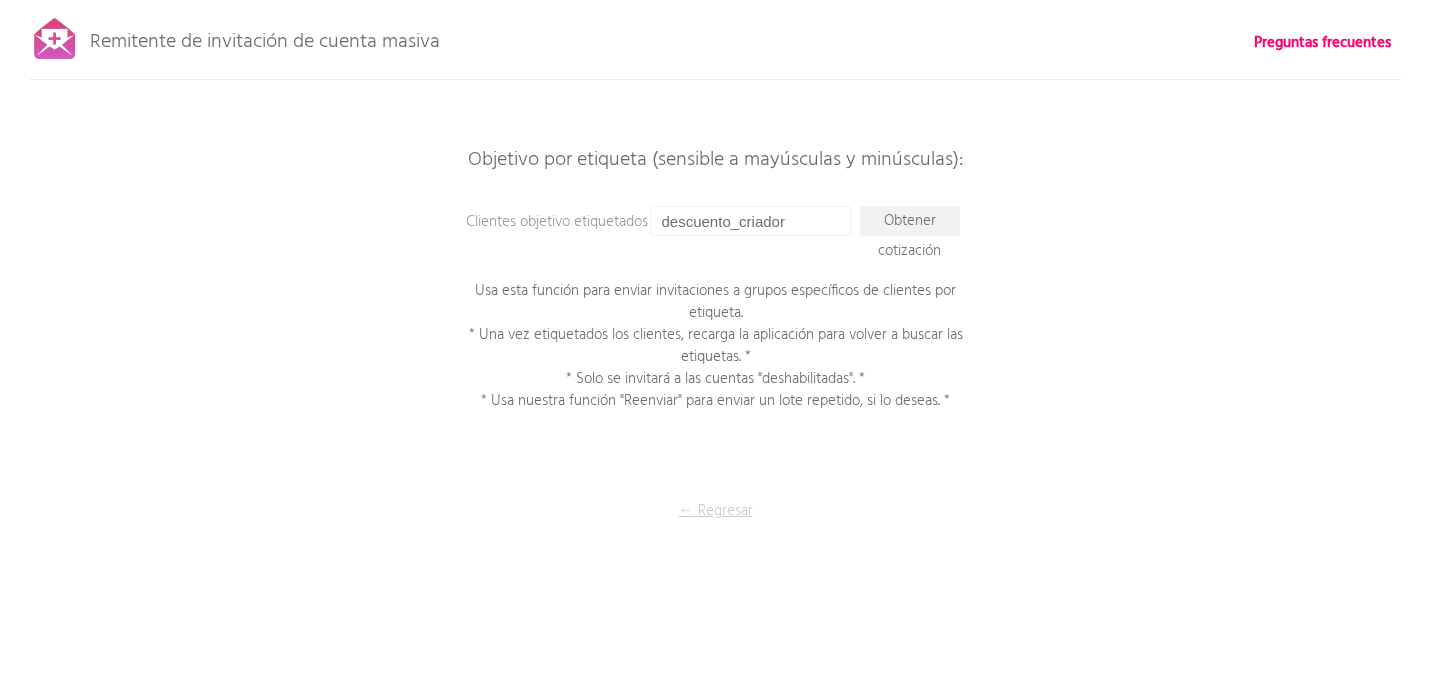 click on "← Regresar" at bounding box center [716, 511] 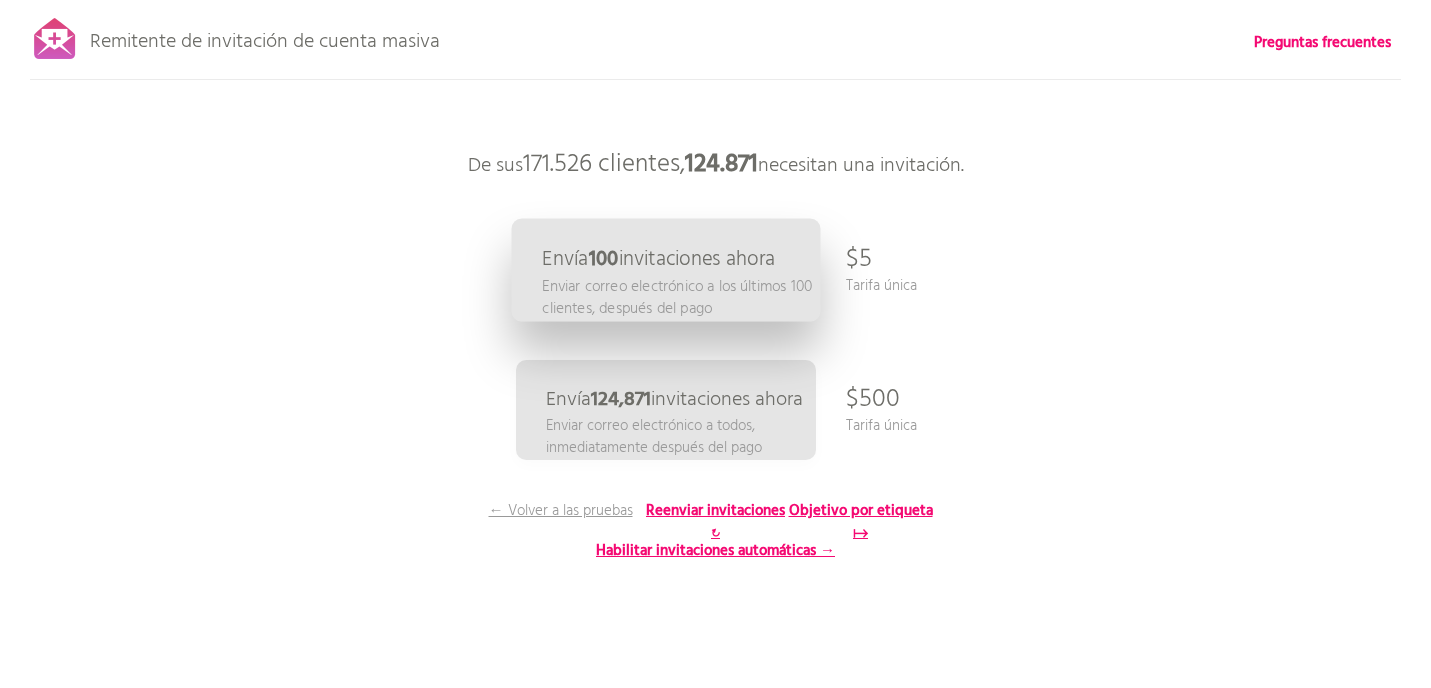 click on "Remitente de invitación de cuenta masiva
Preguntas frecuentes
¡Todos los clientes sincronizados!
Pausa el envío
(Esto puede tardar hasta 30 minutos)
¿Qué sigue? Asegúrate de que los nuevos clientes activen sus cuentas de ahora en adelante:
Configura invitaciones automáticas continuas →
Volver a escanear y componer
Prepara tu correo electrónico
Paso 1:  Haz clic aquí  para editar tu plantilla.
Usamos la plantilla de "Invitación a cuenta de cliente" que ya configuraste en Shopify,
compatible con variables líquidas.
Paso 2: Pruébala.
Introduce la dirección de correo electrónico  de una cuenta de cliente que tengas  para enviarle una invitación de prueba.
Asegúrate de que el estado de la cuenta  no esté activado  ; de lo contrario, el correo electrónico no se enviará." at bounding box center [715, 350] 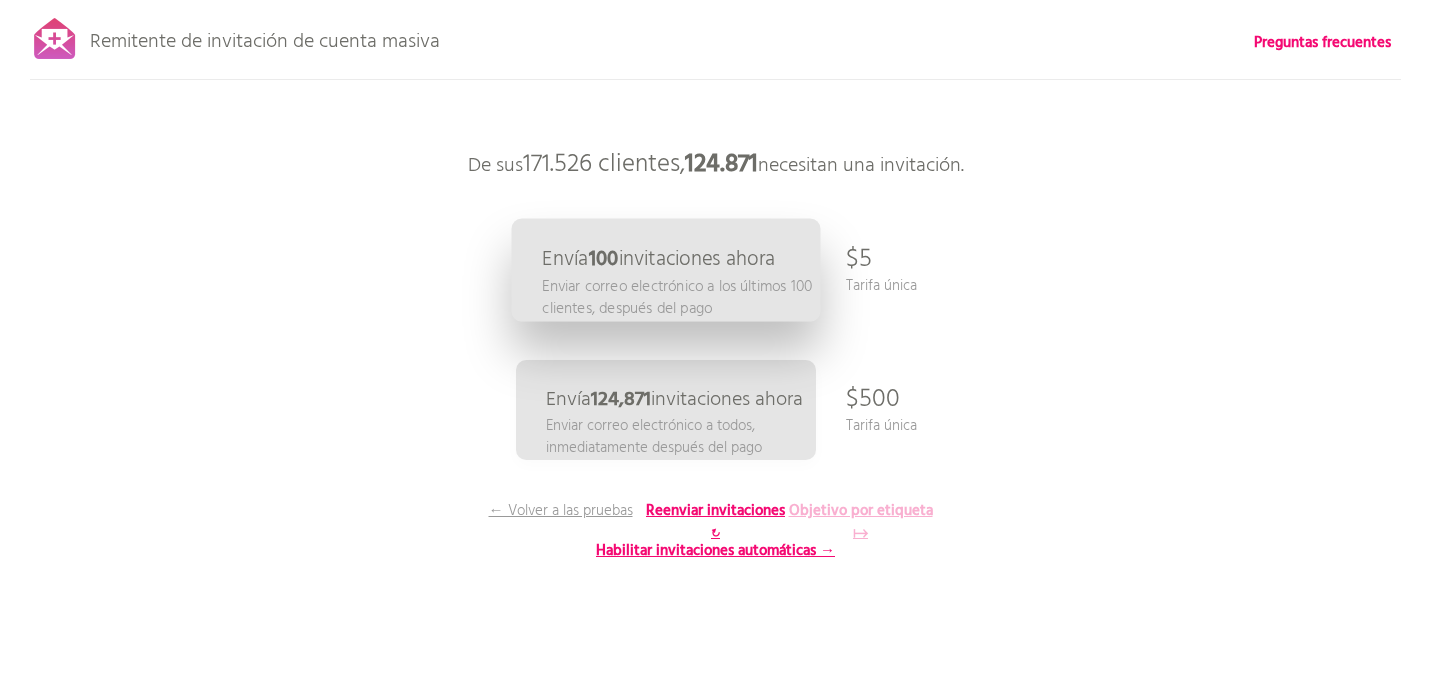 click on "Objetivo por etiqueta ↦" at bounding box center [861, 522] 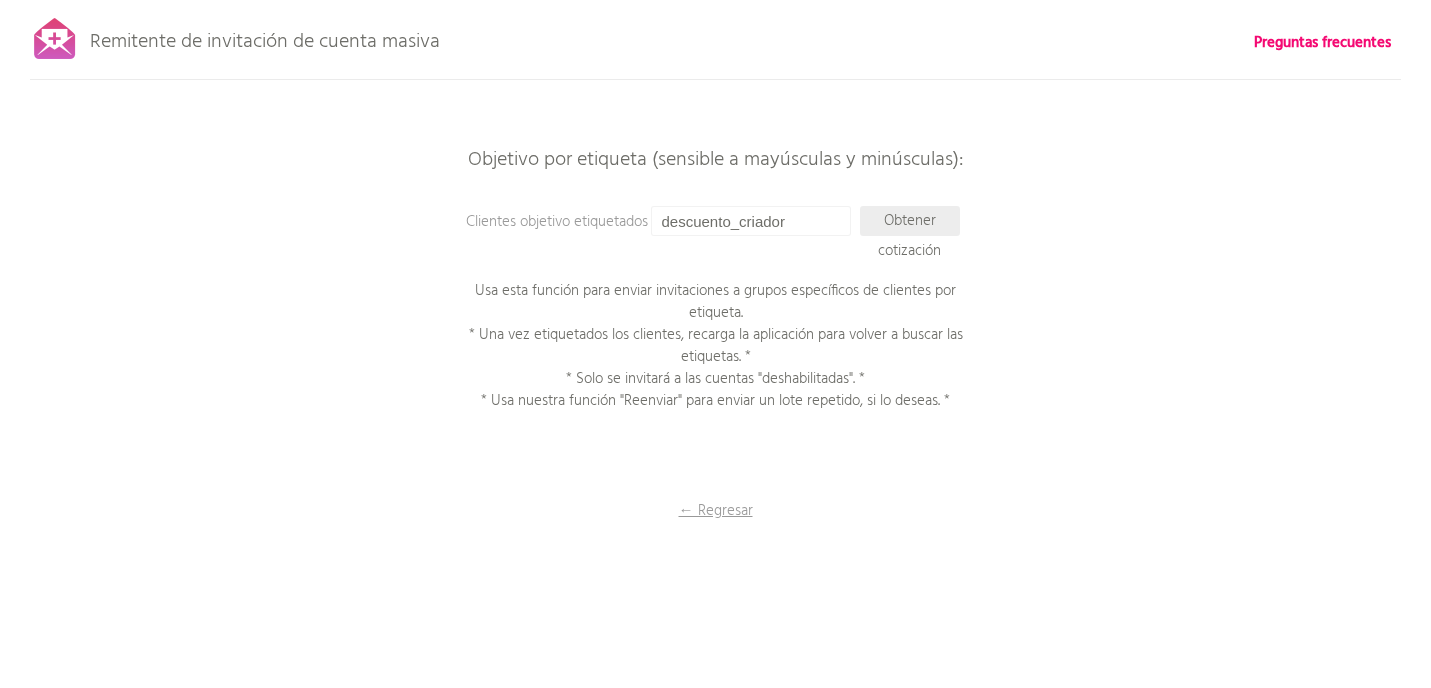 click on "Obtener cotización" at bounding box center [909, 236] 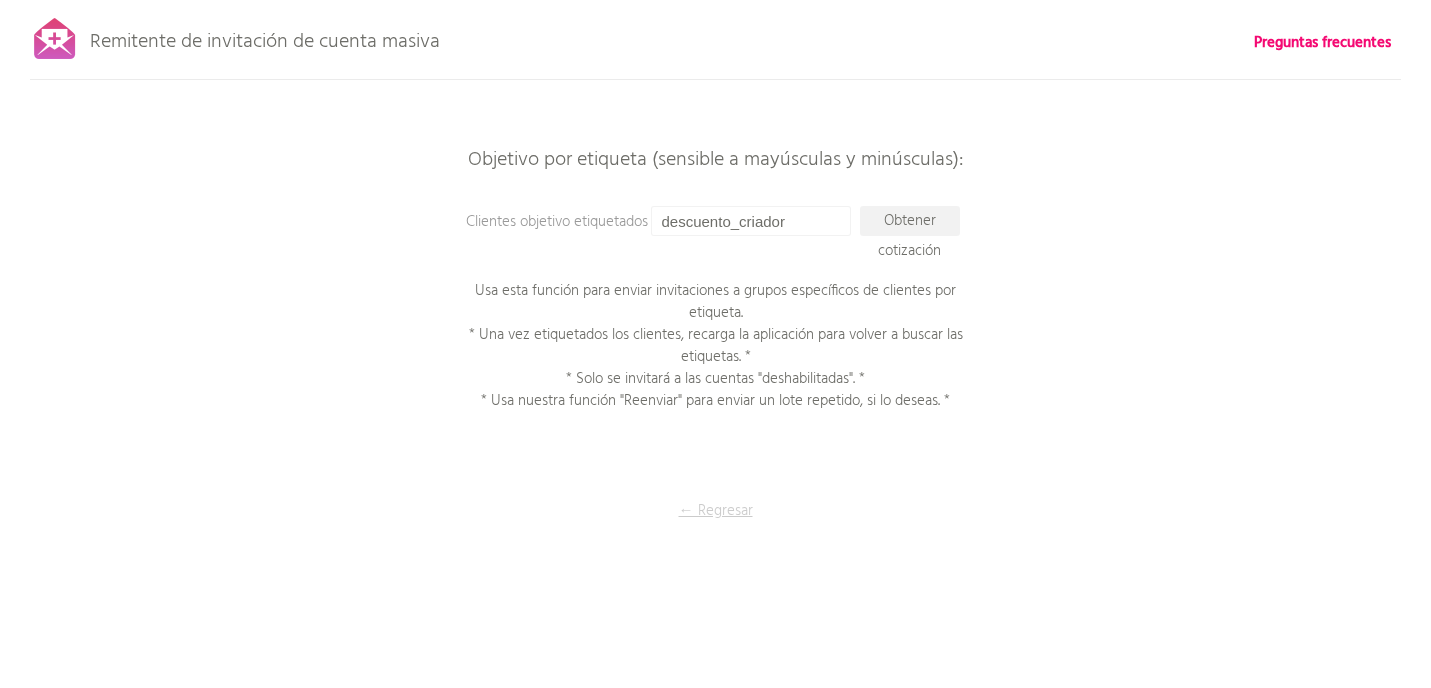 click on "← Regresar" at bounding box center [716, 511] 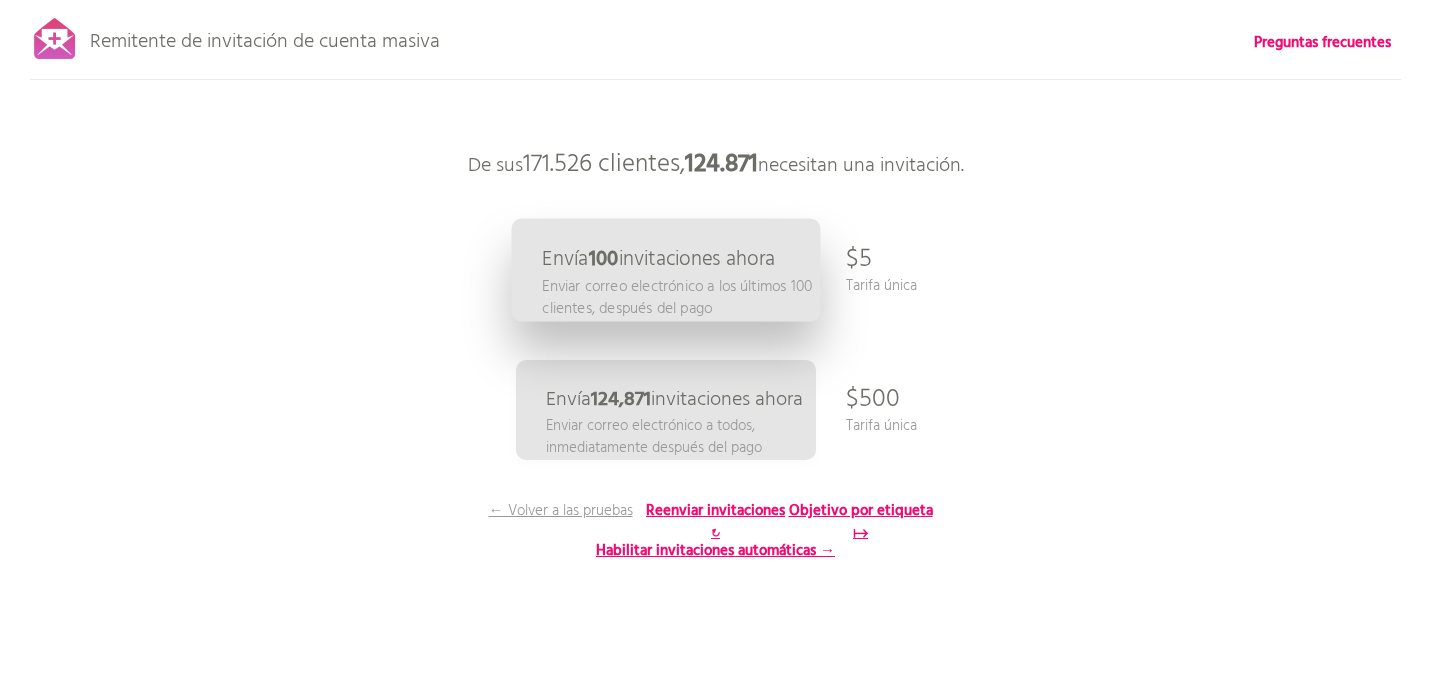 click on "Remitente de invitación de cuenta masiva
Preguntas frecuentes
¡Todos los clientes sincronizados!
Pausa el envío
(Esto puede tardar hasta 30 minutos)
¿Qué sigue? Asegúrate de que los nuevos clientes activen sus cuentas de ahora en adelante:
Configura invitaciones automáticas continuas →
Volver a escanear y componer
Prepara tu correo electrónico
Paso 1:  Haz clic aquí  para editar tu plantilla.
Usamos la plantilla de "Invitación a cuenta de cliente" que ya configuraste en Shopify,
compatible con variables líquidas.
Paso 2: Pruébala.
Introduce la dirección de correo electrónico  de una cuenta de cliente que tengas  para enviarle una invitación de prueba.
Asegúrate de que el estado de la cuenta  no esté activado  ; de lo contrario, el correo electrónico no se enviará." at bounding box center (715, 350) 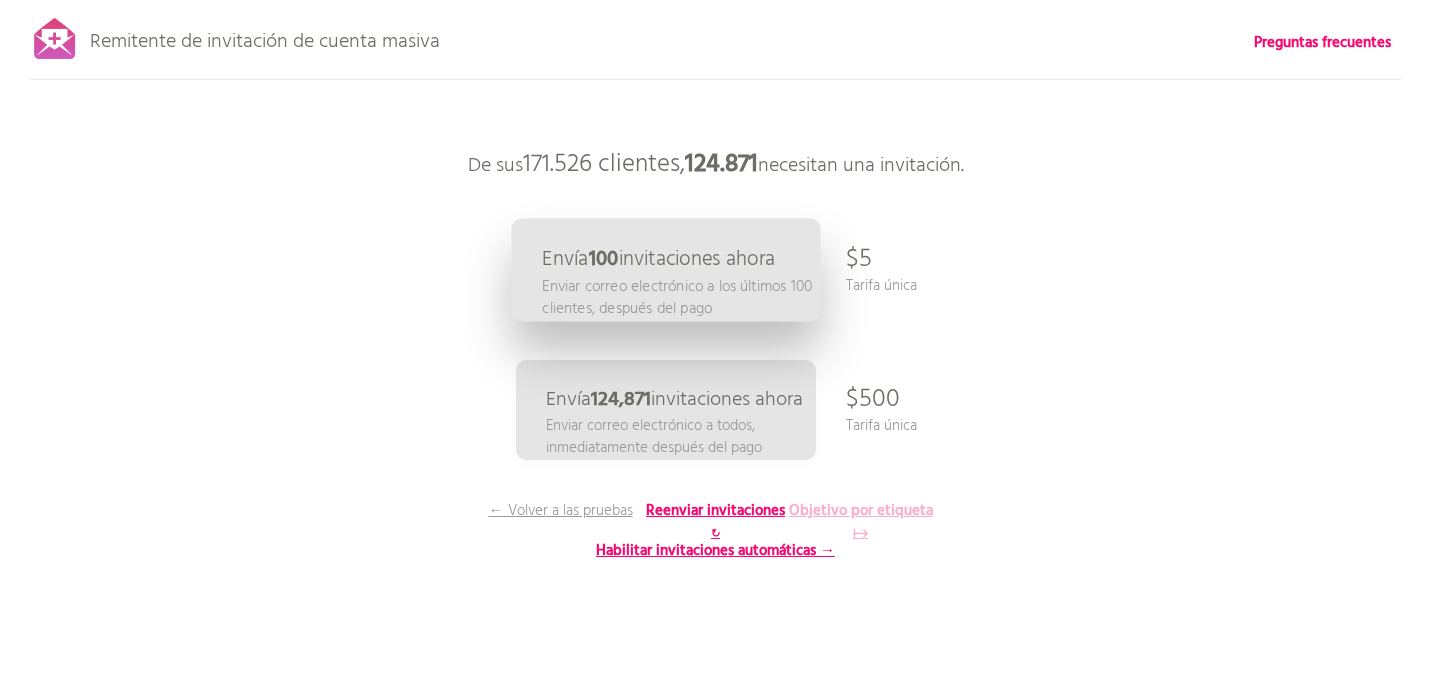 click on "Objetivo por etiqueta ↦" at bounding box center (861, 522) 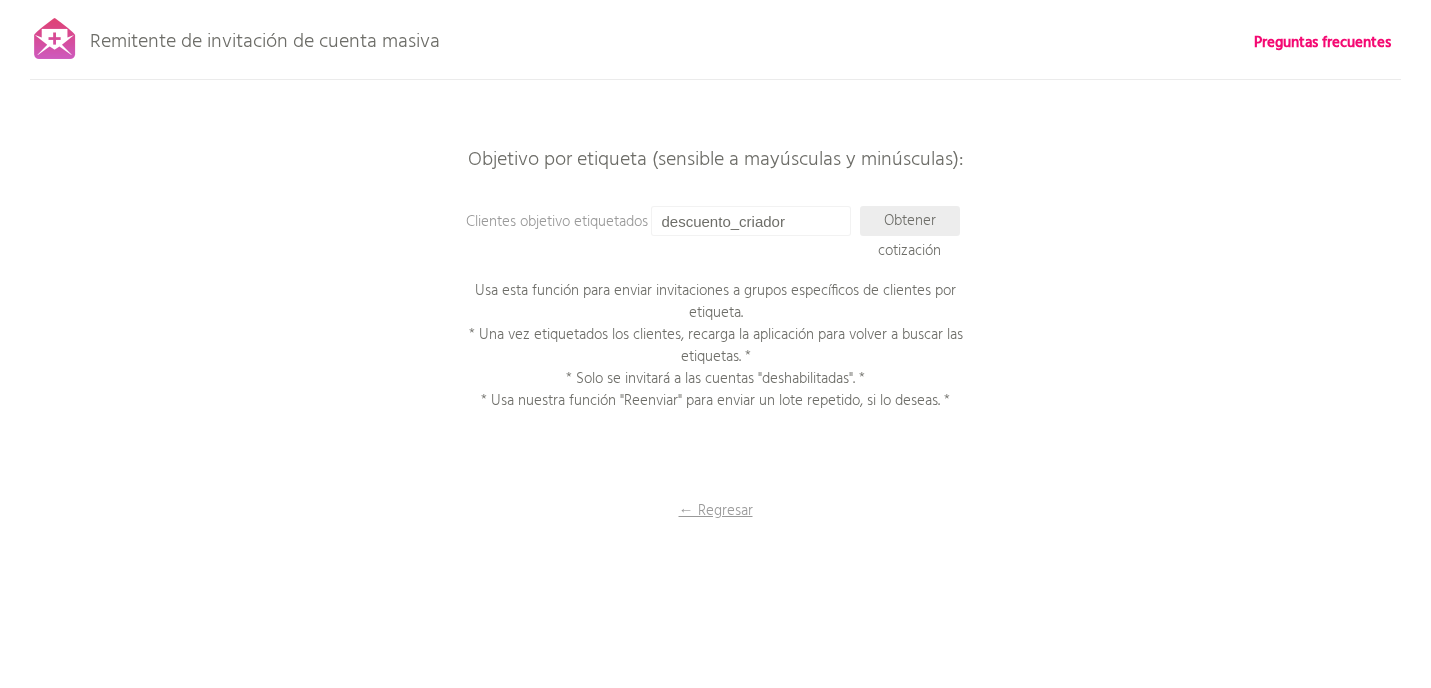 click on "Obtener cotización" at bounding box center [909, 236] 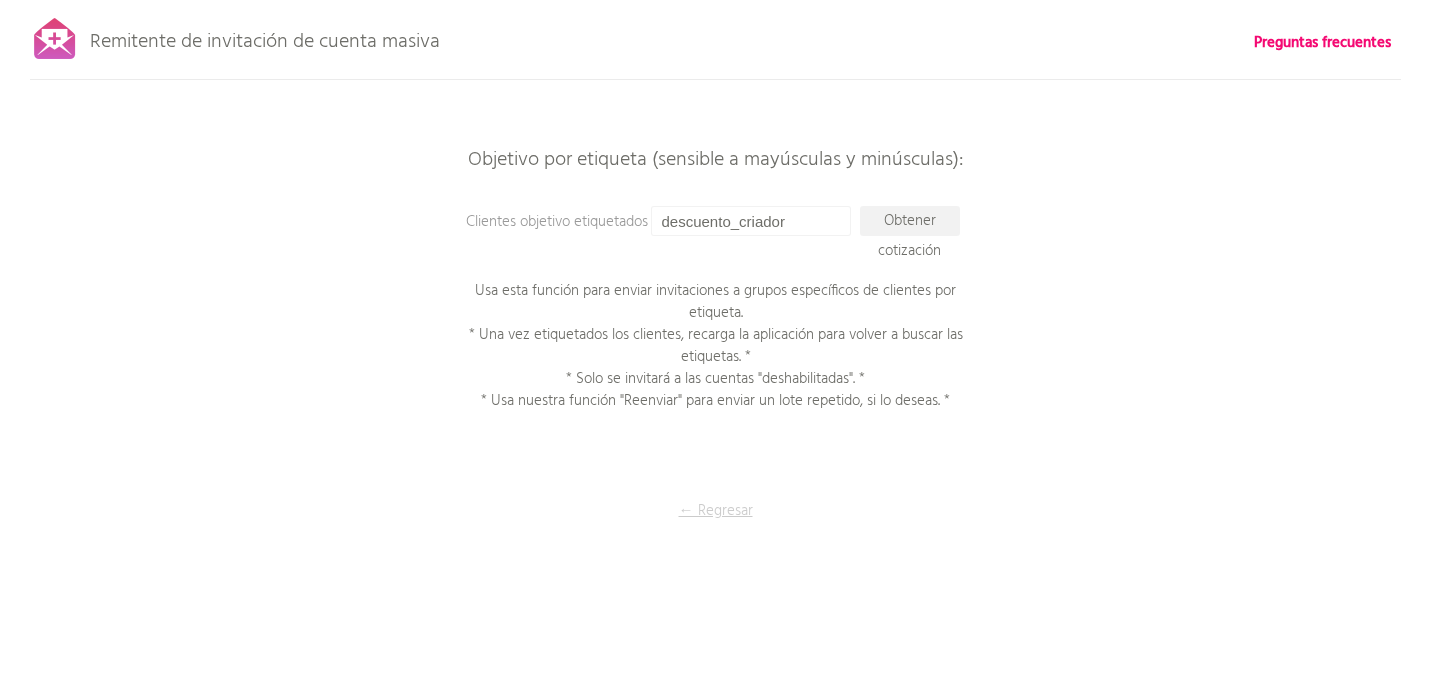 click on "← Regresar" at bounding box center (716, 511) 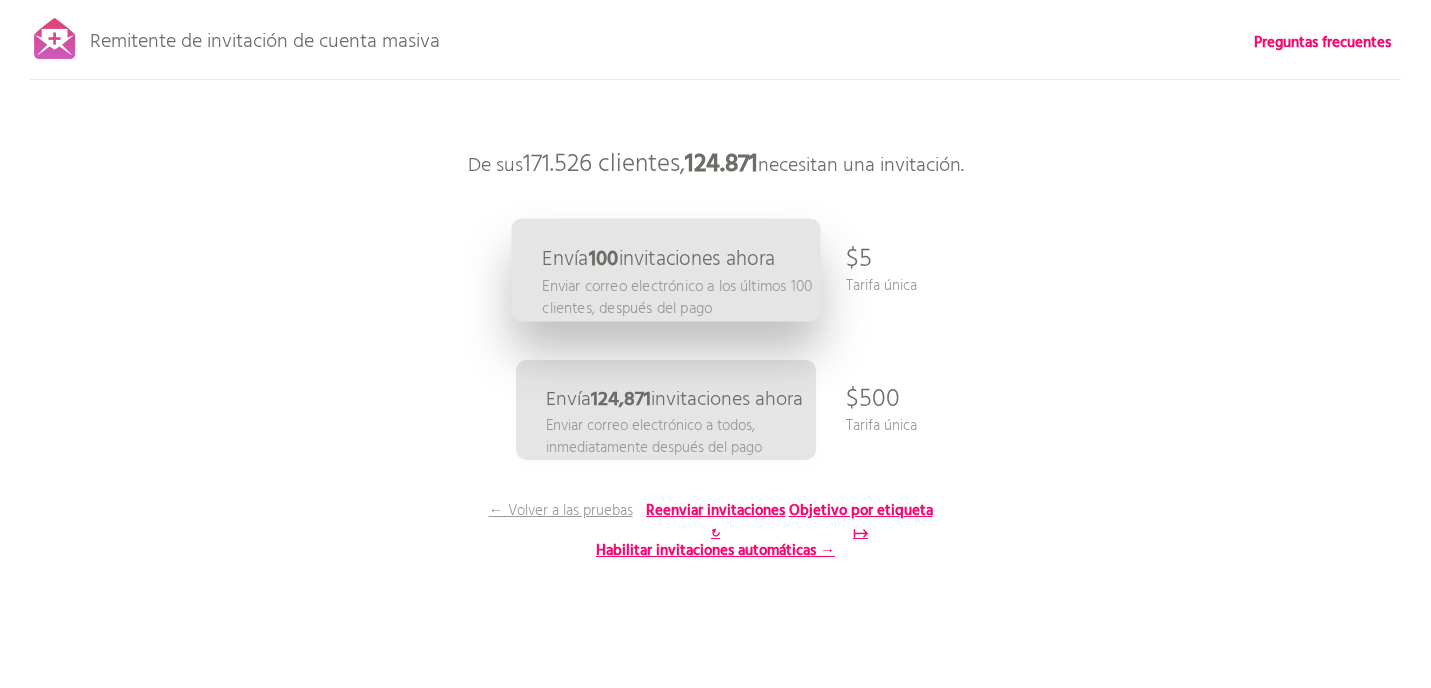 click on "Remitente de invitación de cuenta masiva
Preguntas frecuentes
¡Todos los clientes sincronizados!
Pausa el envío
(Esto puede tardar hasta 30 minutos)
¿Qué sigue? Asegúrate de que los nuevos clientes activen sus cuentas de ahora en adelante:
Configura invitaciones automáticas continuas →
Volver a escanear y componer
Prepara tu correo electrónico
Paso 1:  Haz clic aquí  para editar tu plantilla.
Usamos la plantilla de "Invitación a cuenta de cliente" que ya configuraste en Shopify,
compatible con variables líquidas.
Paso 2: Pruébala.
Introduce la dirección de correo electrónico  de una cuenta de cliente que tengas  para enviarle una invitación de prueba.
Asegúrate de que el estado de la cuenta  no esté activado  ; de lo contrario, el correo electrónico no se enviará." at bounding box center (715, 350) 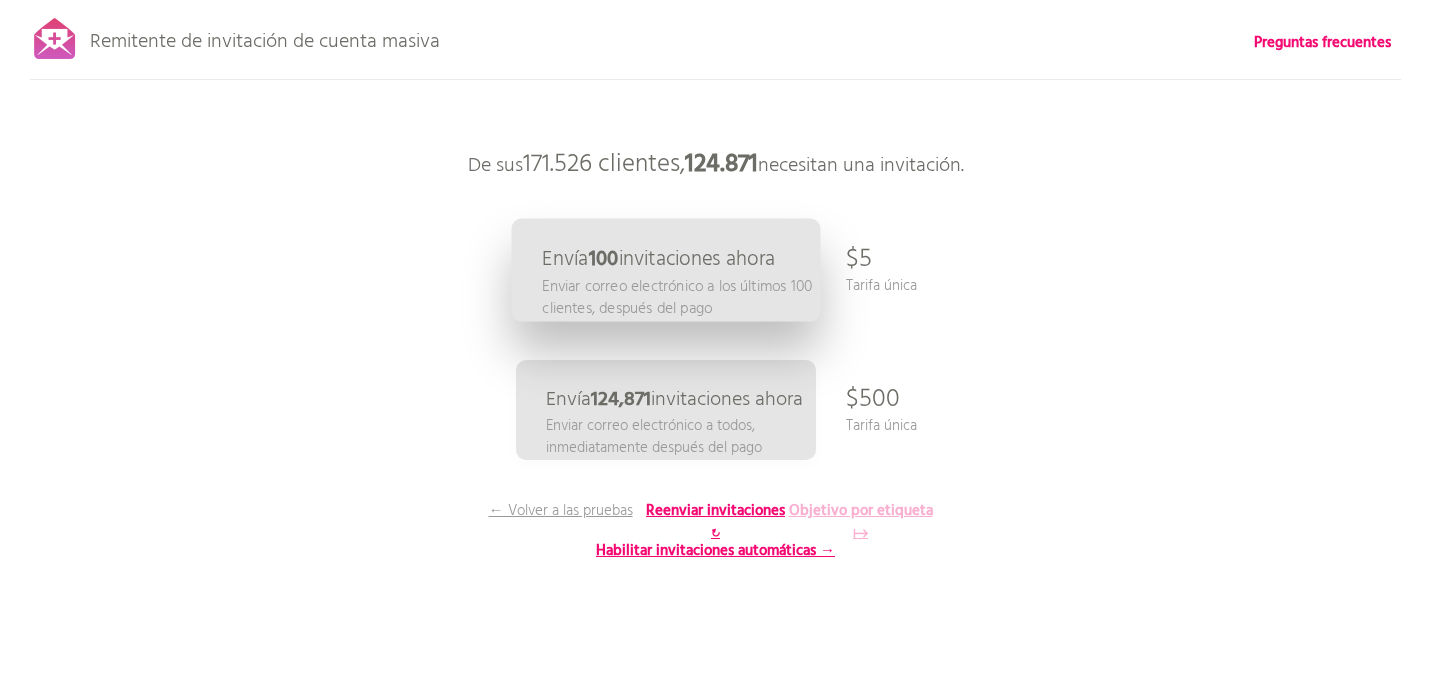 click on "Objetivo por etiqueta ↦" at bounding box center (861, 522) 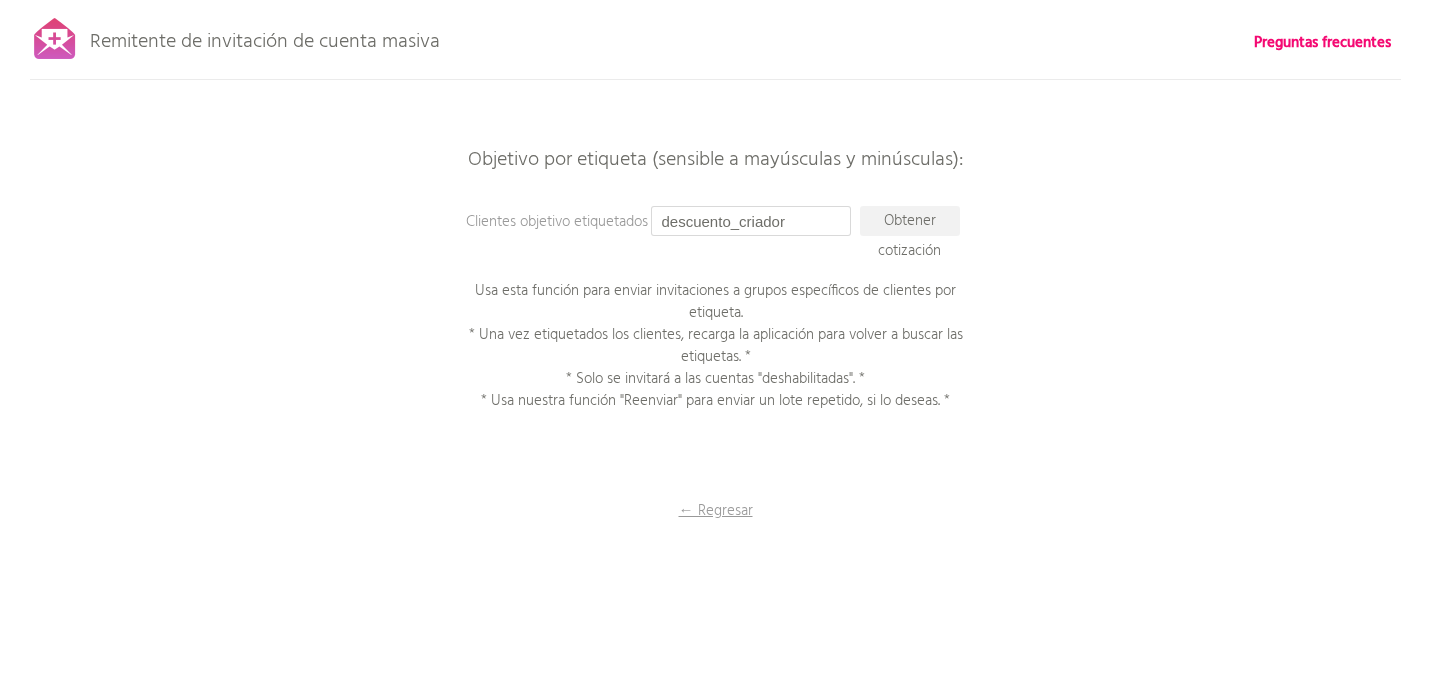 click on "descuento_criador" at bounding box center (751, 221) 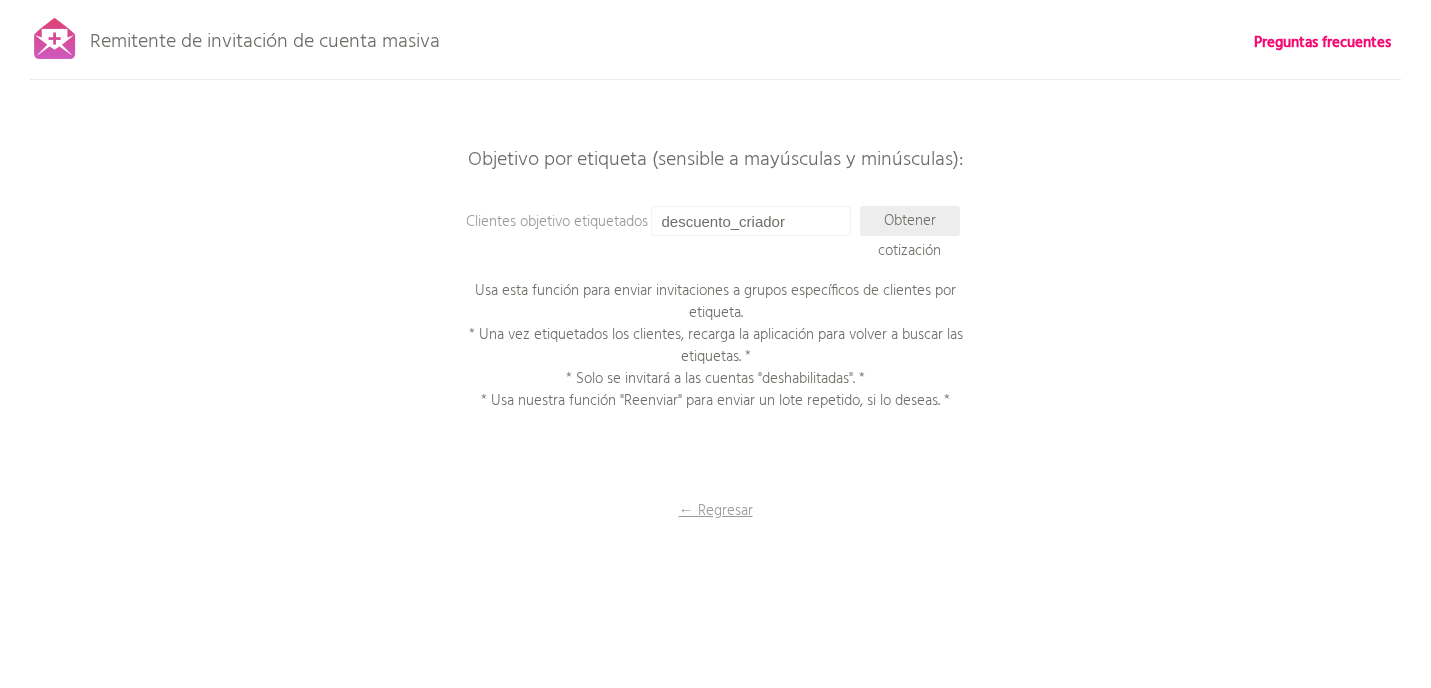 click on "Obtener cotización" at bounding box center [909, 236] 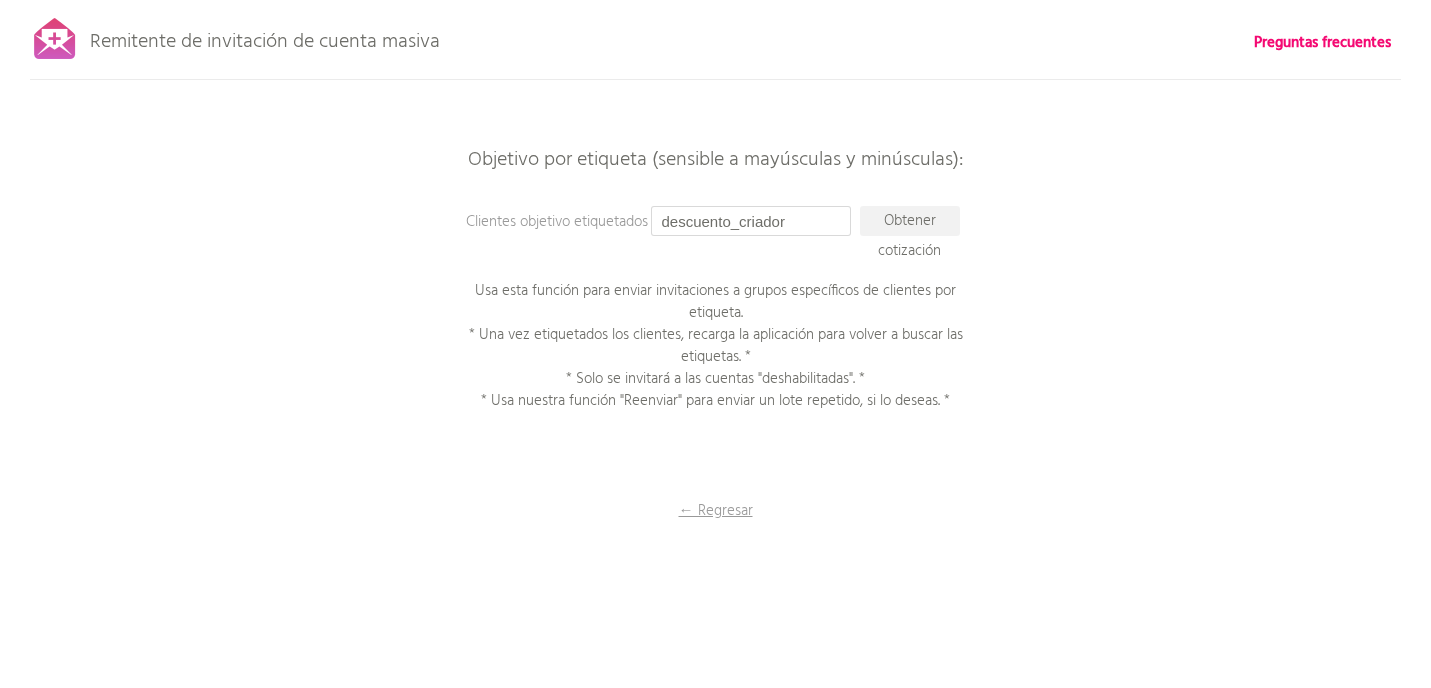 drag, startPoint x: 808, startPoint y: 224, endPoint x: 601, endPoint y: 222, distance: 207.00966 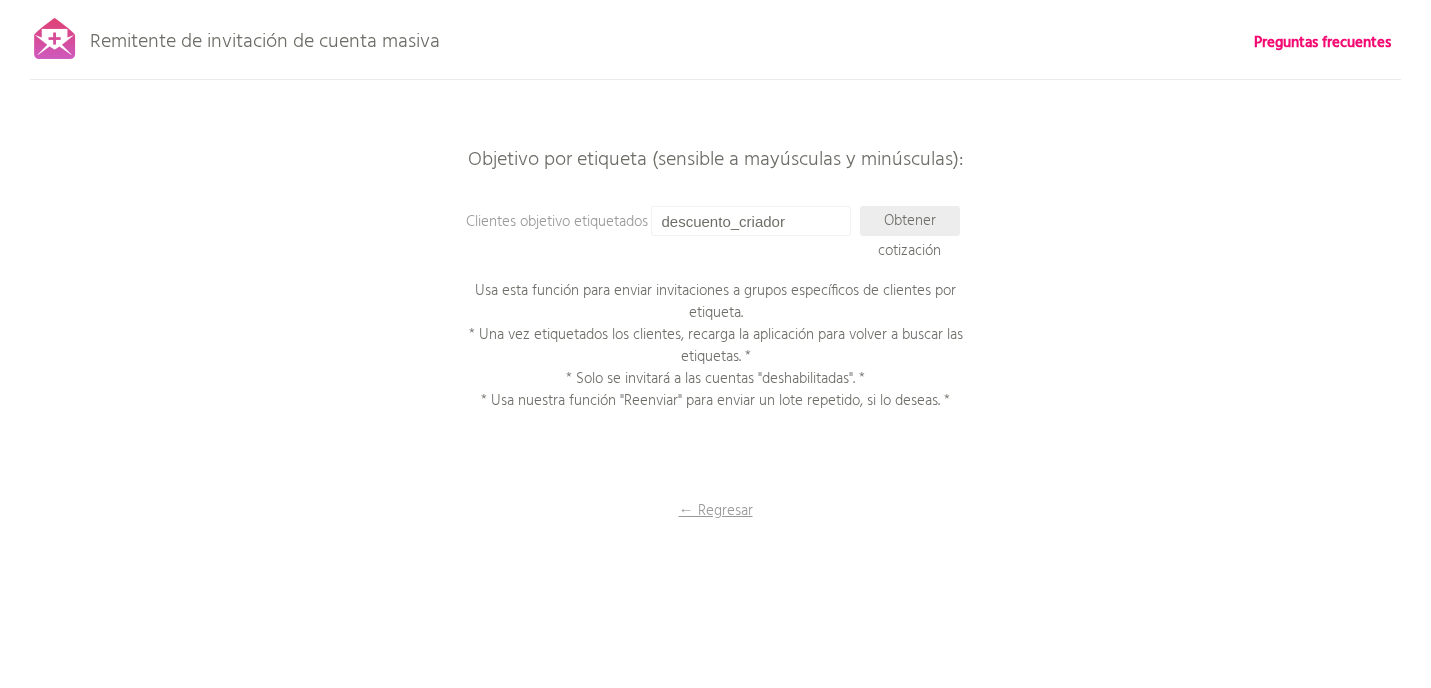 click on "Obtener cotización" at bounding box center (909, 236) 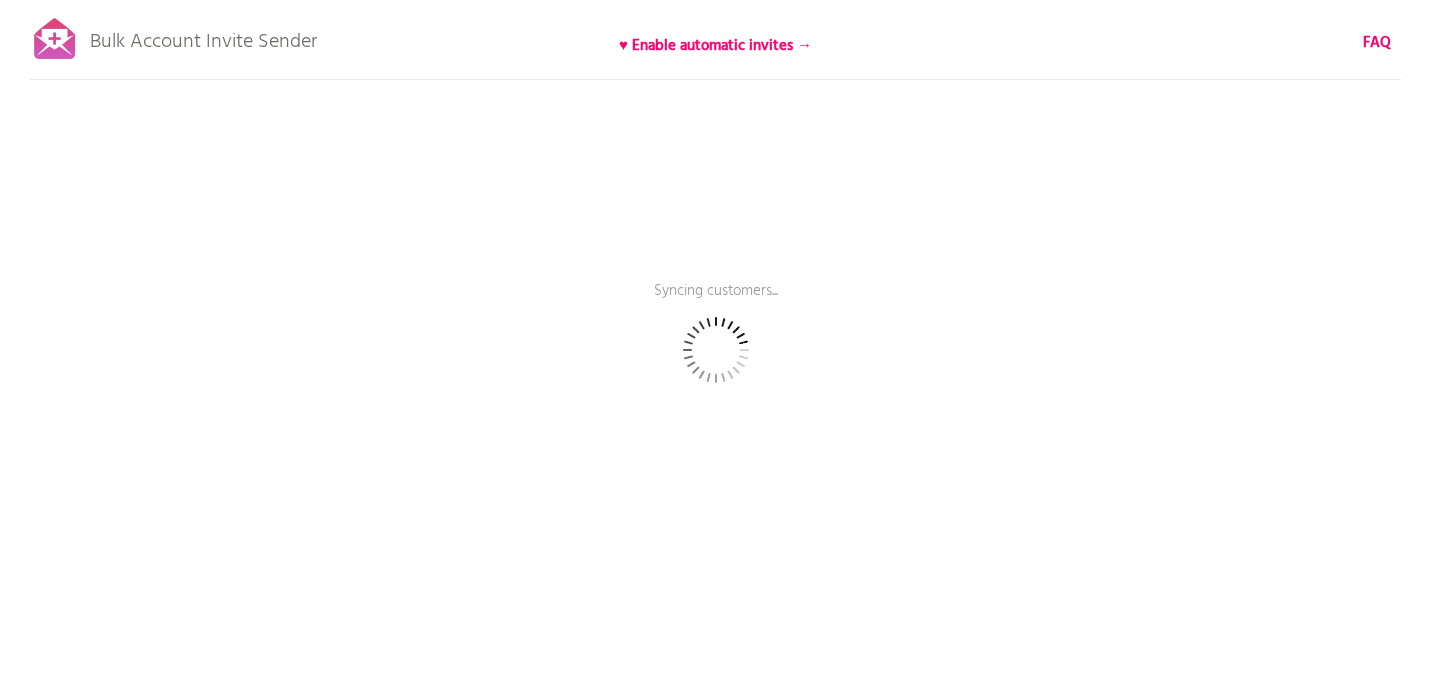 scroll, scrollTop: 0, scrollLeft: 0, axis: both 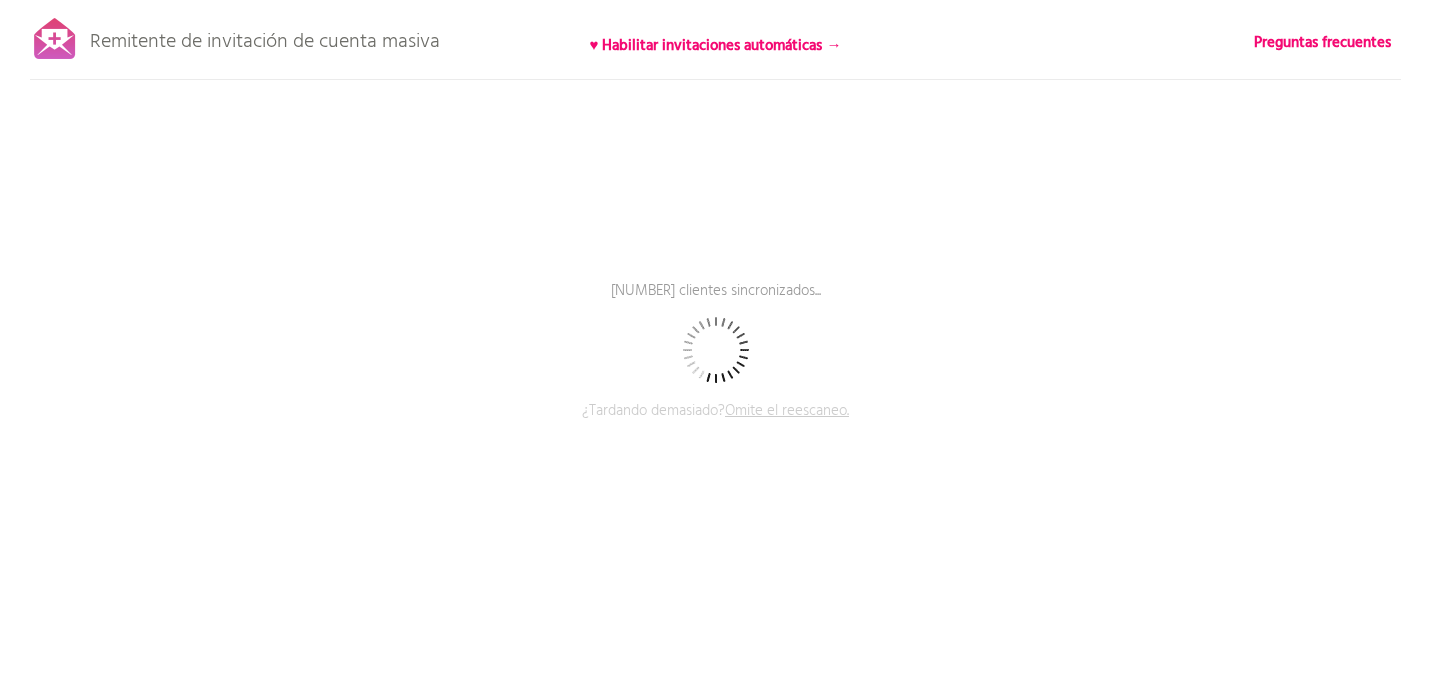 click on "Remitente de invitación de cuenta masiva
♥ Habilitar invitaciones automáticas →
Preguntas frecuentes
[NUMBER] clientes sincronizados...
Pausa el envío
(Esto puede tardar hasta 30 minutos)
¿Qué sigue? Asegúrate de que los nuevos clientes activen sus cuentas de ahora en adelante:
Configura invitaciones automáticas continuas →
Volver a escanear y componer
¿Tardando demasiado?  Omite el reescaneo.
Prepara tu correo electrónico
Paso 1:  Haz clic aquí  para editar tu plantilla.
Usamos la plantilla de "Invitación a cuenta de cliente" que ya configuraste en Shopify,
compatible con variables líquidas.
Paso 2: Pruébala.
Introduce la dirección de correo electrónico  de una cuenta de cliente que tengas  para enviarle una invitación de prueba.  no esté activado" at bounding box center (715, 350) 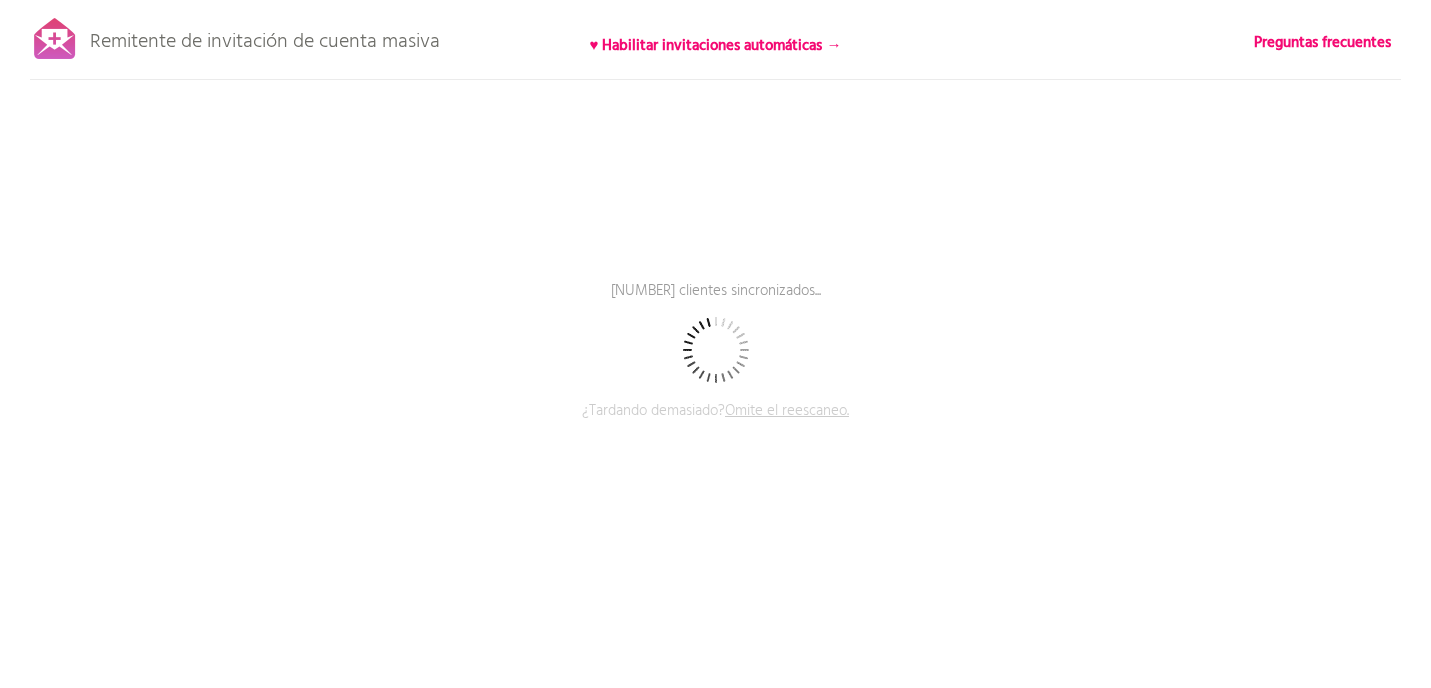 click on "Omite el reescaneo." at bounding box center [787, 411] 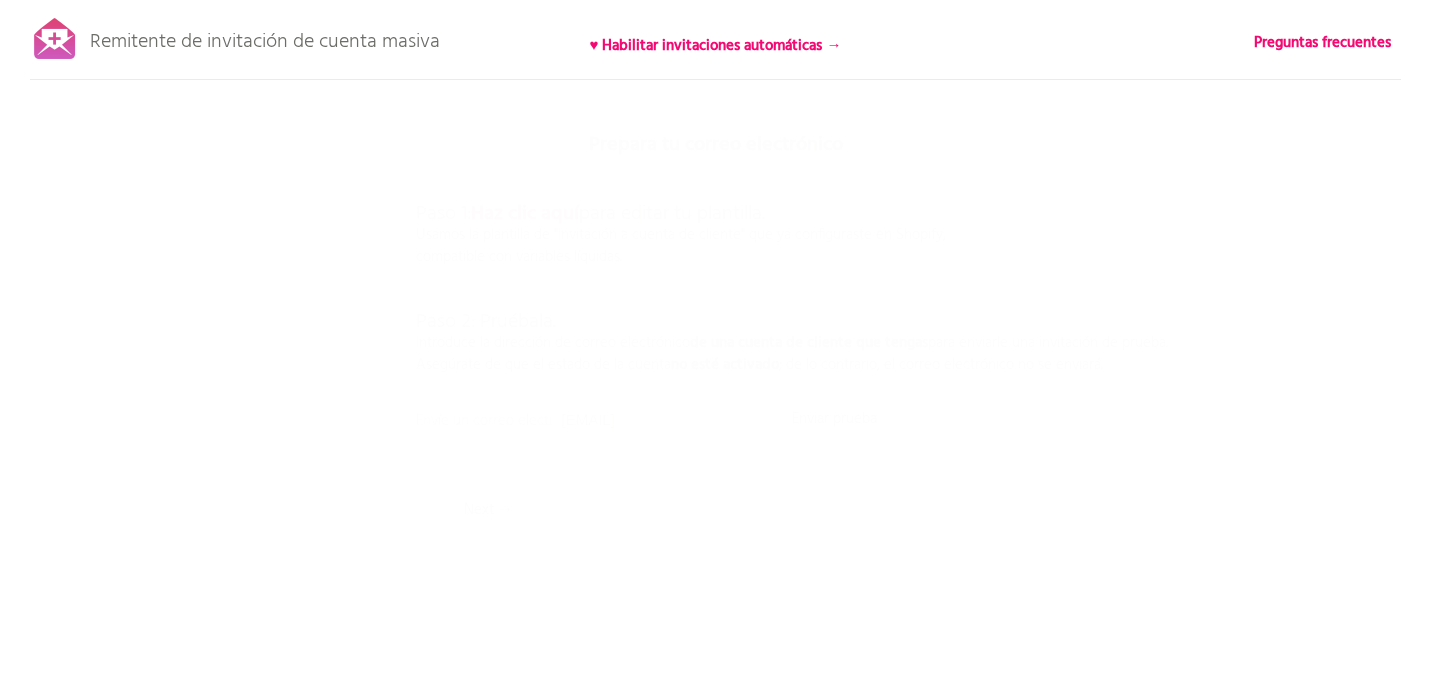 click on "; de lo contrario, el correo electrónico no se enviará." at bounding box center (443, 214) 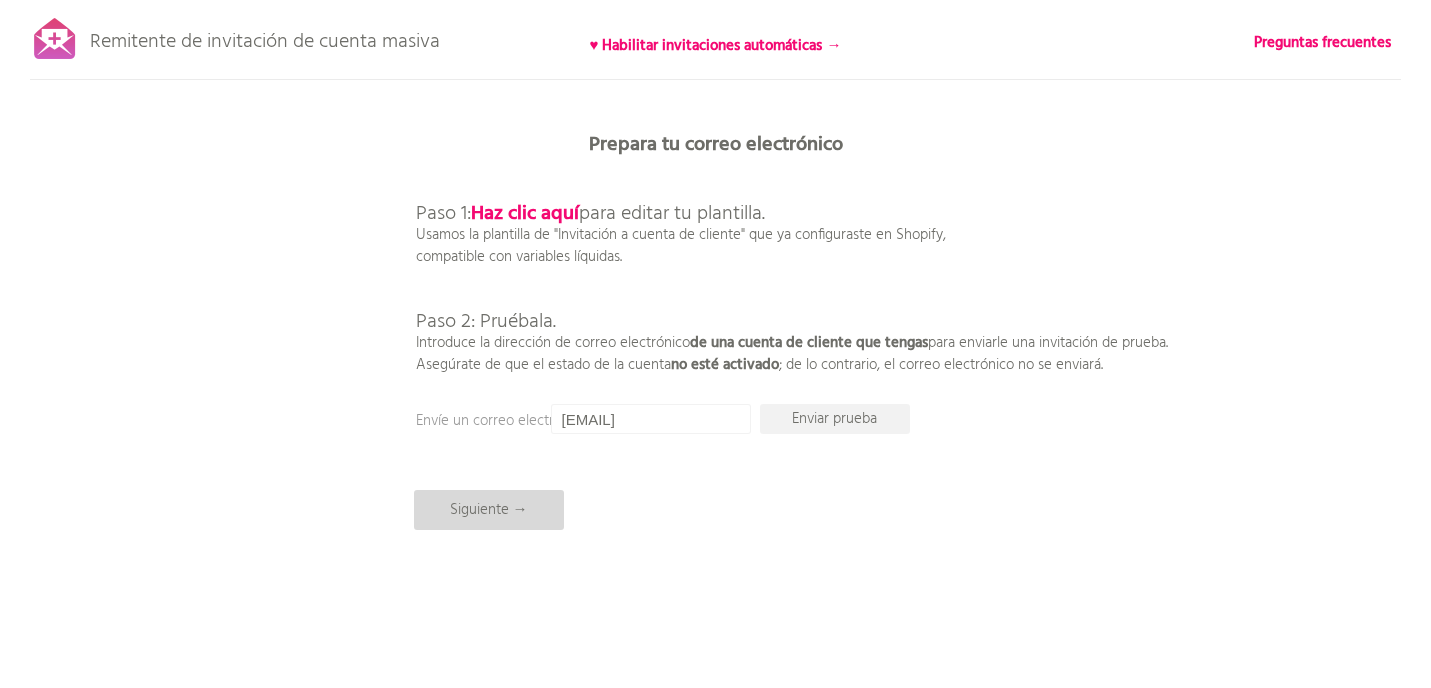 click on "Siguiente →" at bounding box center (489, 510) 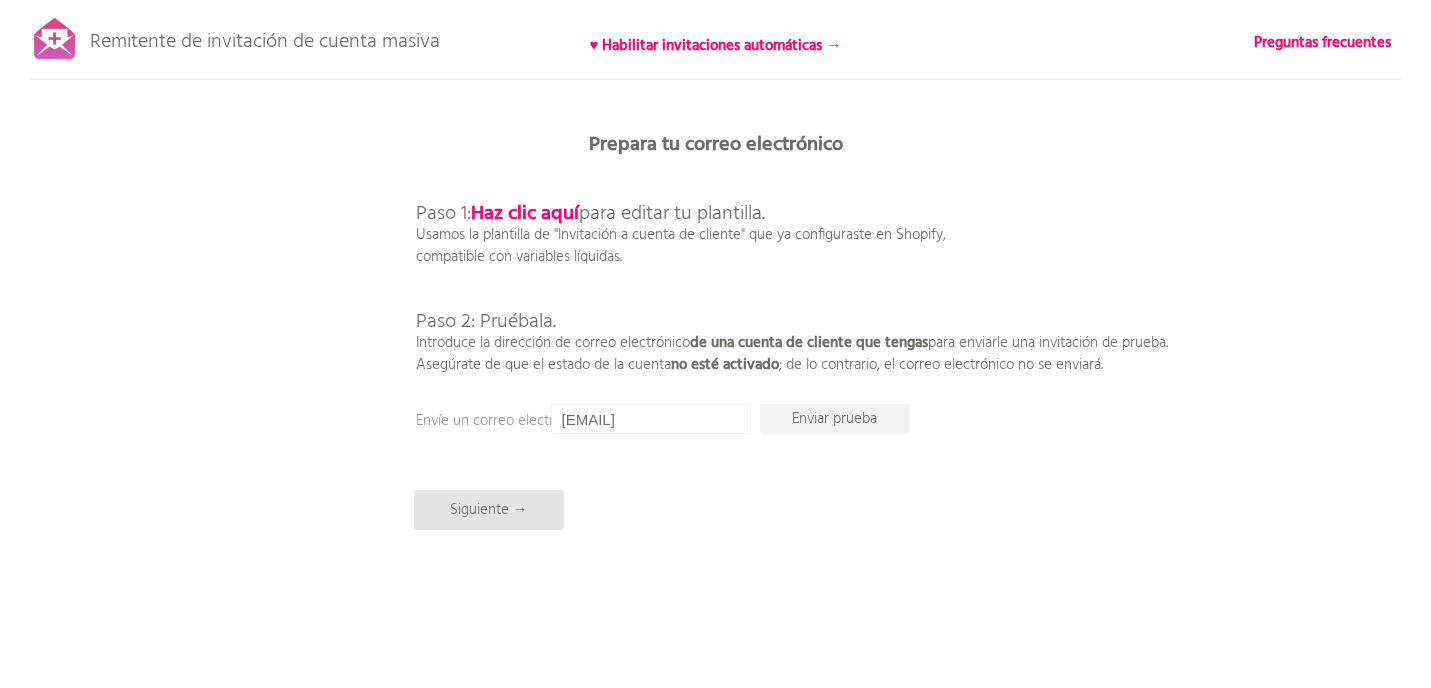 click on "Remitente de invitación de cuenta masiva
♥ Habilitar invitaciones automáticas →
Preguntas frecuentes
Se omitió la sincronización de clientes
Pausa el envío
(Esto puede tardar hasta 30 minutos)
¿Qué sigue? Asegúrate de que los nuevos clientes activen sus cuentas de ahora en adelante:
Configura invitaciones automáticas continuas →
Volver a escanear y componer
¿Tardando demasiado?  Omite el reescaneo.
Prepara tu correo electrónico
Paso 1:  Haz clic aquí  para editar tu plantilla.
Usamos la plantilla de "Invitación a cuenta de cliente" que ya configuraste en Shopify,
compatible con variables líquidas.
Paso 2: Pruébala.
Introduce la dirección de correo electrónico  de una cuenta de cliente que tengas  para enviarle una invitación de prueba.  no esté activado" at bounding box center (715, 350) 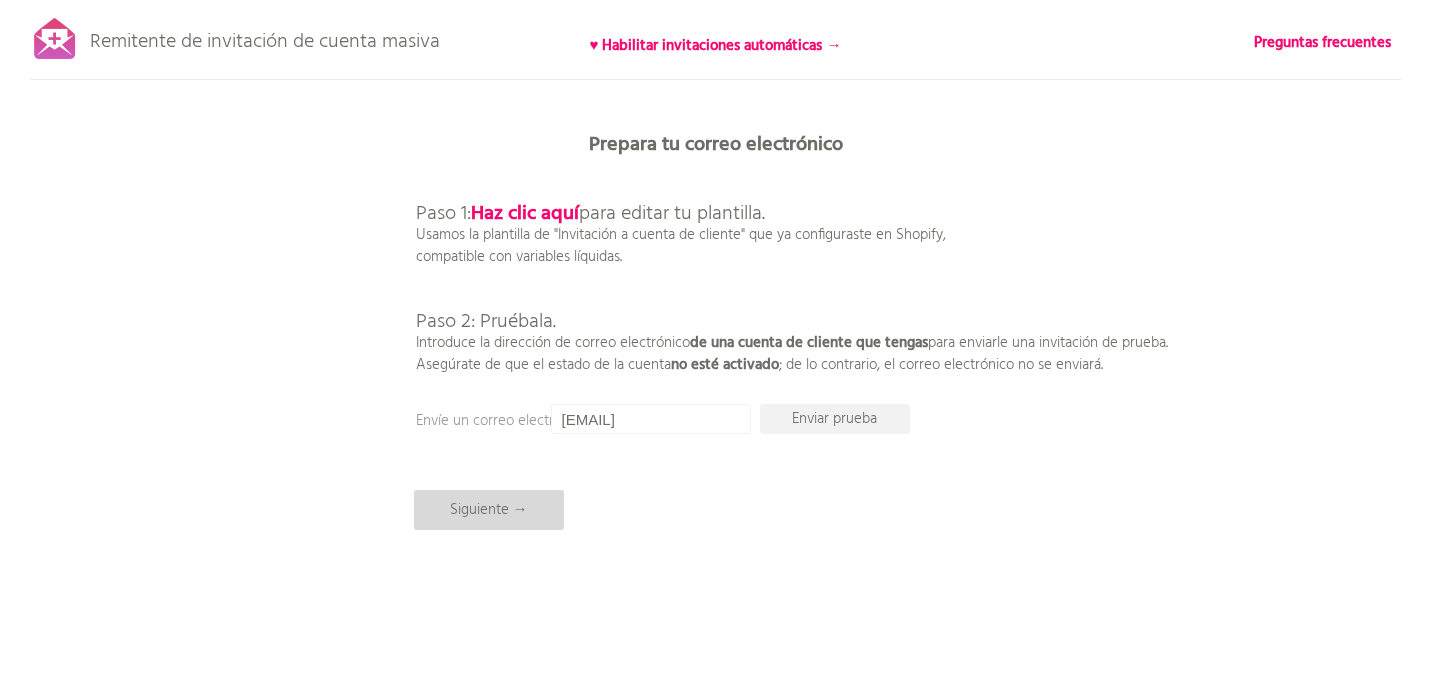 click on "Siguiente →" at bounding box center [489, 510] 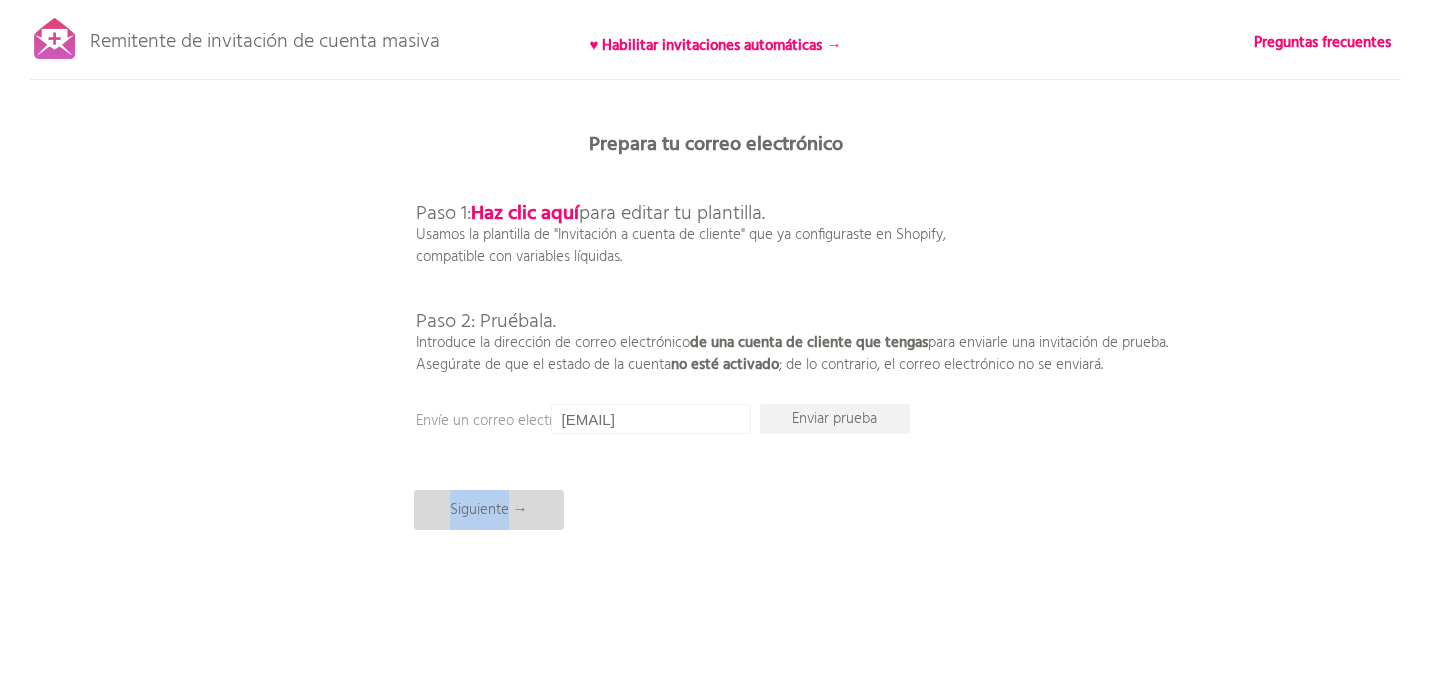 click on "Siguiente →" at bounding box center (489, 510) 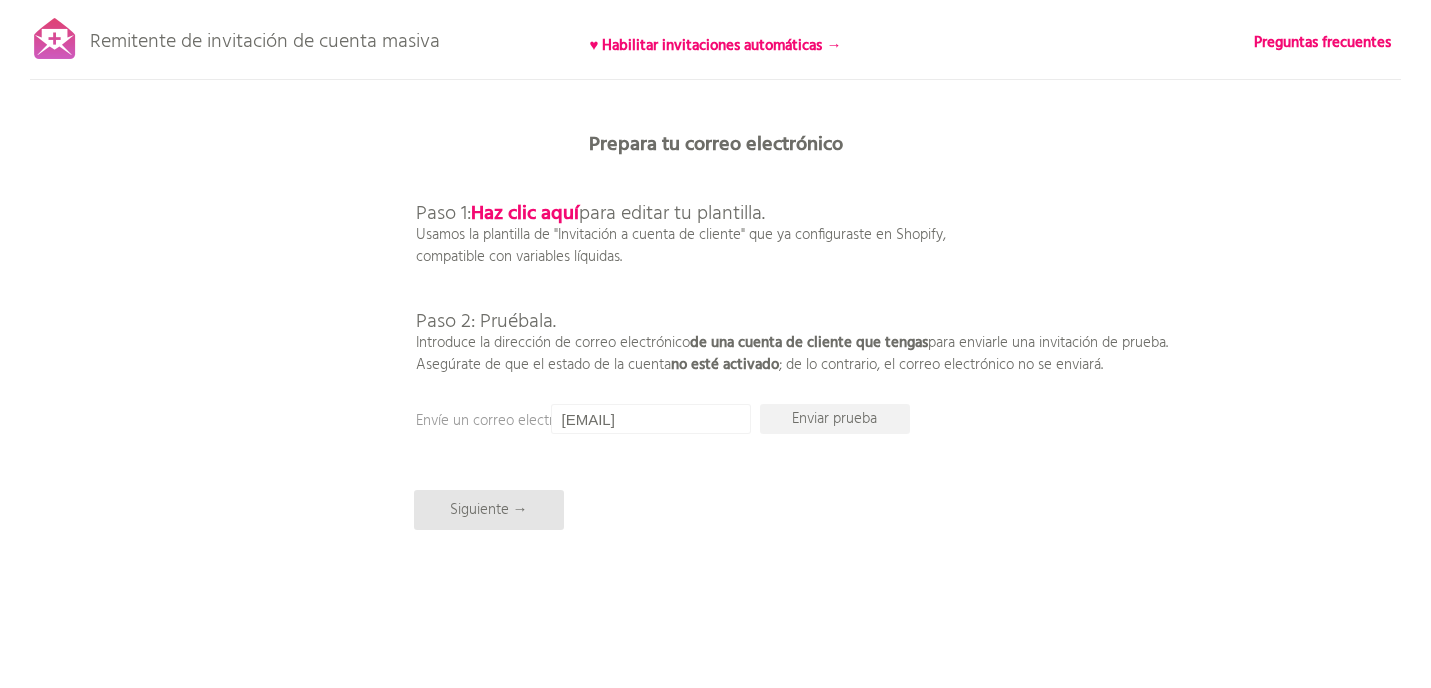 click on "Paso 1:  Haz clic aquí  para editar tu plantilla.
Usamos la plantilla de "Invitación a cuenta de cliente" que ya configuraste en Shopify,
compatible con variables líquidas.
Paso 2: Pruébala.
Introduce la dirección de correo electrónico  de una cuenta de cliente que tengas  para enviarle una invitación de prueba.
Asegúrate de que el estado de la cuenta  no esté activado  ; de lo contrario, el correo electrónico no se enviará." at bounding box center [792, 268] 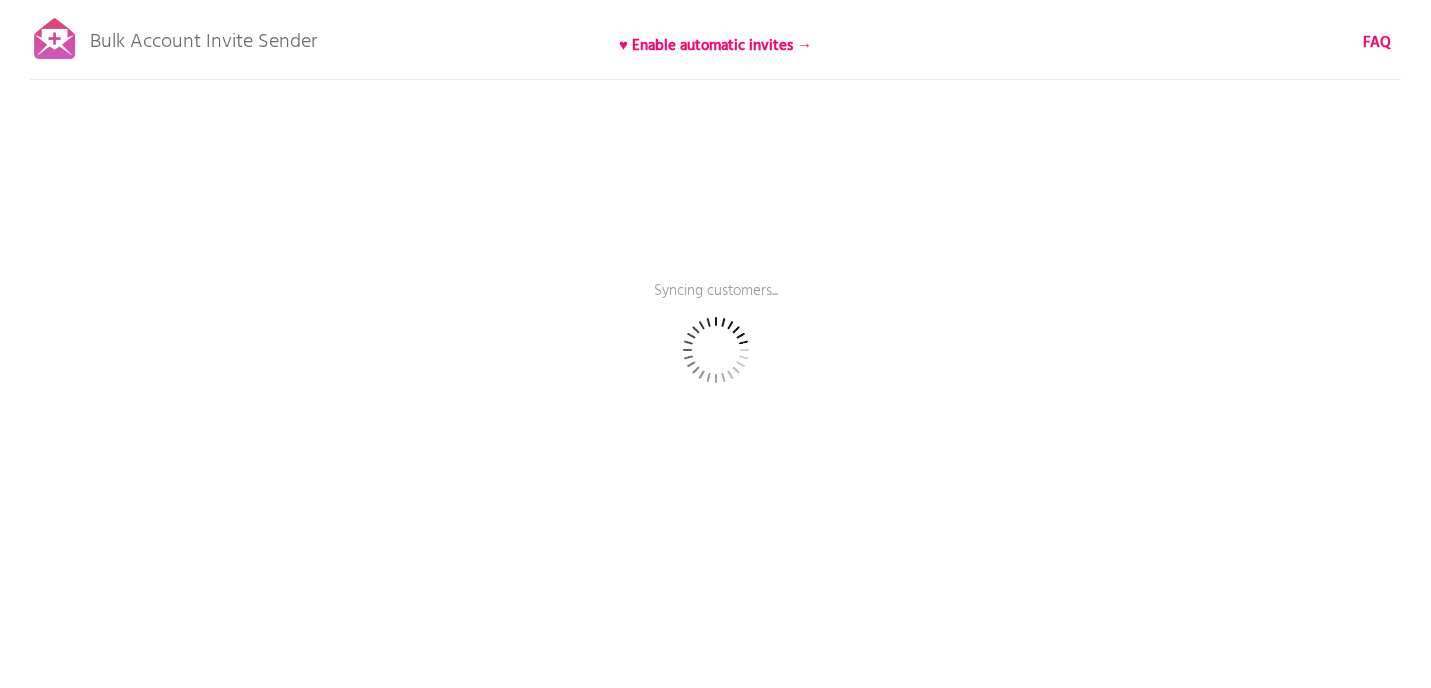 scroll, scrollTop: 0, scrollLeft: 0, axis: both 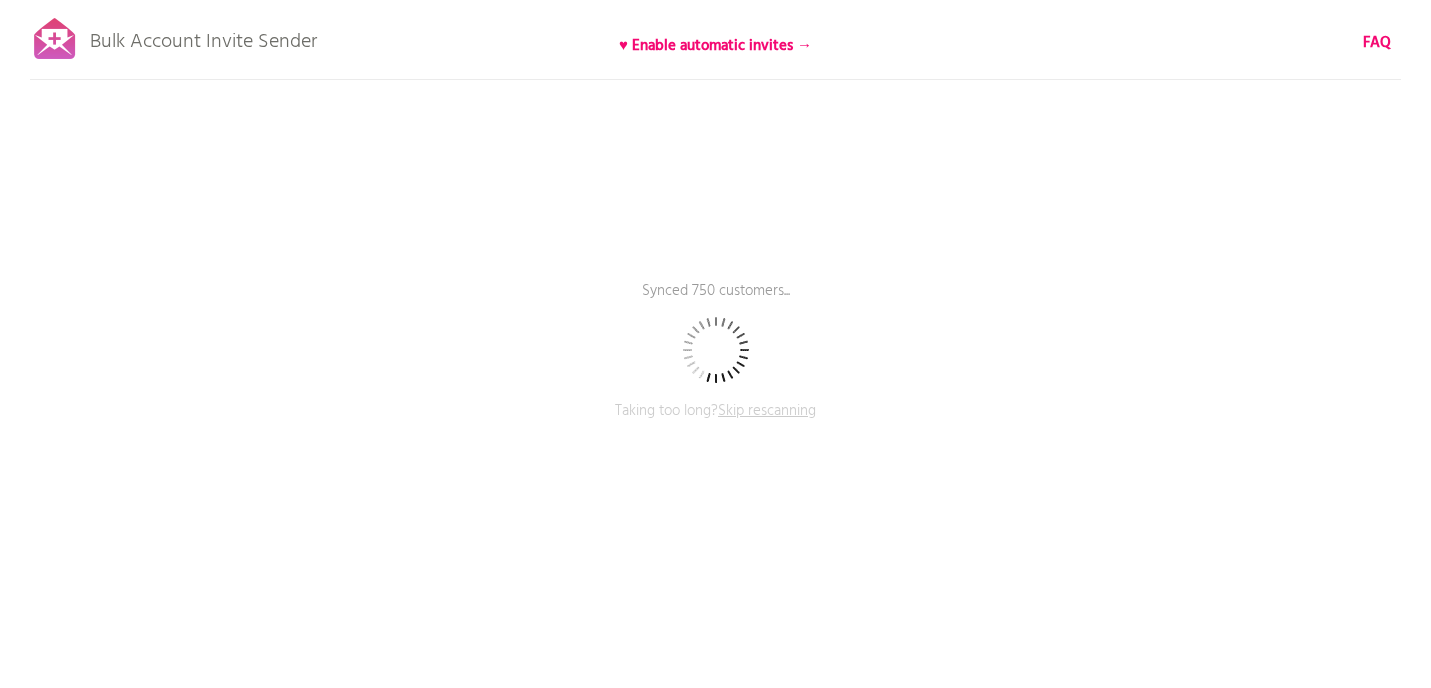 click on "Skip rescanning" at bounding box center [767, 411] 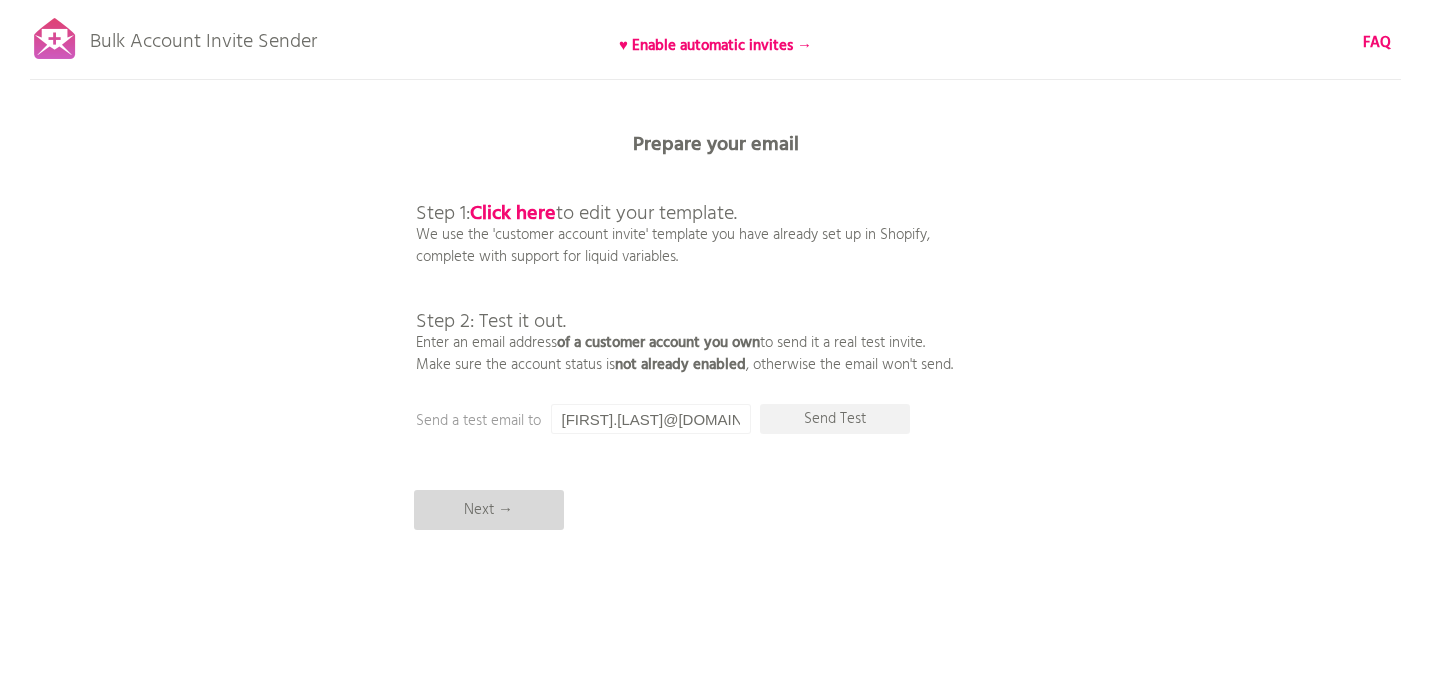 click on "Next →" at bounding box center [489, 510] 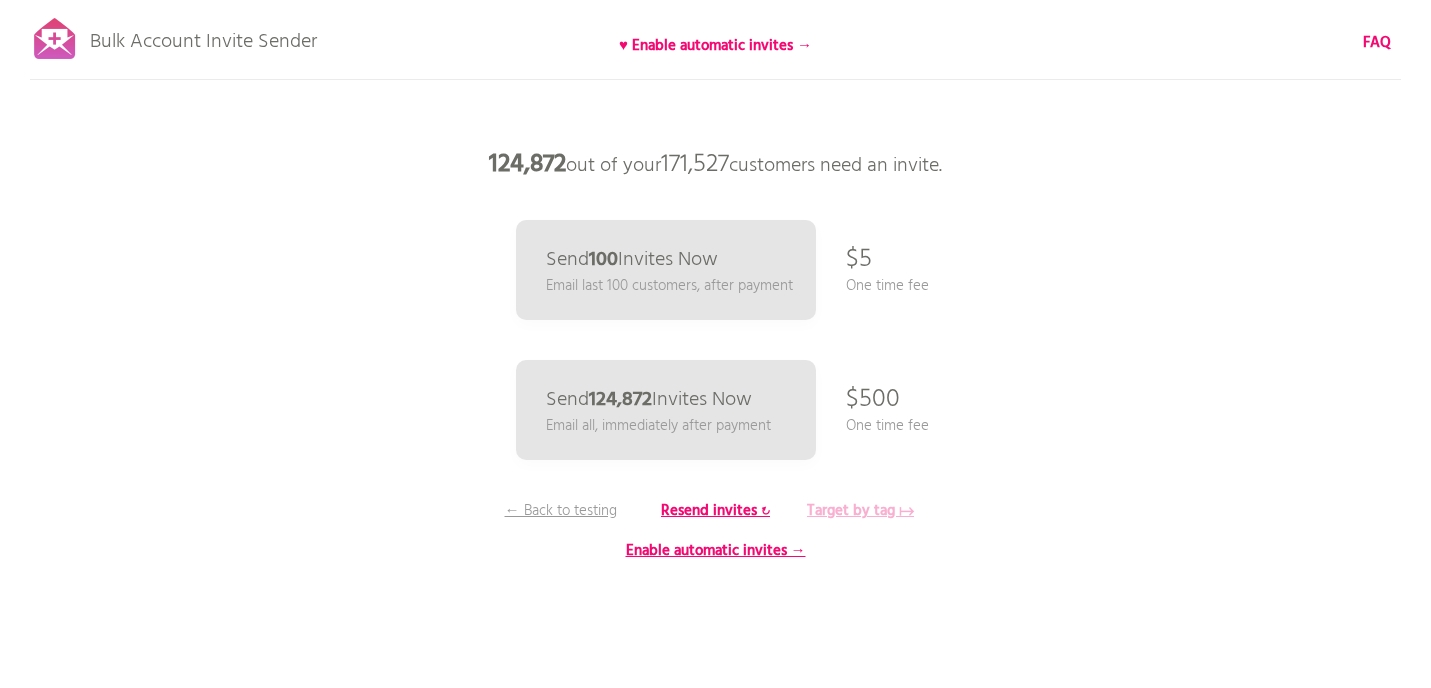 click on "Target by tag ↦" at bounding box center (860, 511) 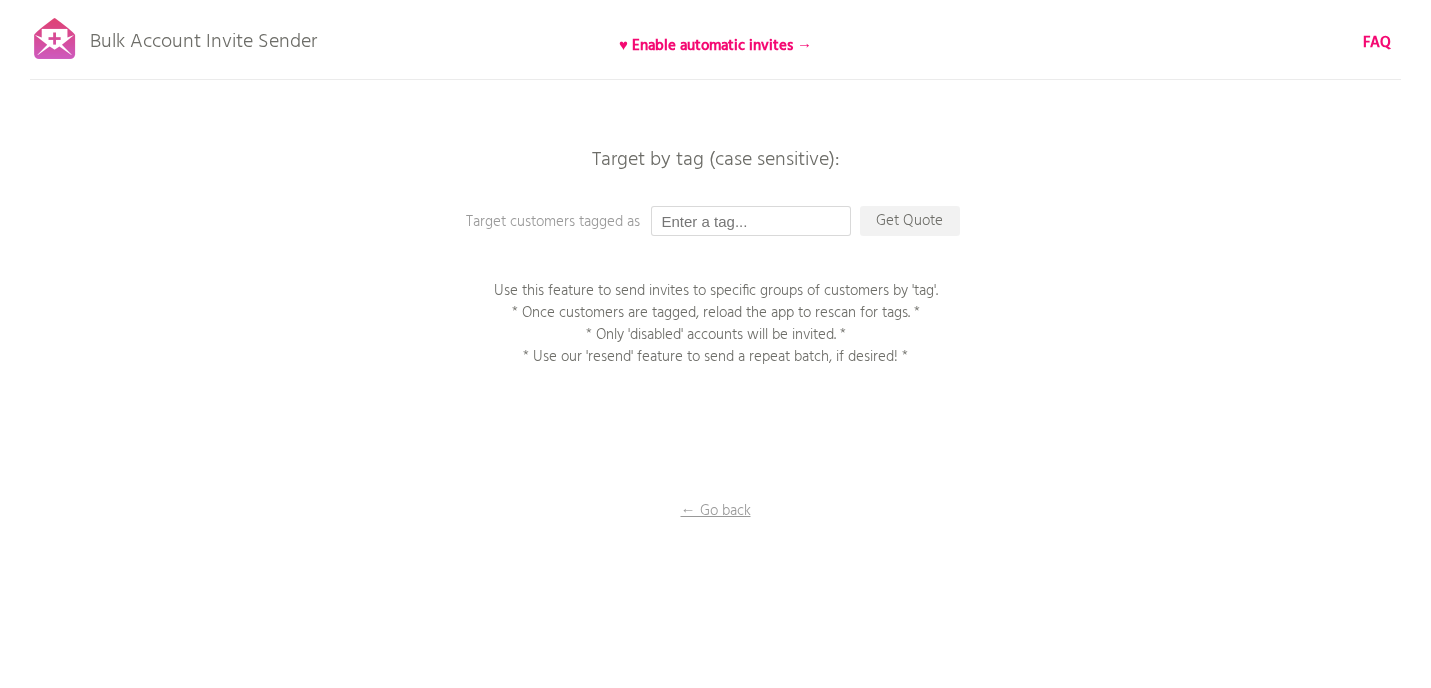 click at bounding box center (751, 221) 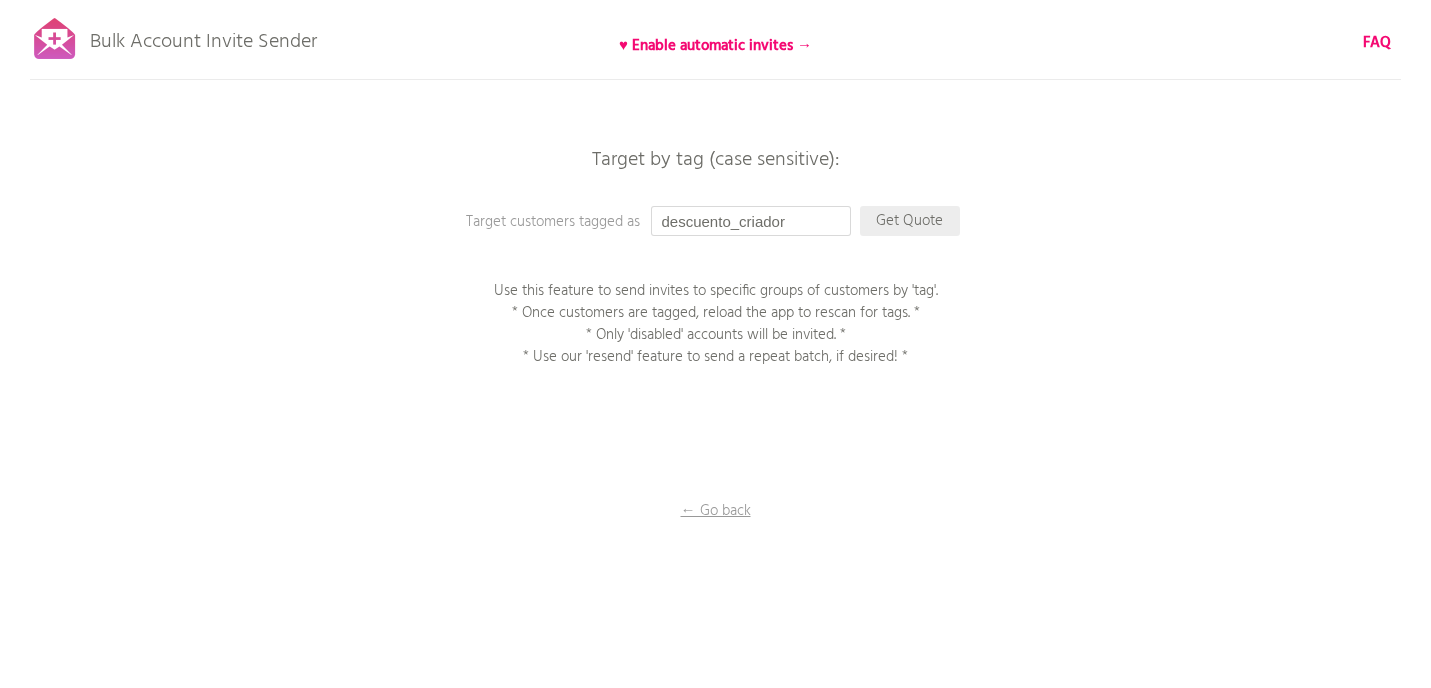 type on "descuento_criador" 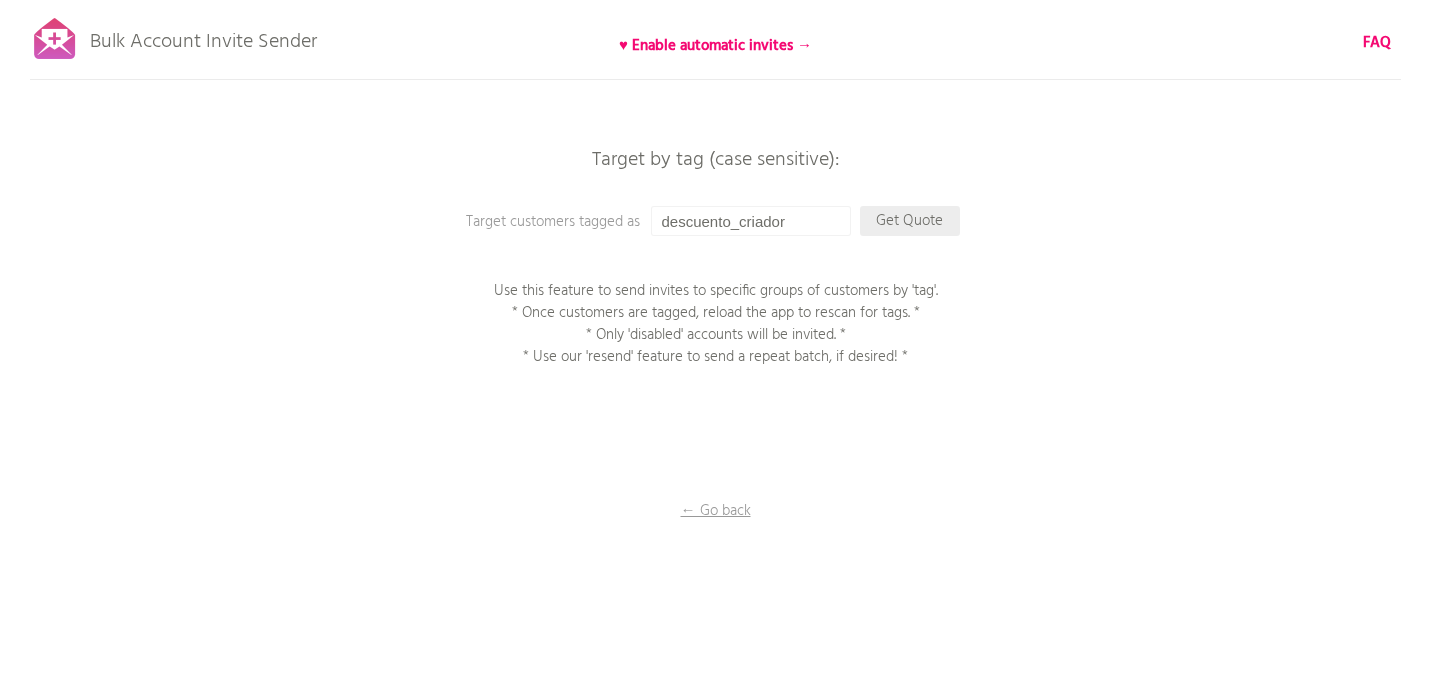 click on "Get Quote" at bounding box center (910, 221) 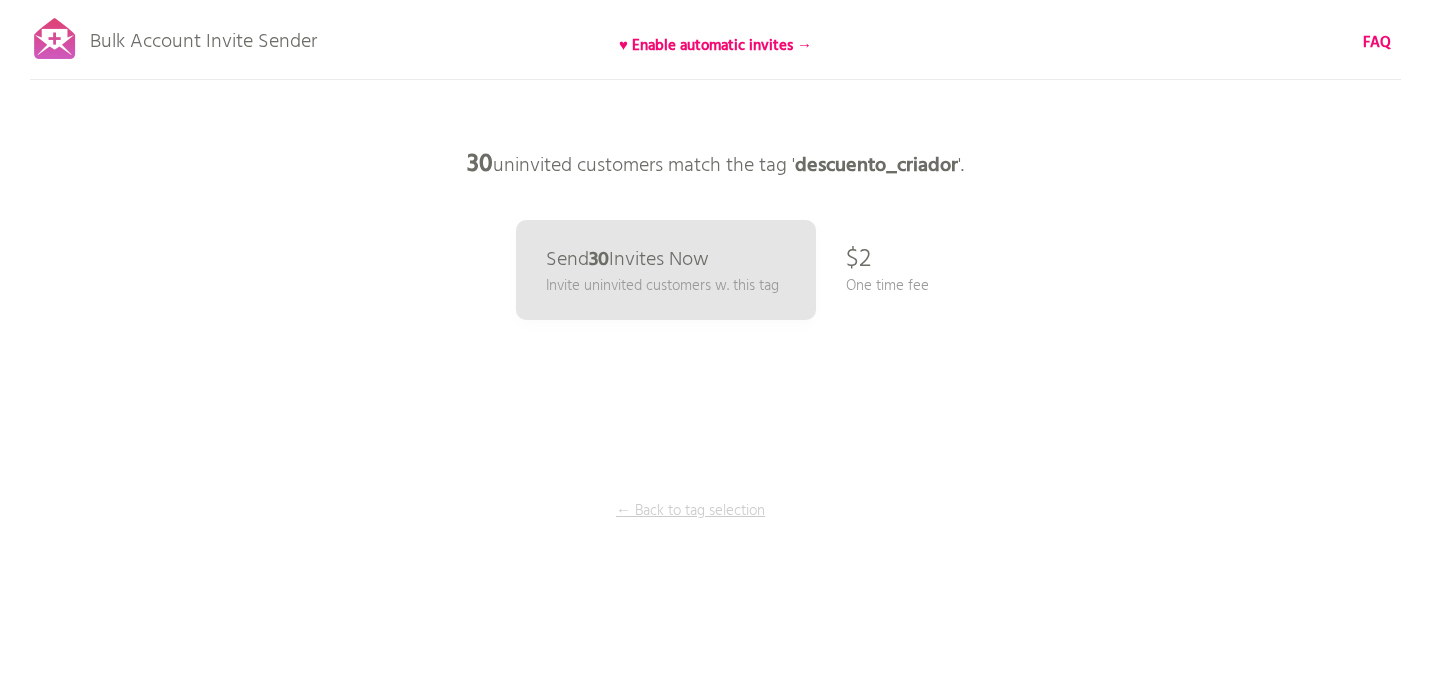 click on "← Back to tag selection" at bounding box center (691, 511) 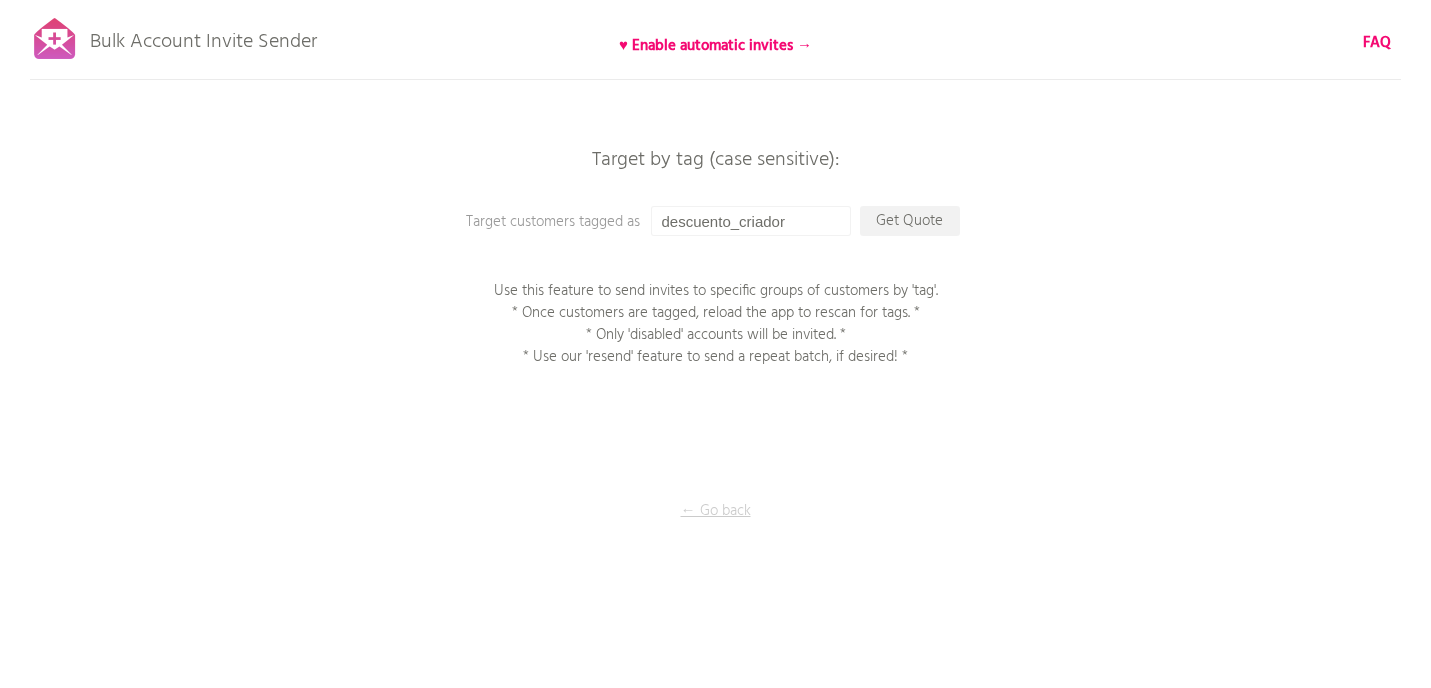 click on "← Go back" at bounding box center (716, 511) 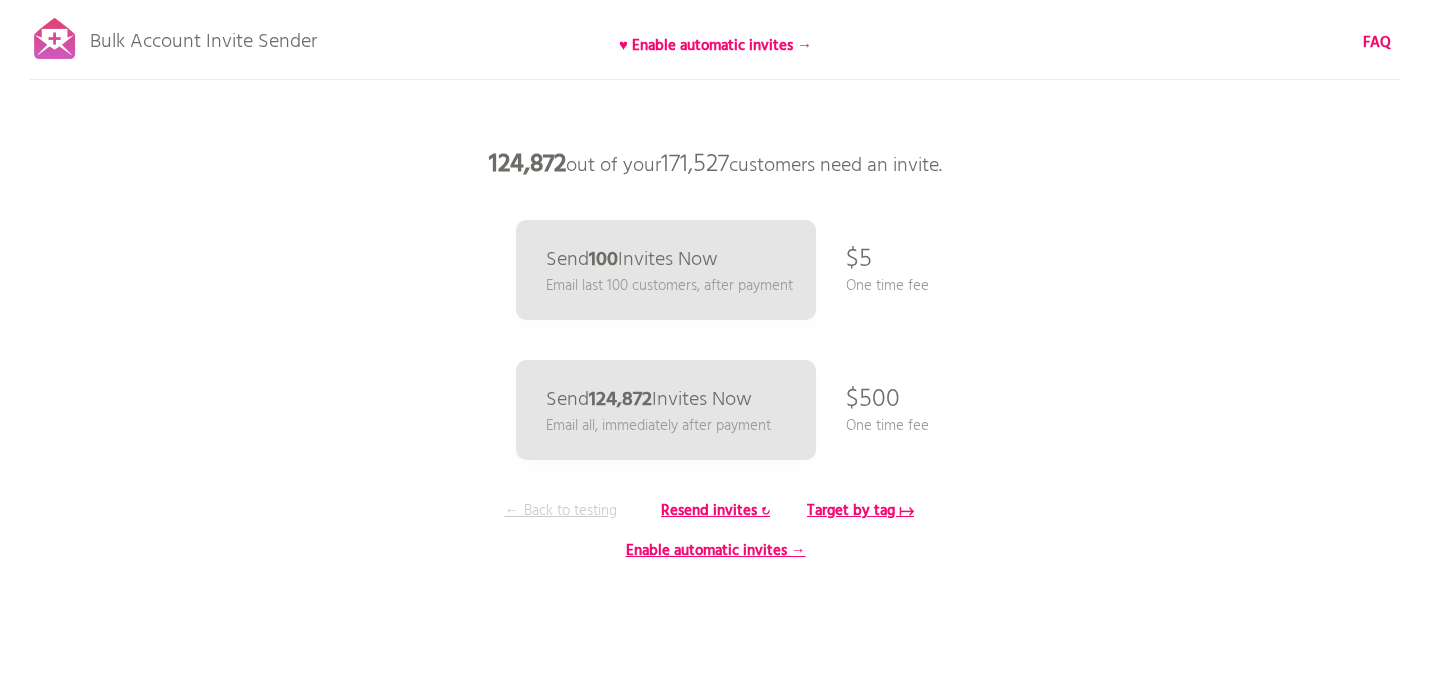 click on "← Back to testing" at bounding box center (561, 511) 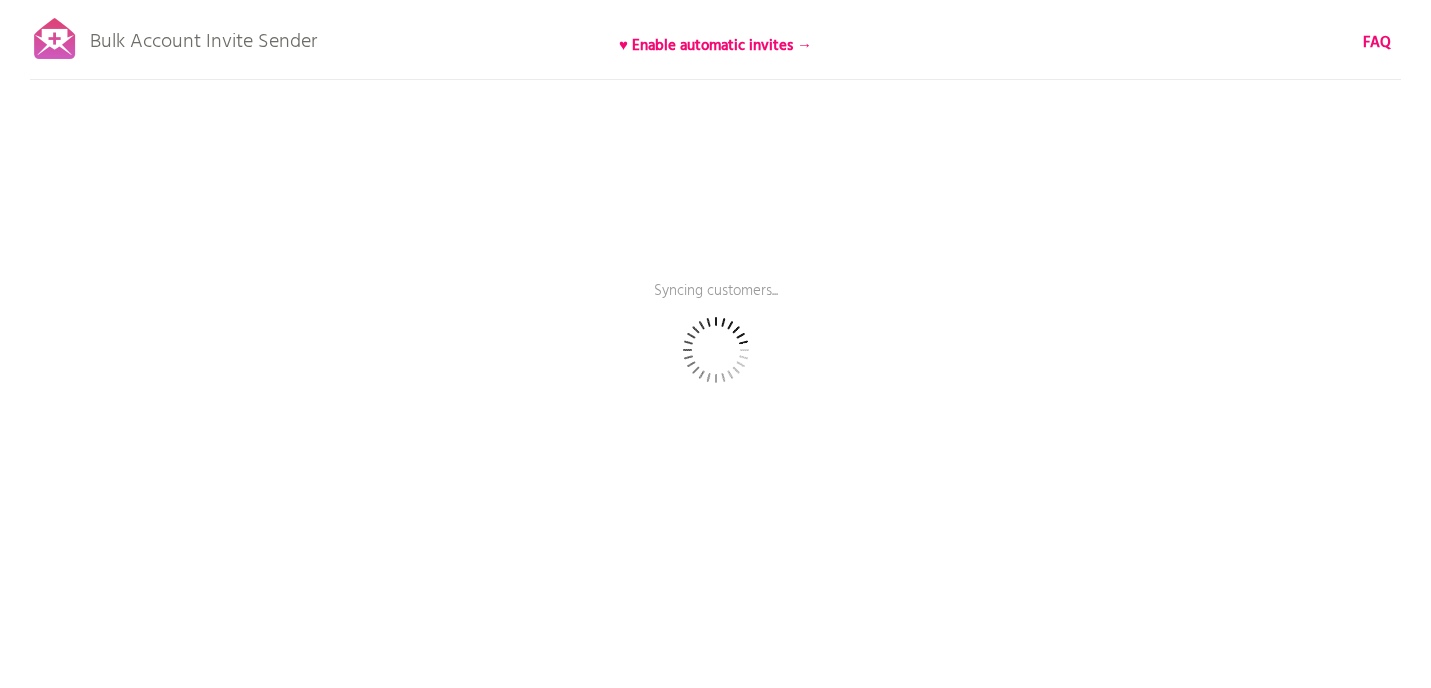 scroll, scrollTop: 0, scrollLeft: 0, axis: both 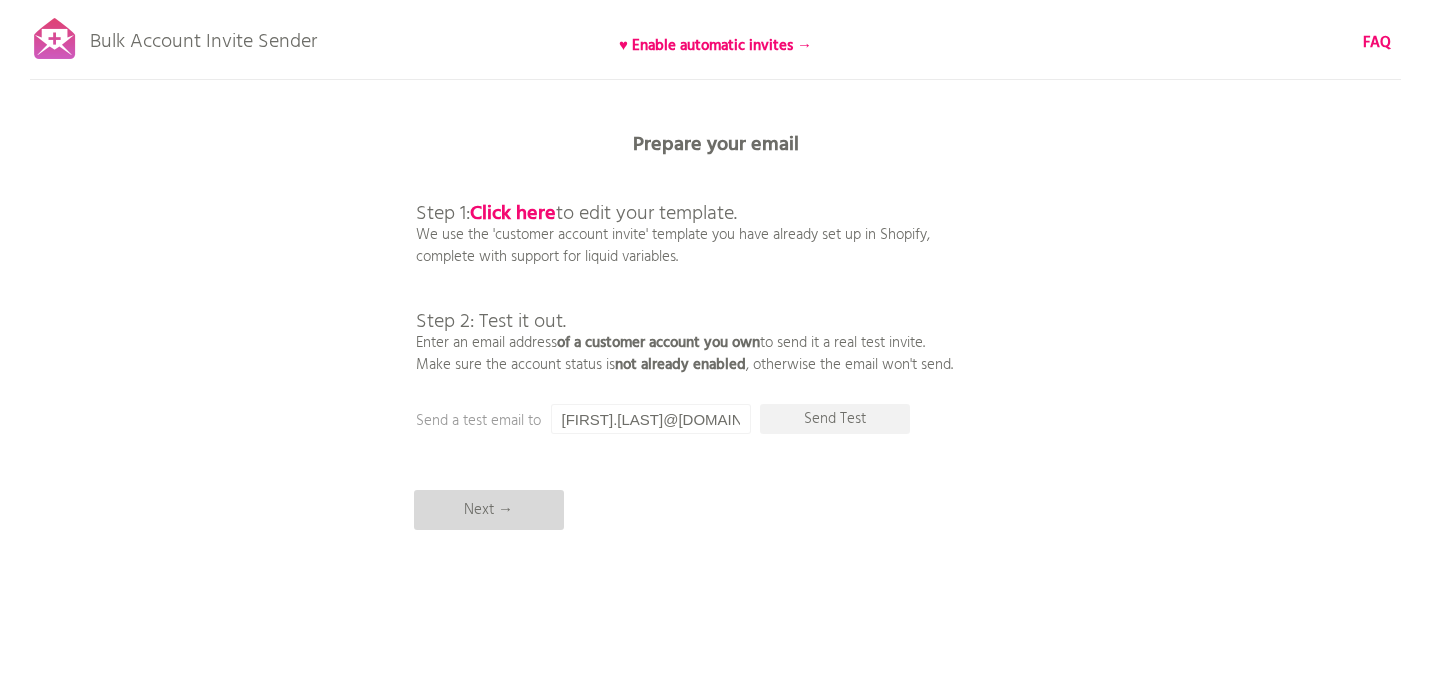 click on "Next →" at bounding box center [489, 510] 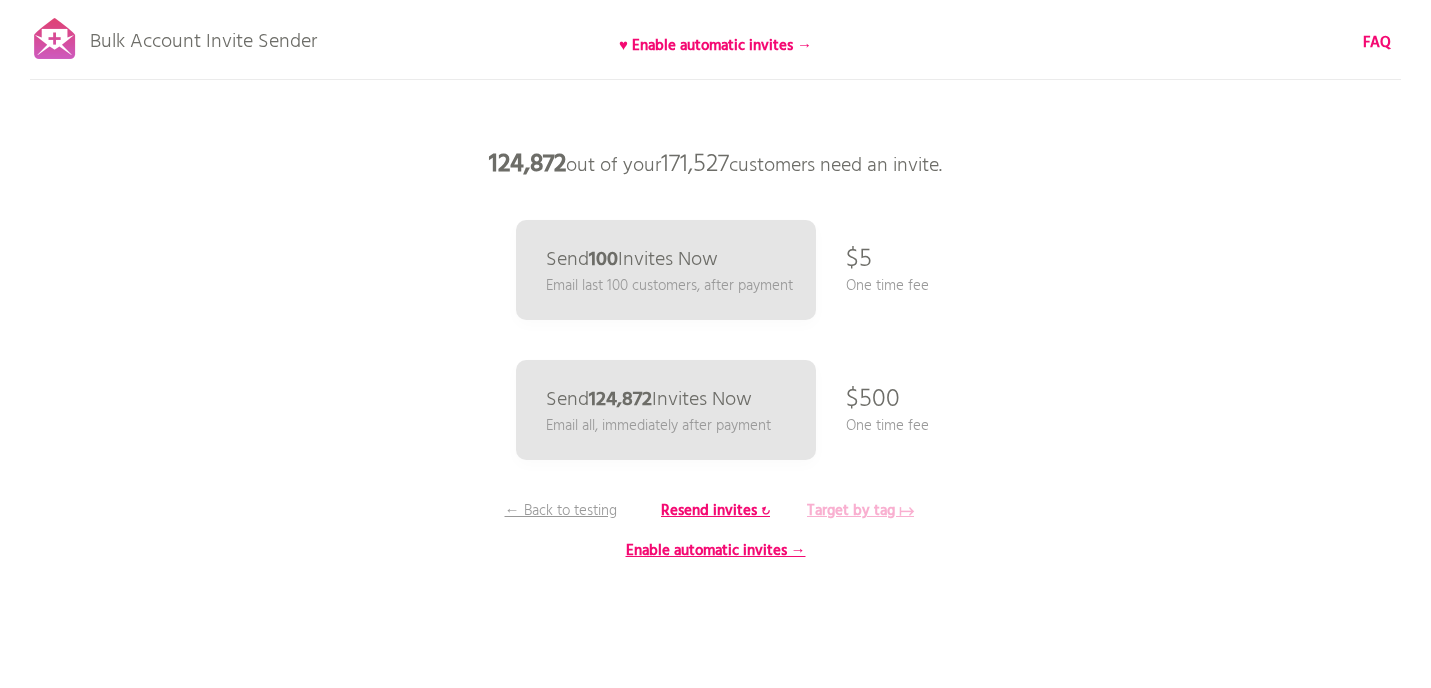 click on "Target by tag ↦" at bounding box center (860, 511) 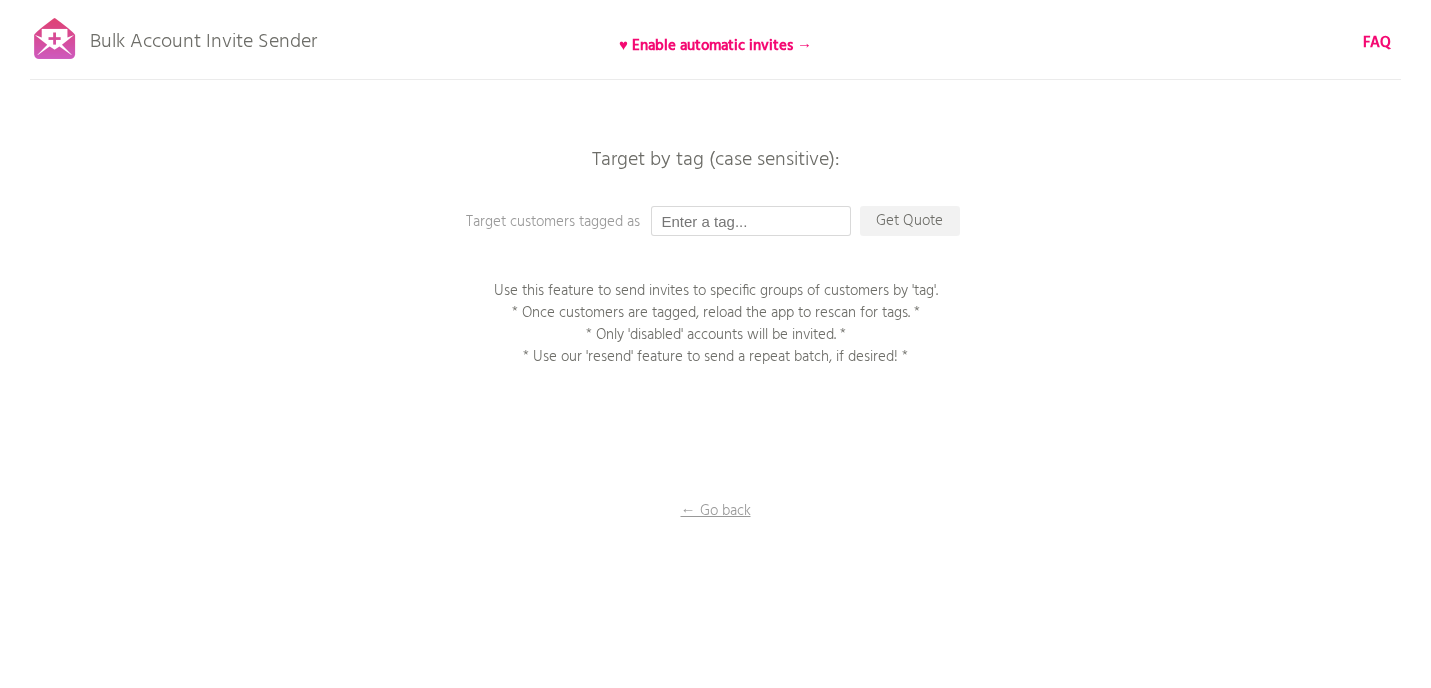 click at bounding box center (751, 221) 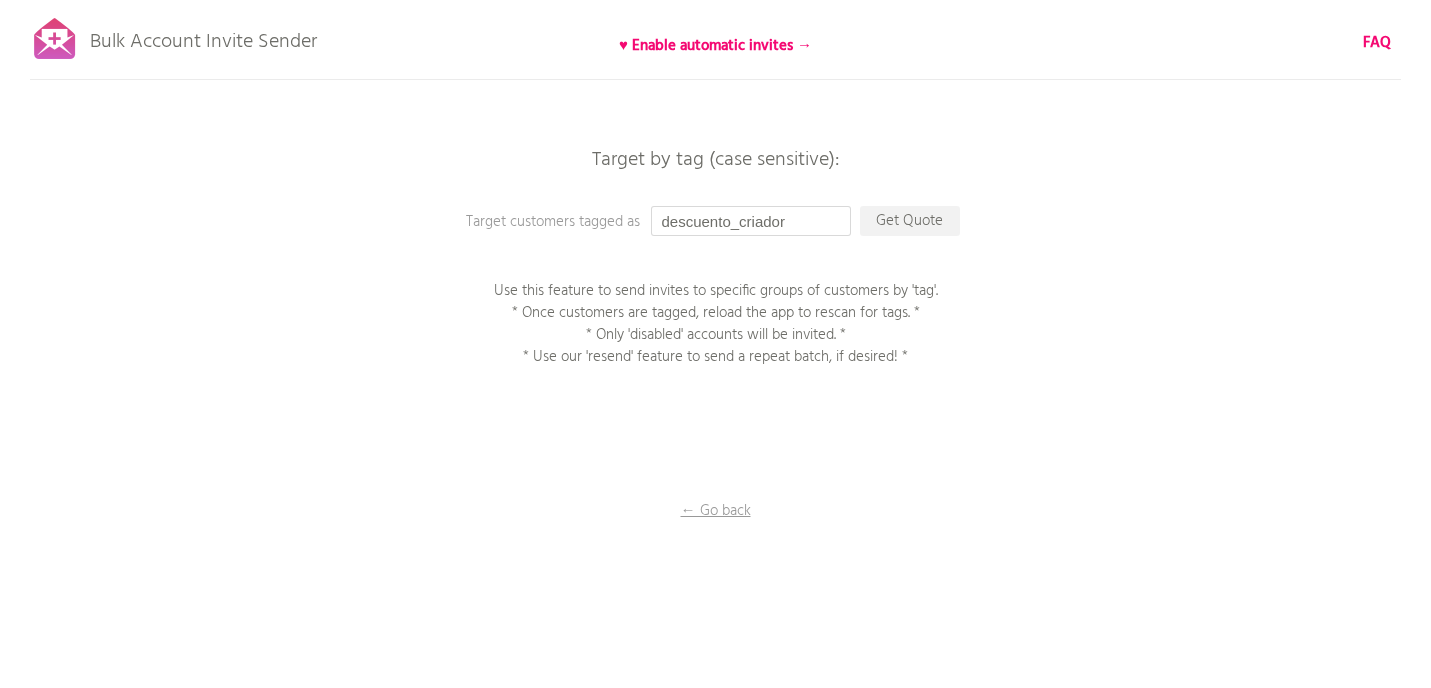 type on "descuento_criador" 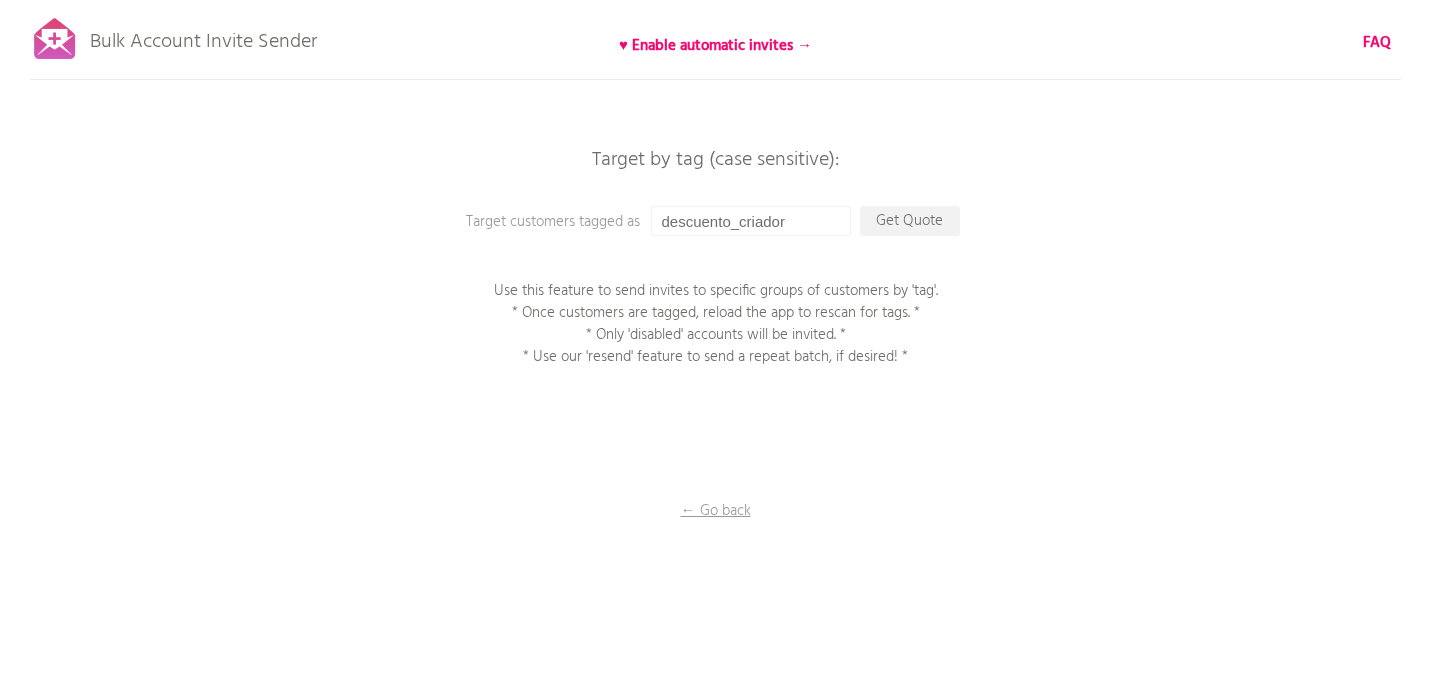 drag, startPoint x: 928, startPoint y: 347, endPoint x: 483, endPoint y: 288, distance: 448.8942 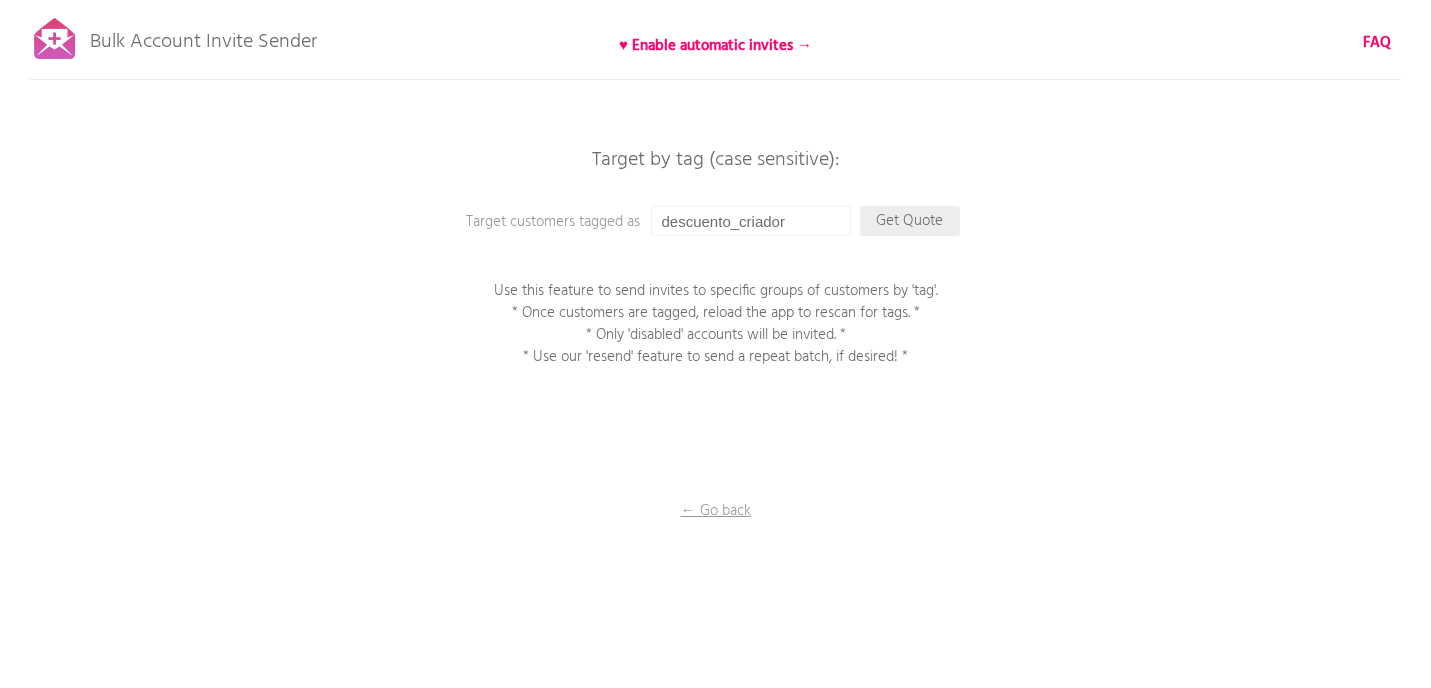 click on "Get Quote" at bounding box center (910, 221) 